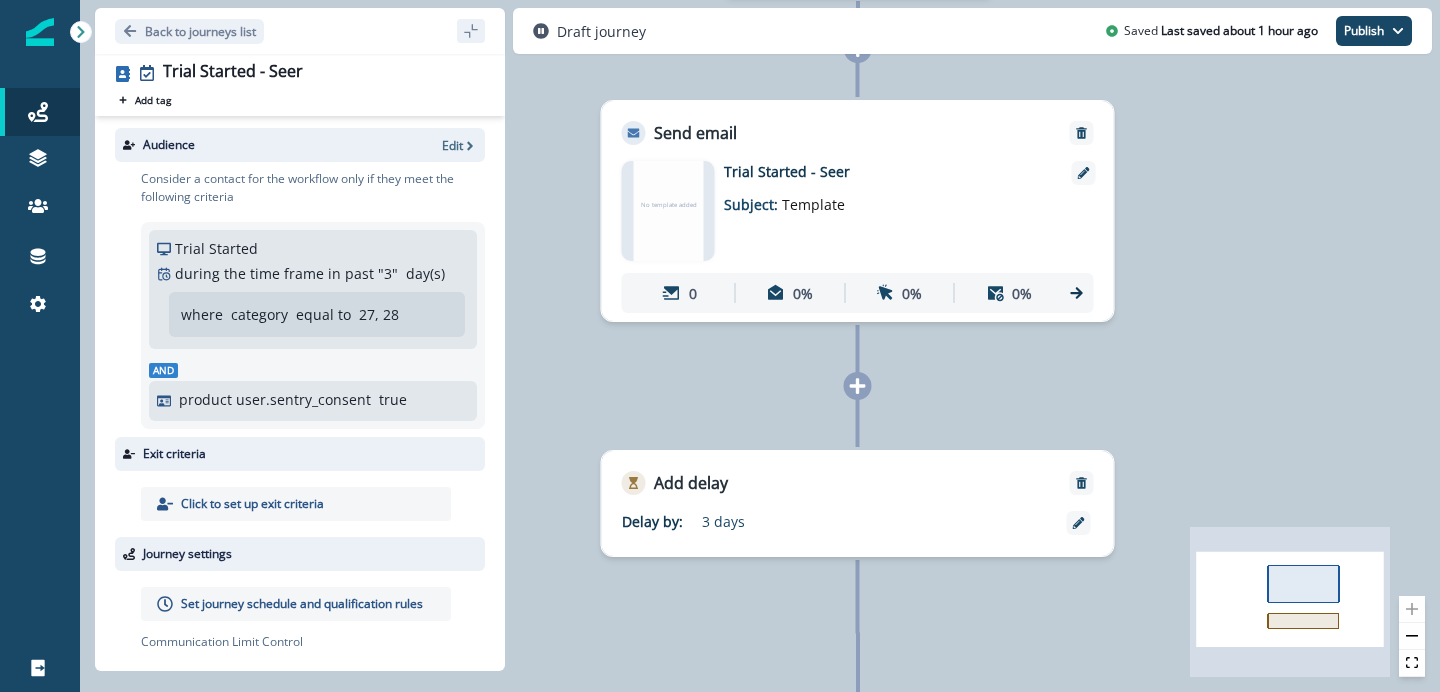 scroll, scrollTop: 0, scrollLeft: 0, axis: both 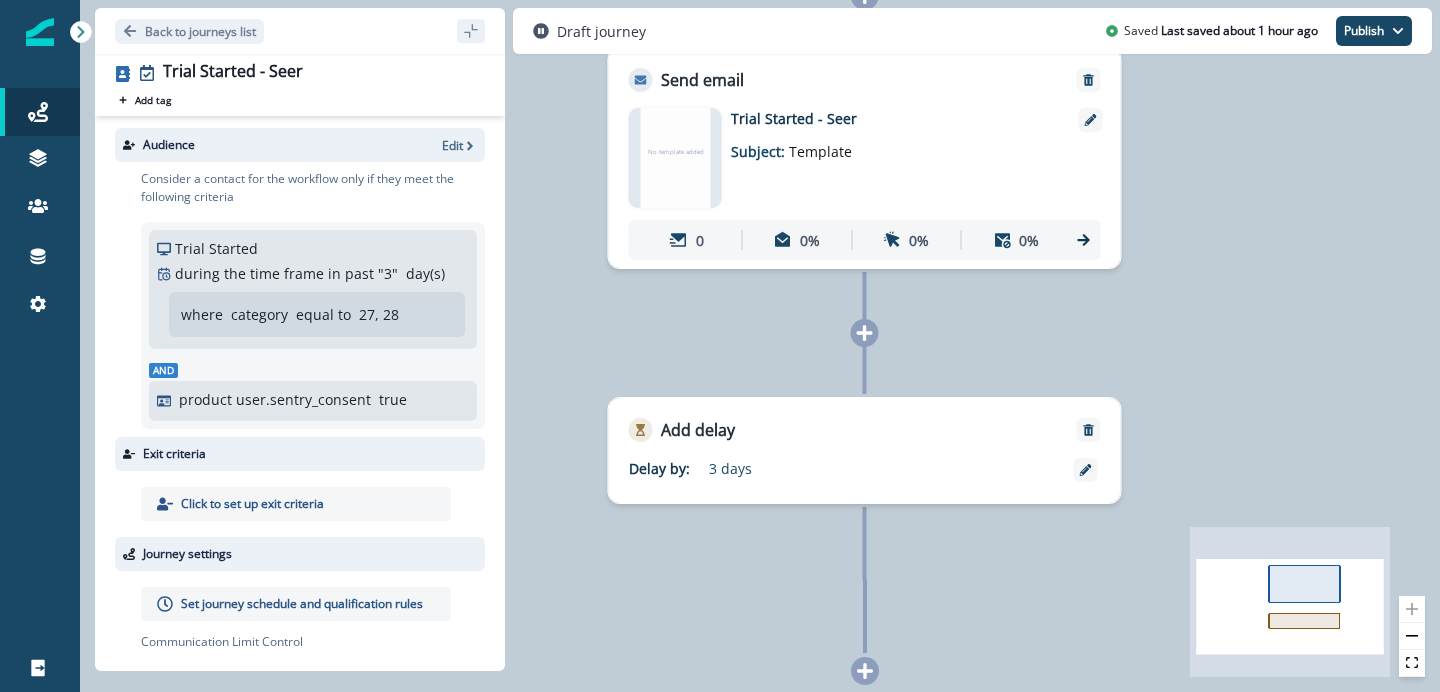 drag, startPoint x: 580, startPoint y: 353, endPoint x: 585, endPoint y: 439, distance: 86.145226 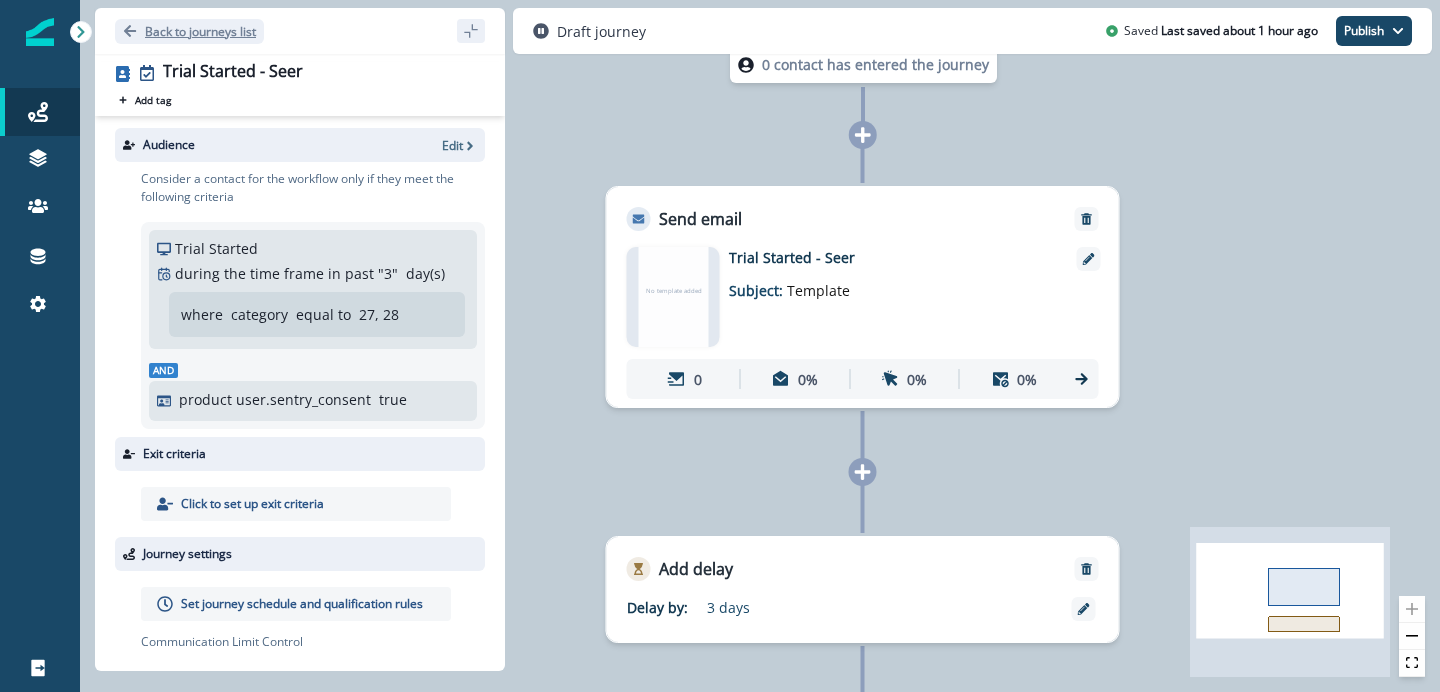 click on "Back to journeys list" at bounding box center [189, 31] 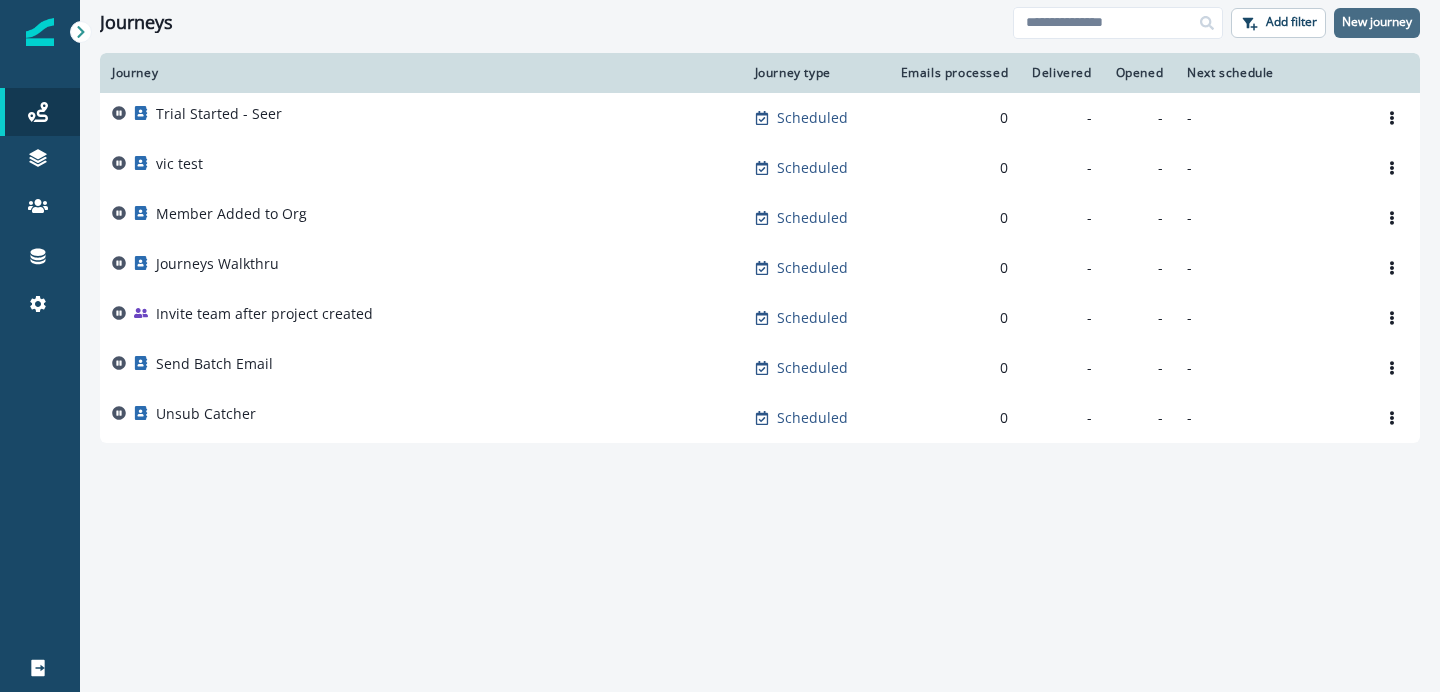 click on "New journey" at bounding box center (1377, 22) 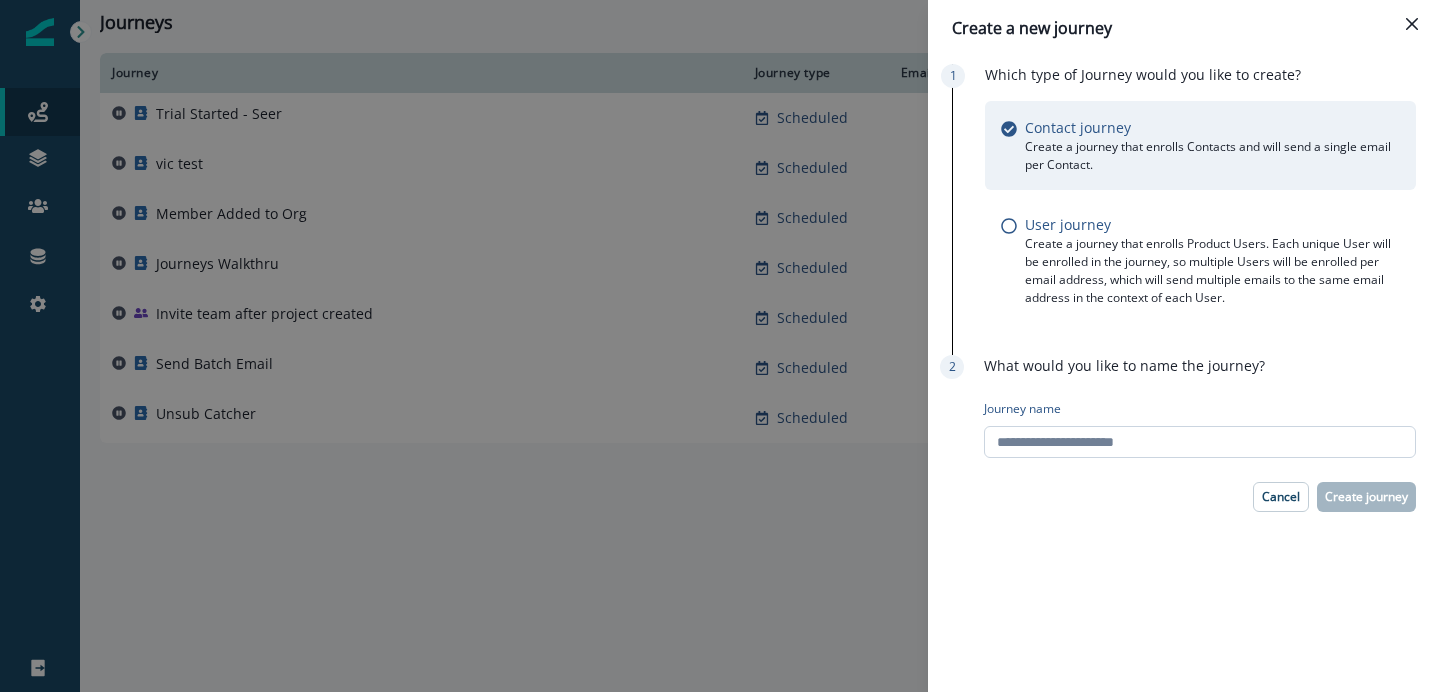 click on "Journey name" at bounding box center [1200, 442] 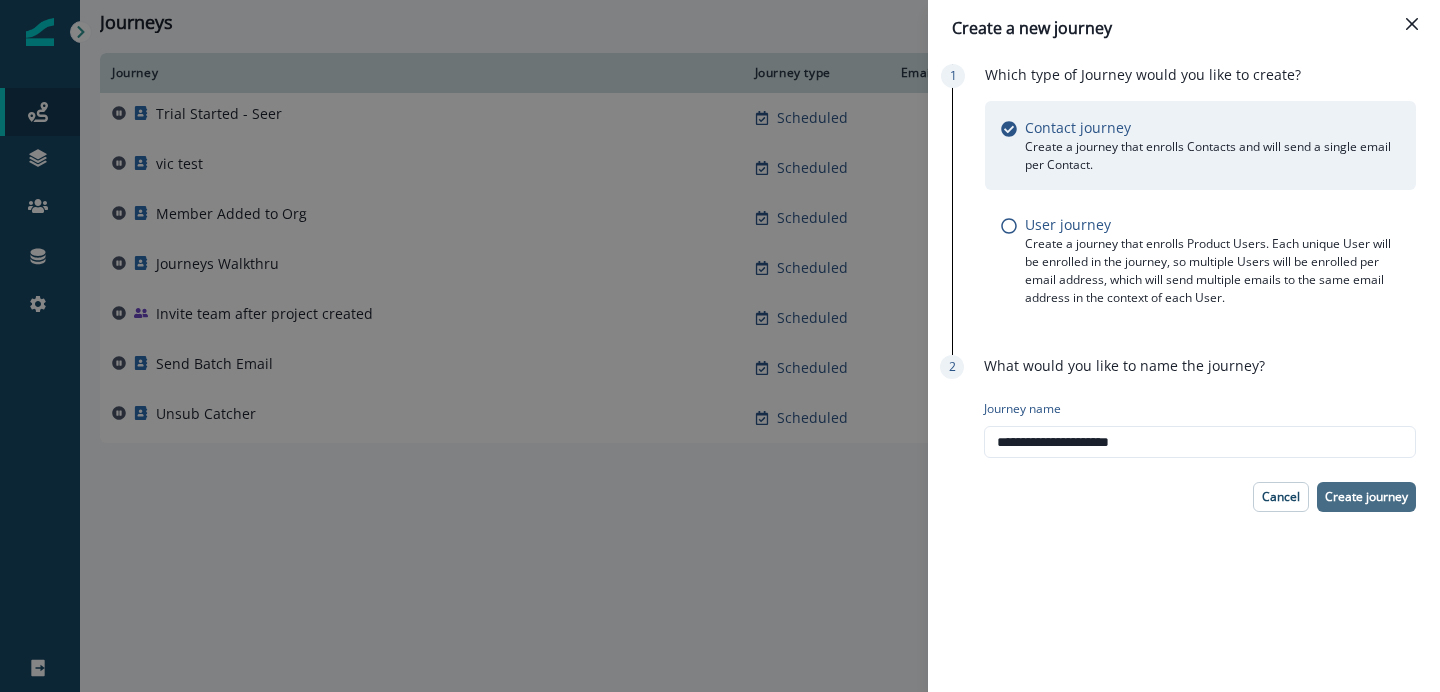 type on "**********" 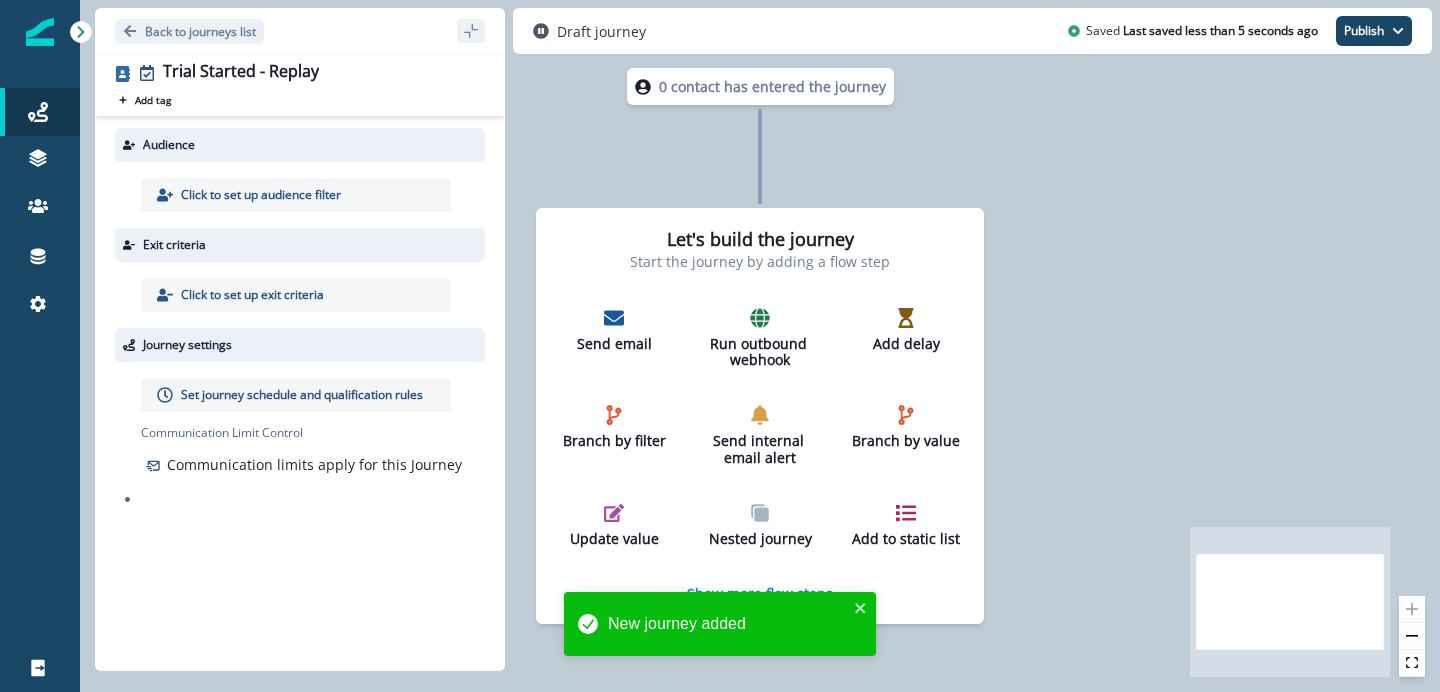 click on "Click to set up audience filter" at bounding box center [261, 195] 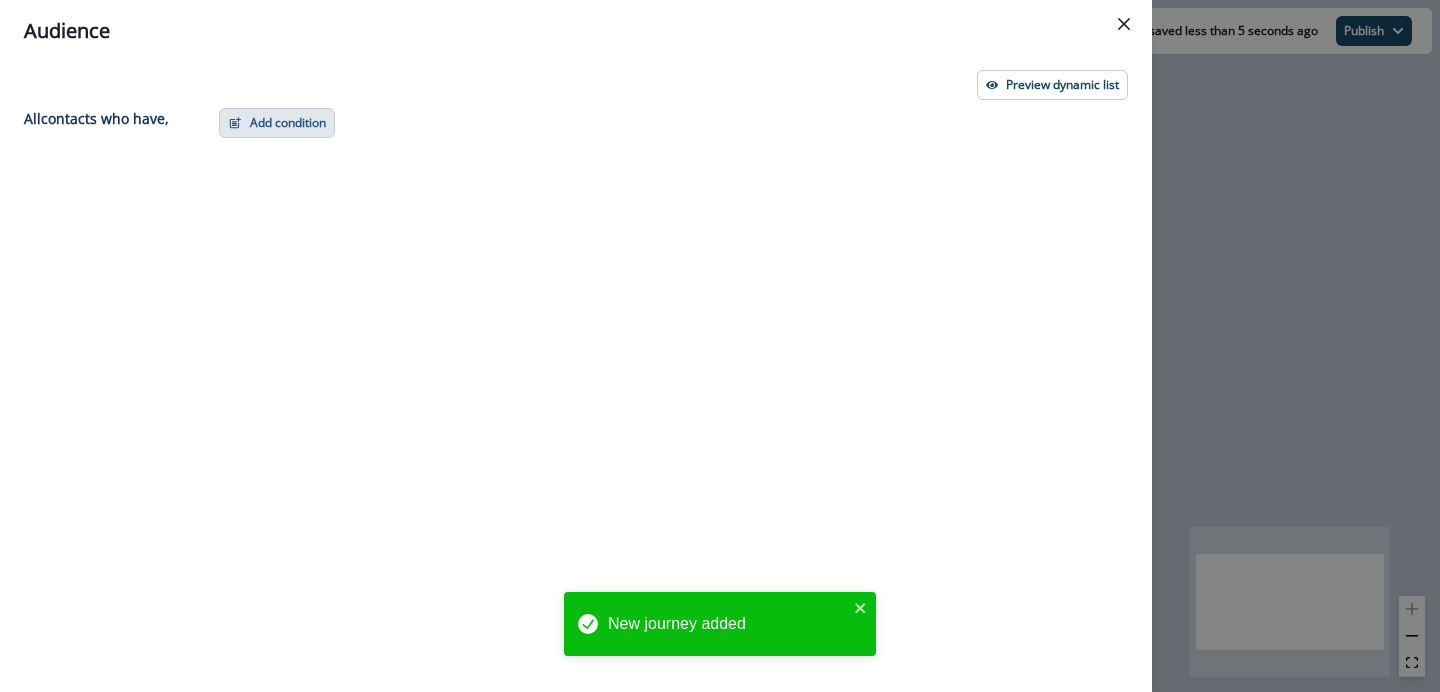 click on "Add condition" at bounding box center (277, 123) 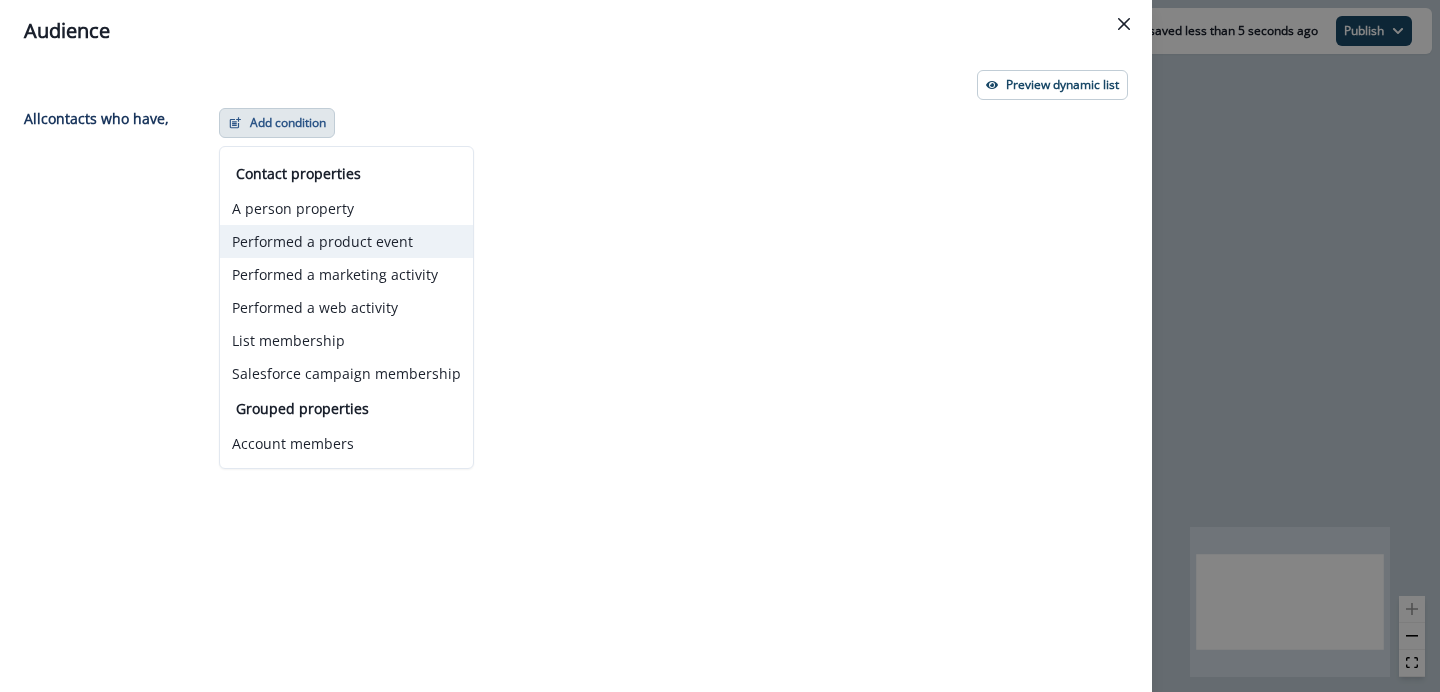 click on "Performed a product event" at bounding box center (346, 241) 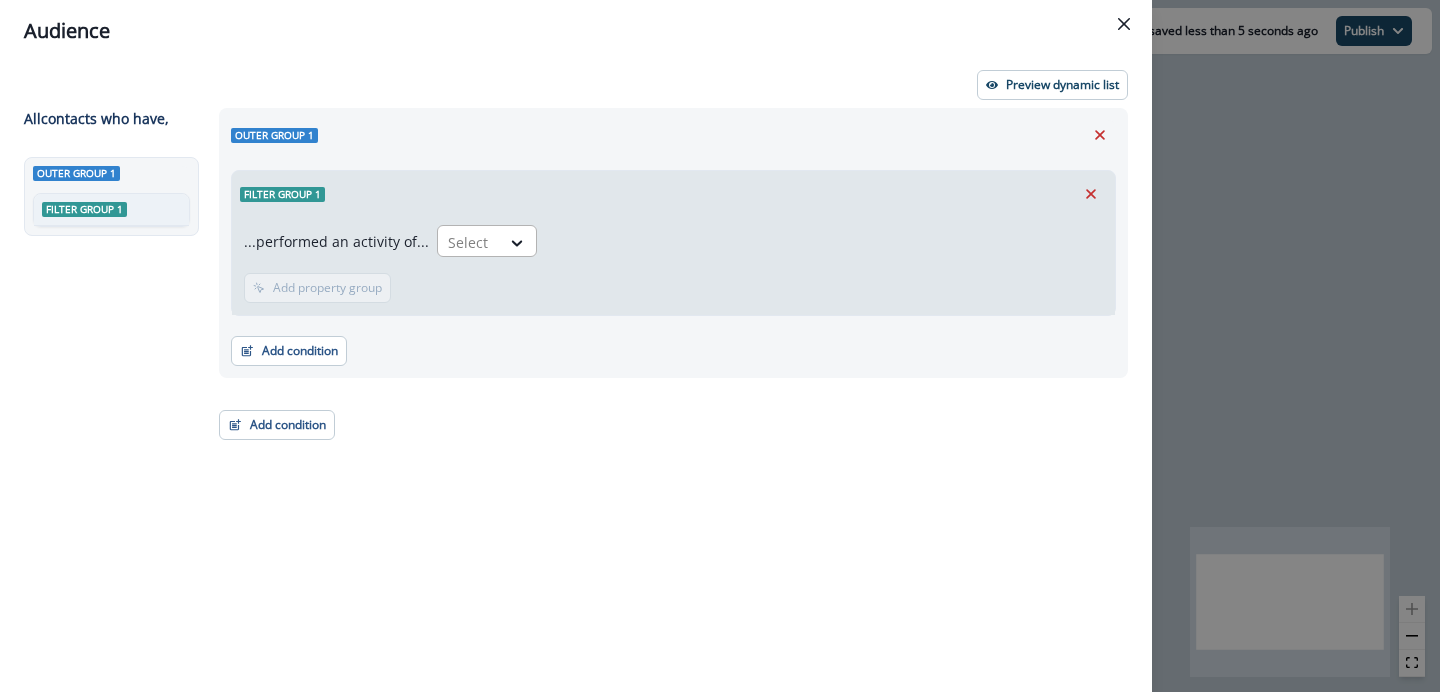 click at bounding box center [518, 242] 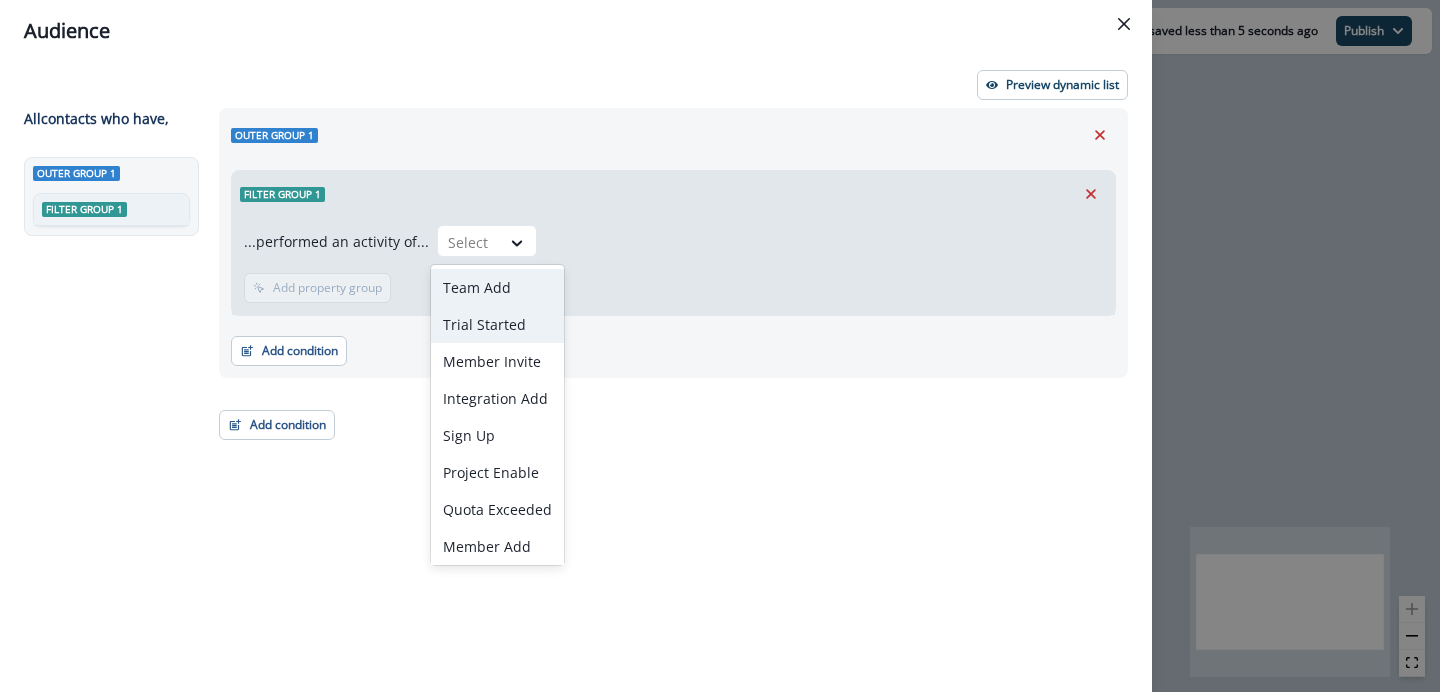 click on "Trial Started" at bounding box center (497, 324) 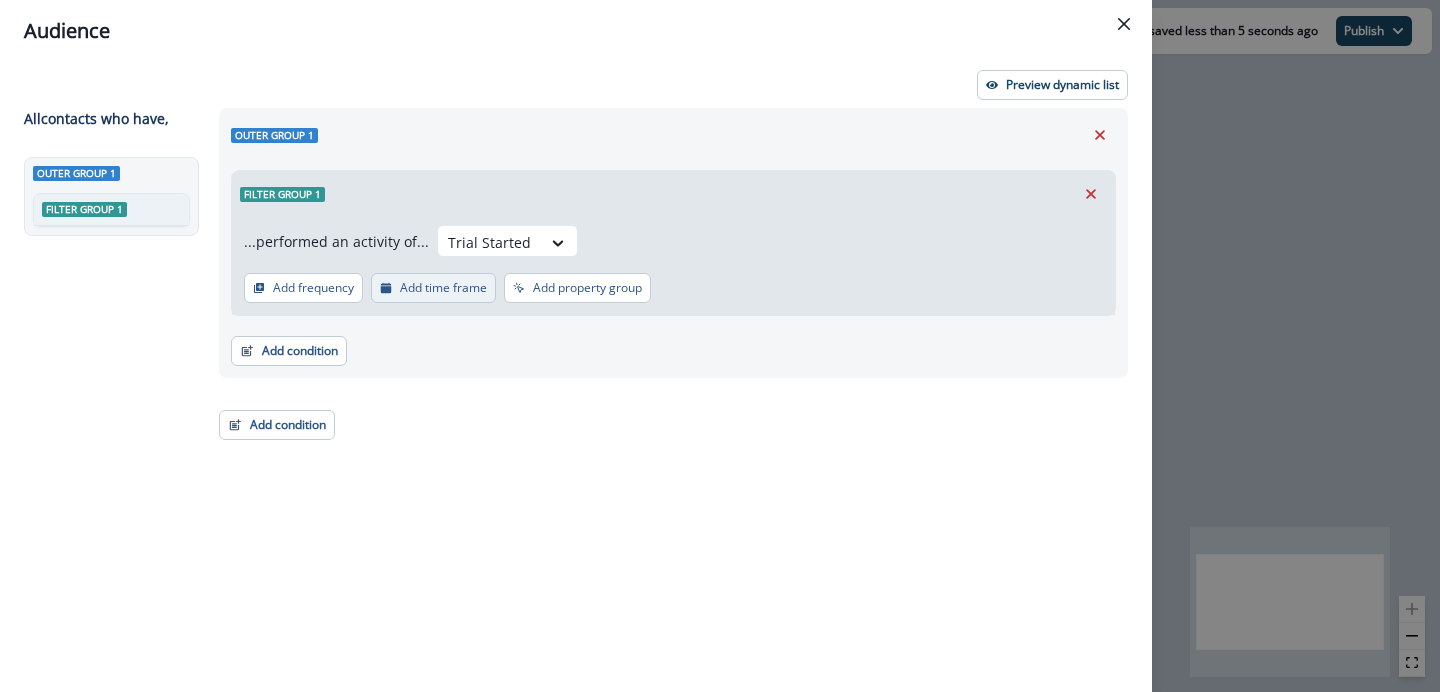 click on "Add time frame" at bounding box center [433, 288] 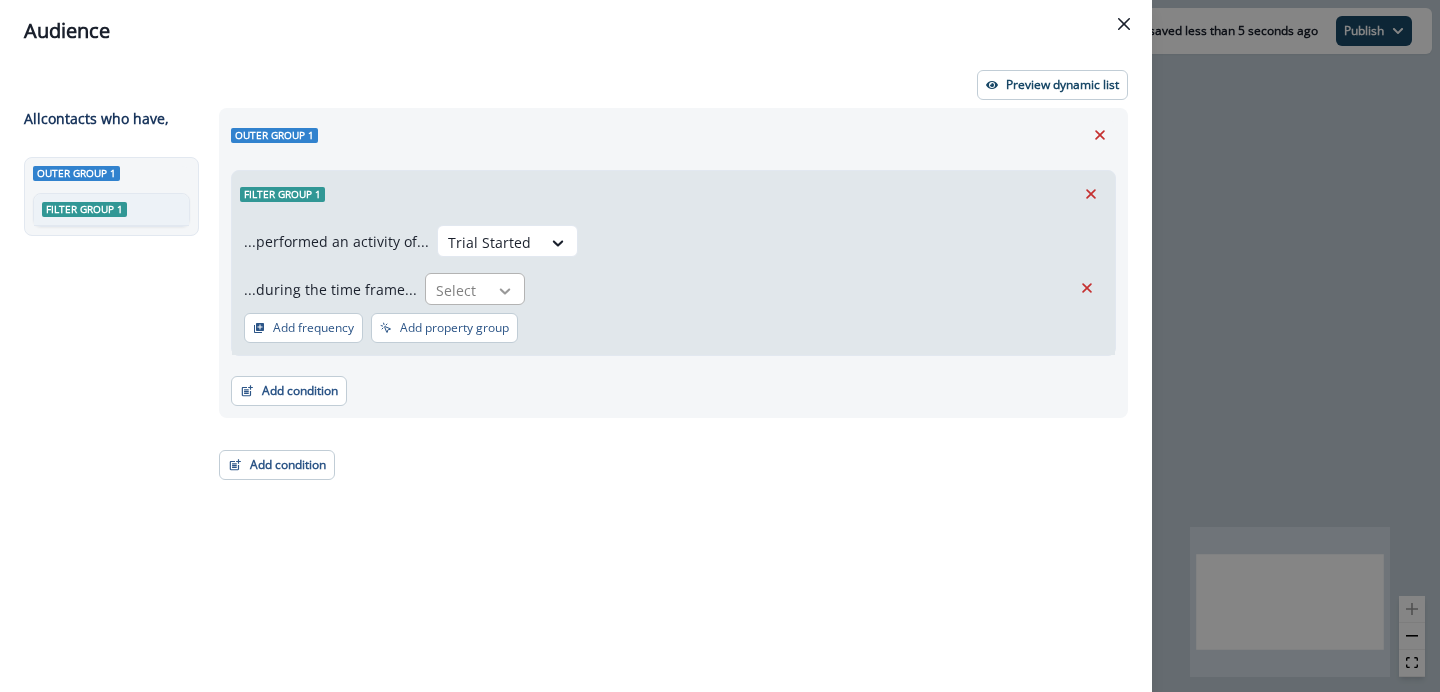click 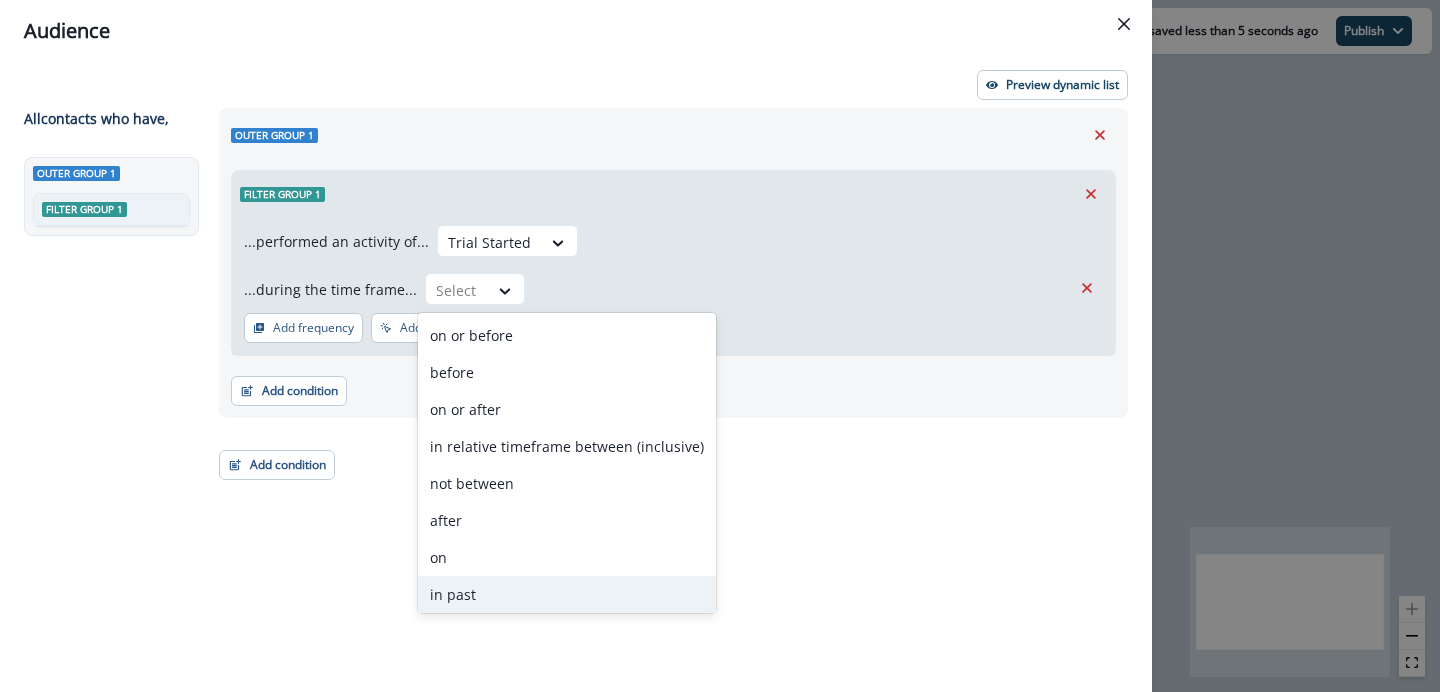 click on "in past" at bounding box center [567, 594] 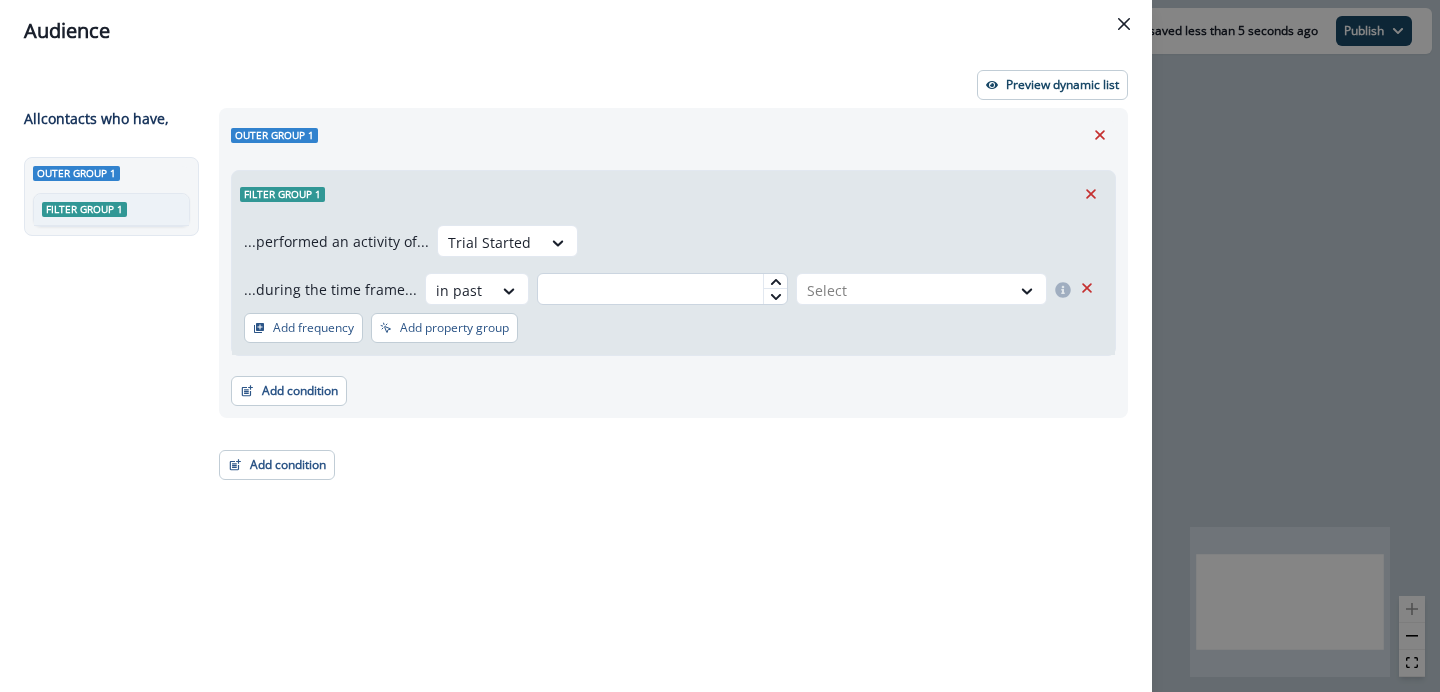 click at bounding box center (662, 289) 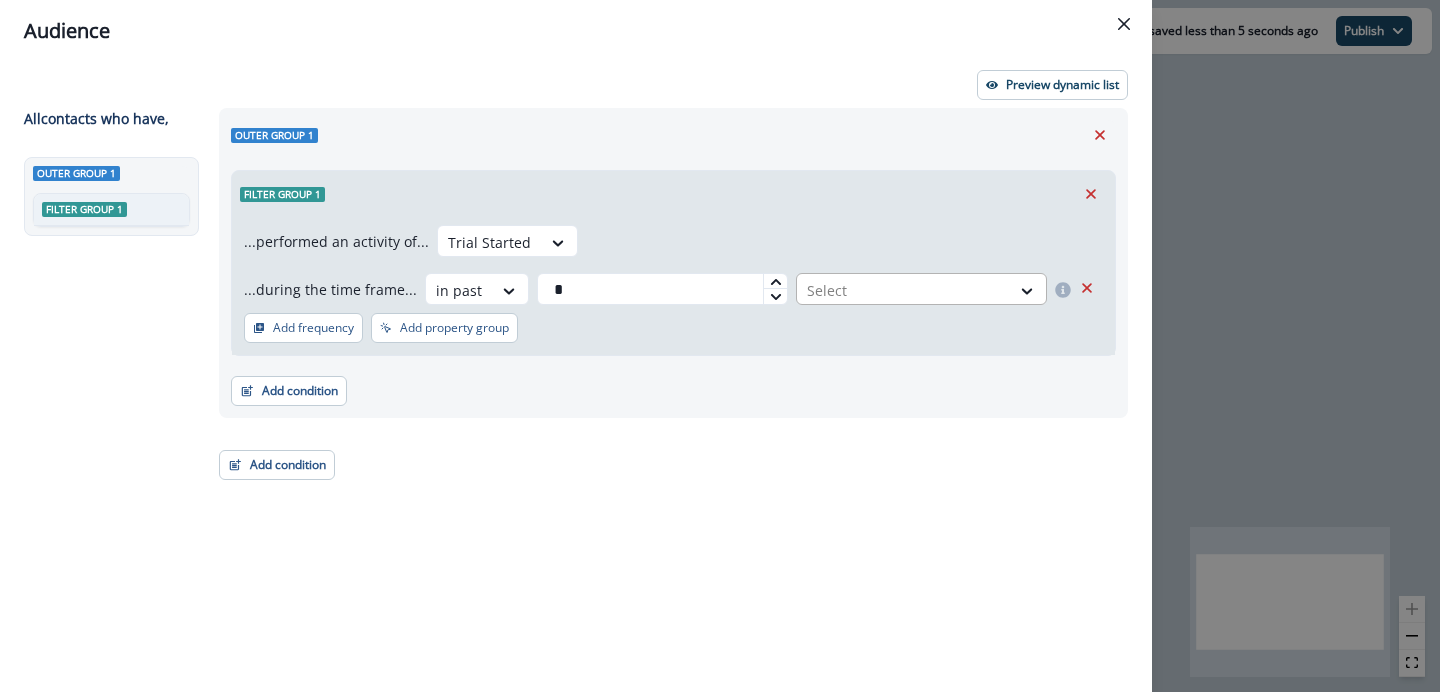 type on "*" 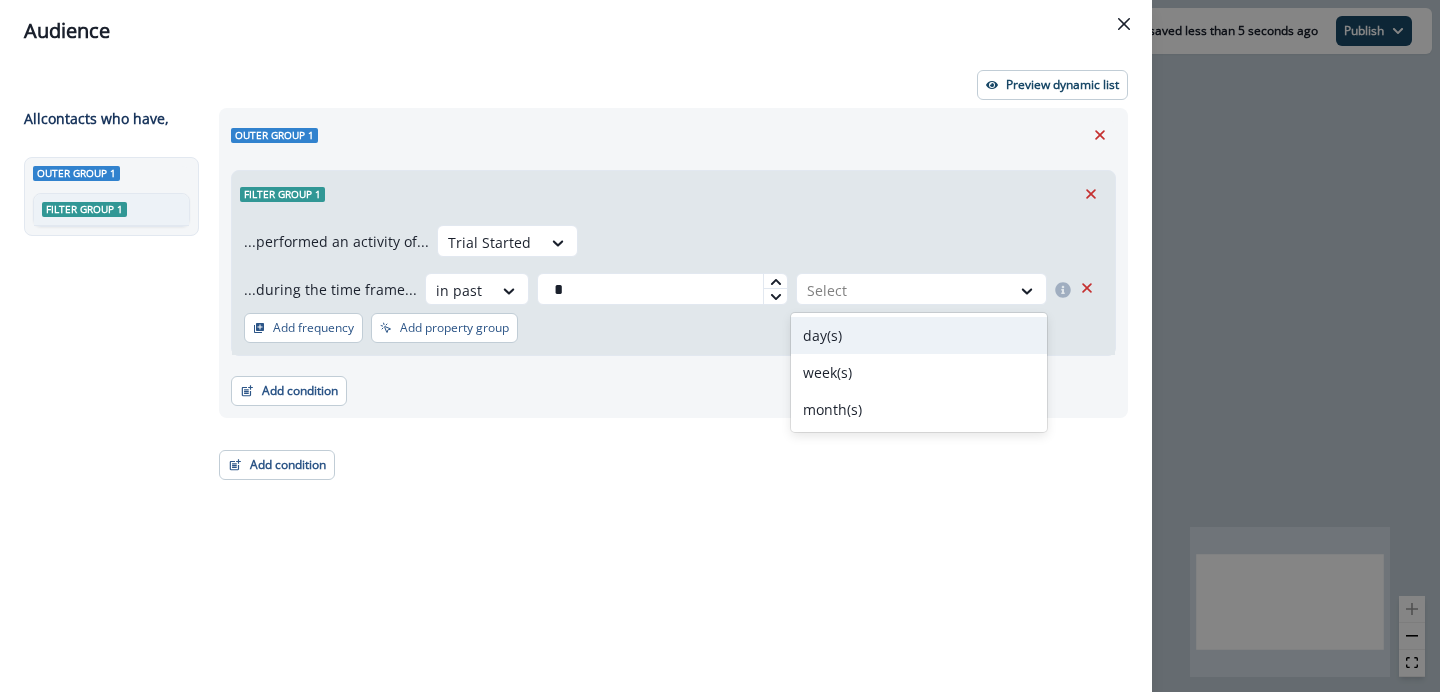 click on "day(s)" at bounding box center (919, 335) 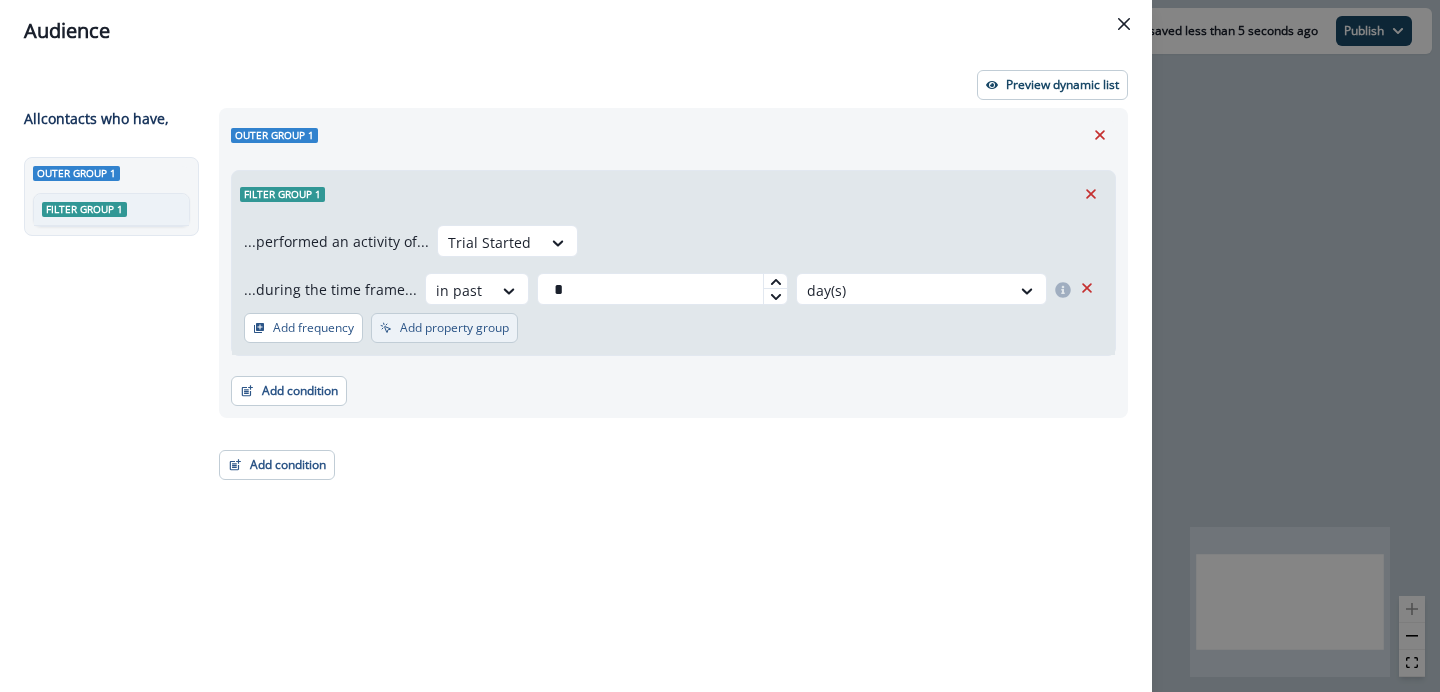 click on "Add property group" at bounding box center (454, 328) 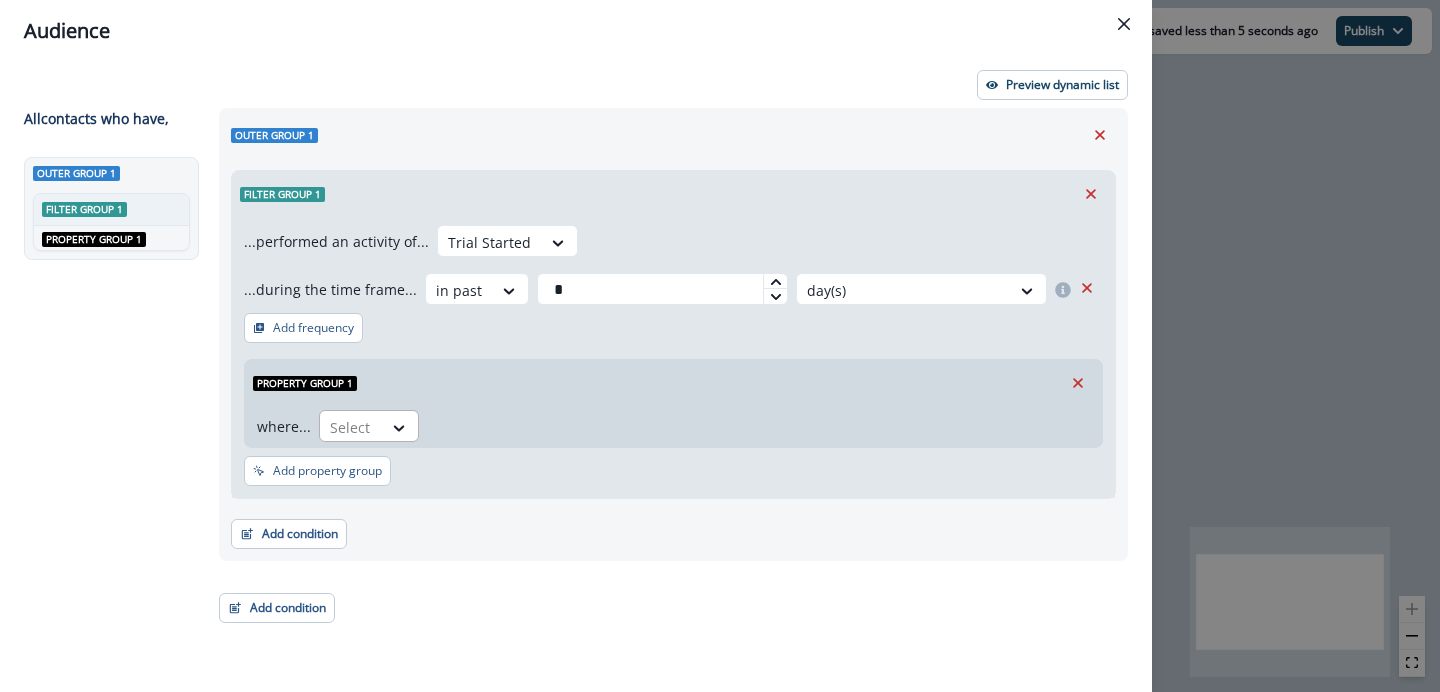 click on "Select" at bounding box center (351, 427) 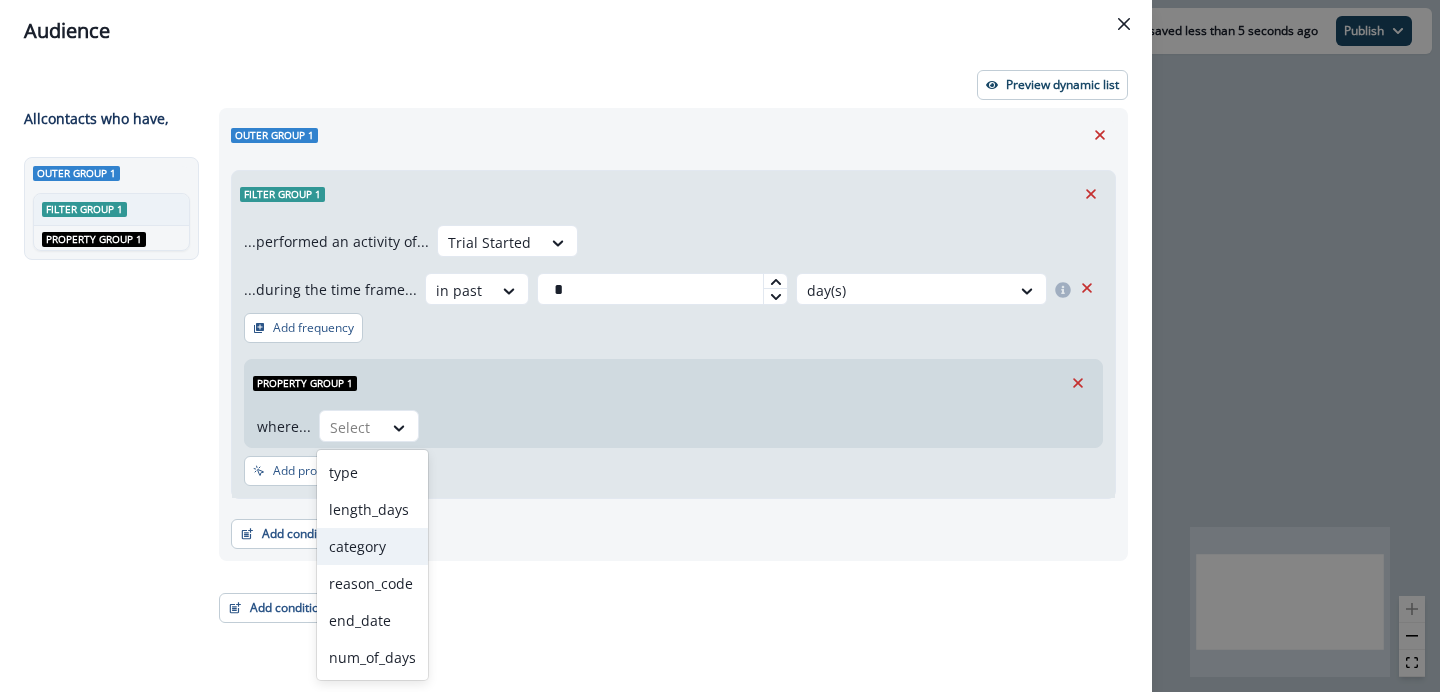 click on "category" at bounding box center [372, 546] 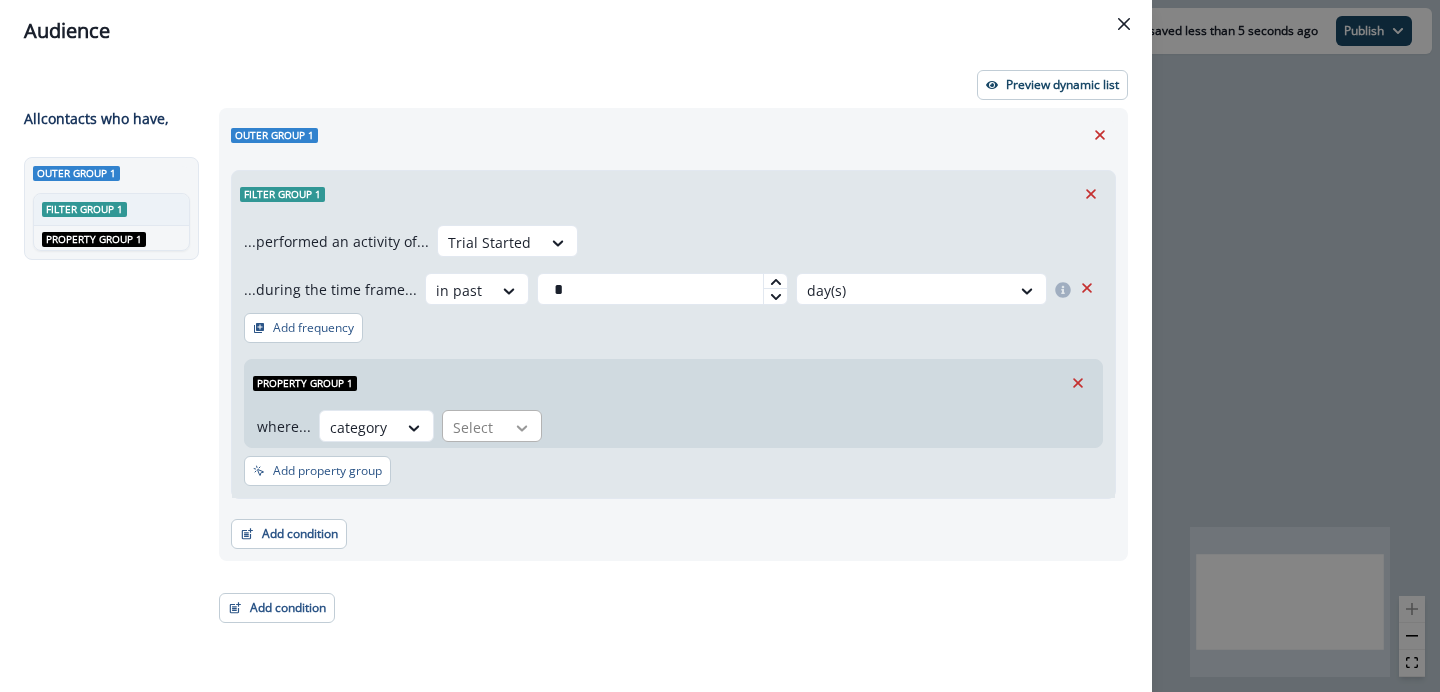 click at bounding box center (522, 428) 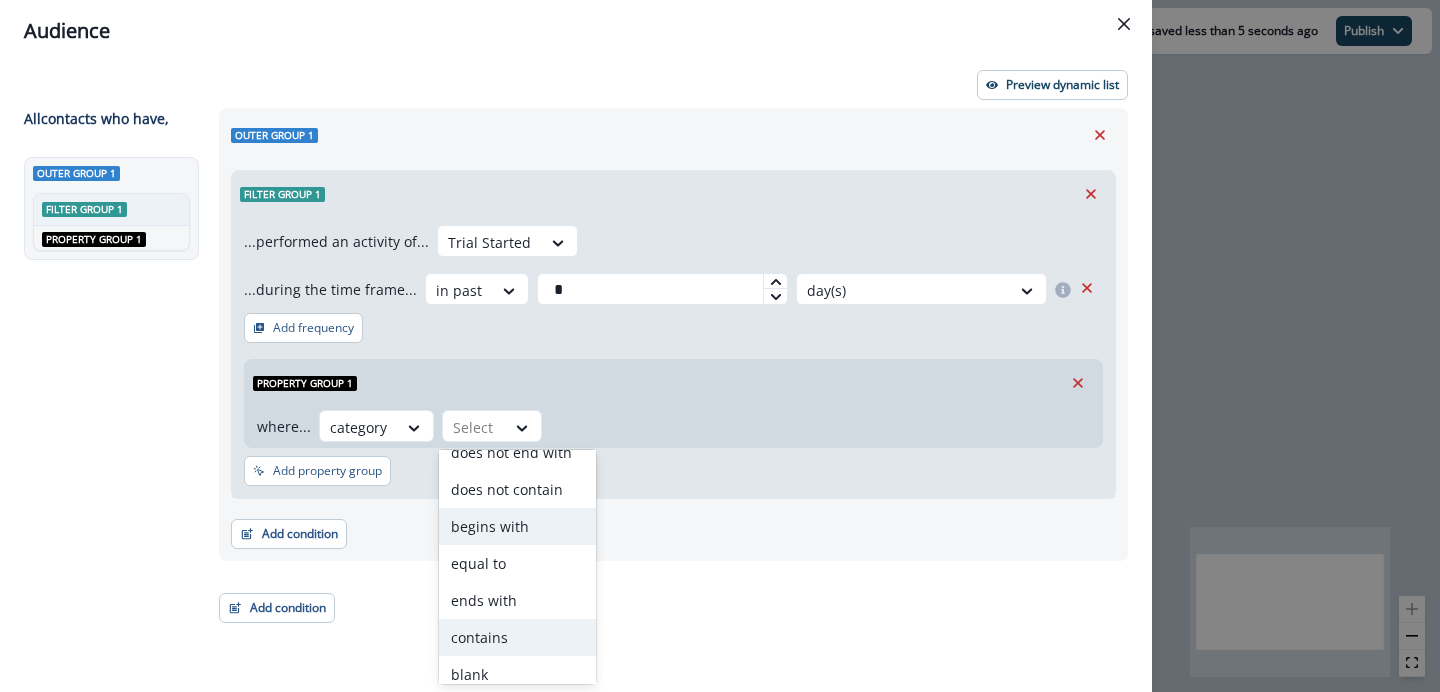 scroll, scrollTop: 144, scrollLeft: 0, axis: vertical 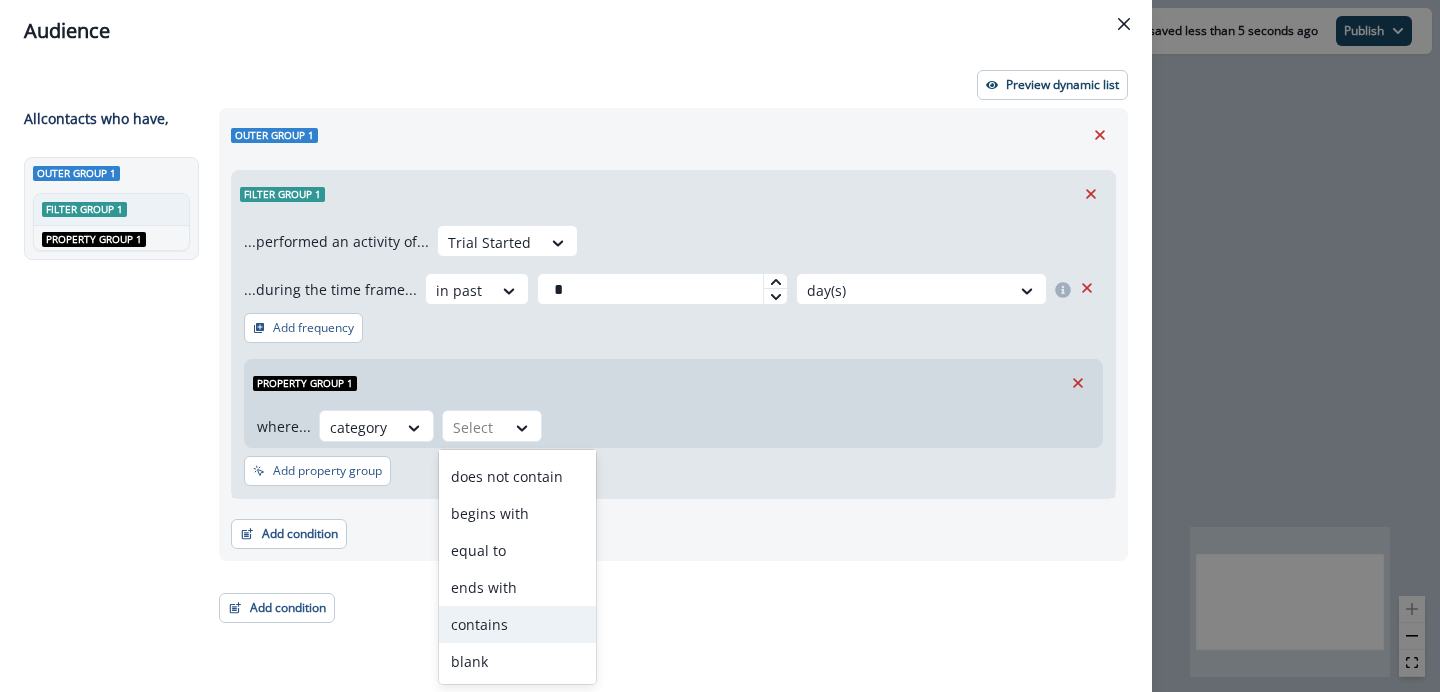 click on "contains" at bounding box center [517, 624] 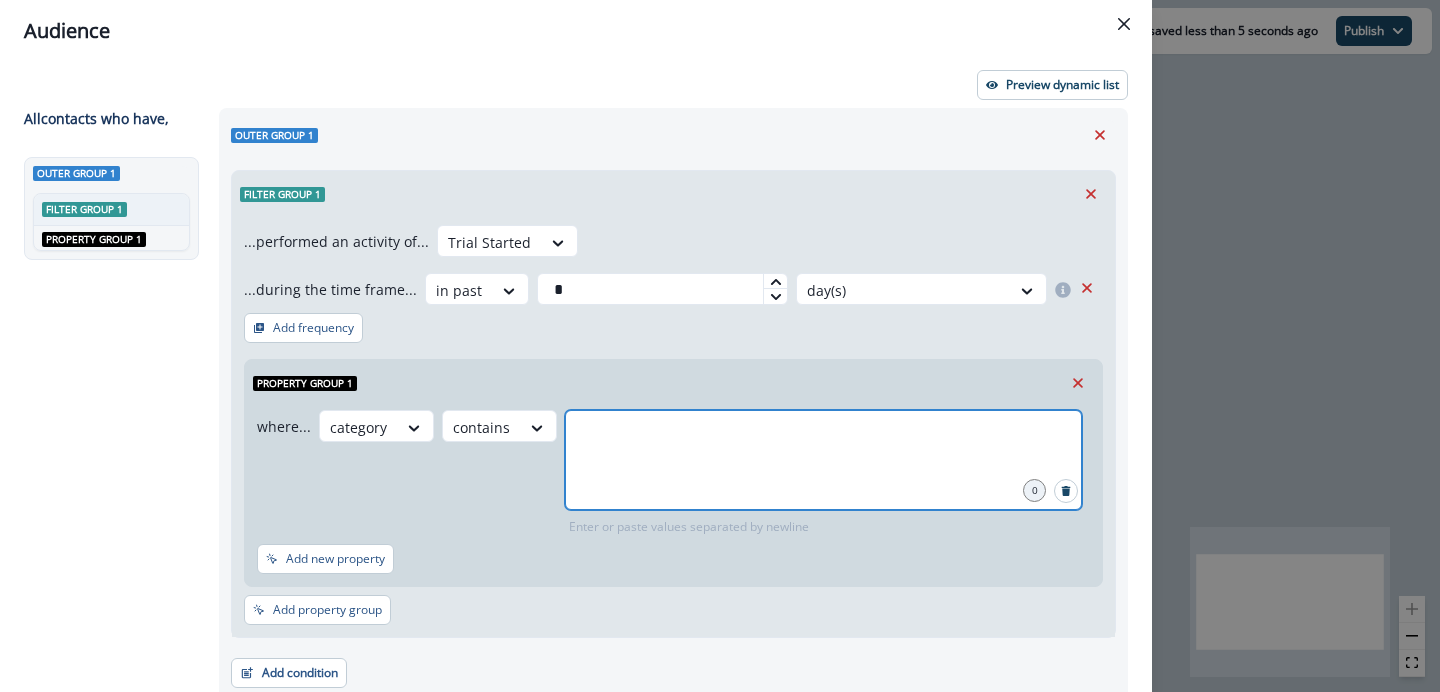 click at bounding box center [823, 435] 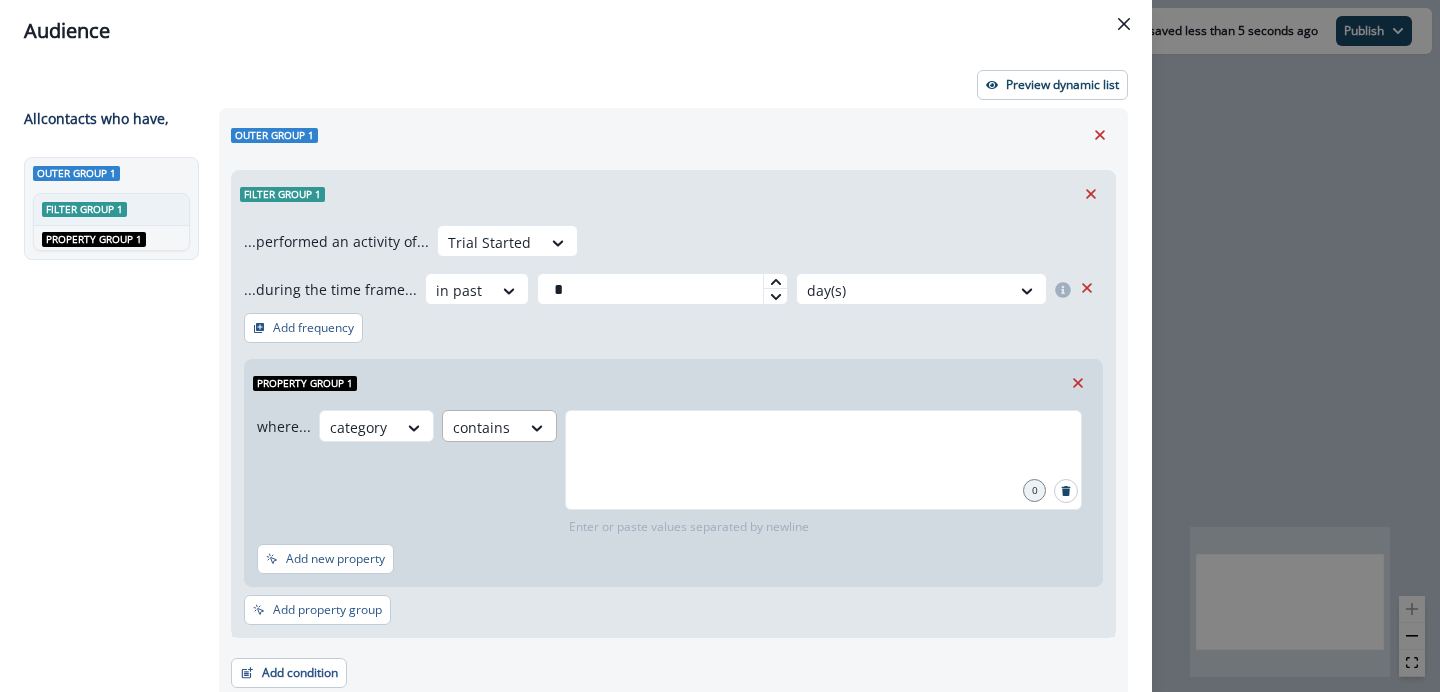 click at bounding box center [415, 427] 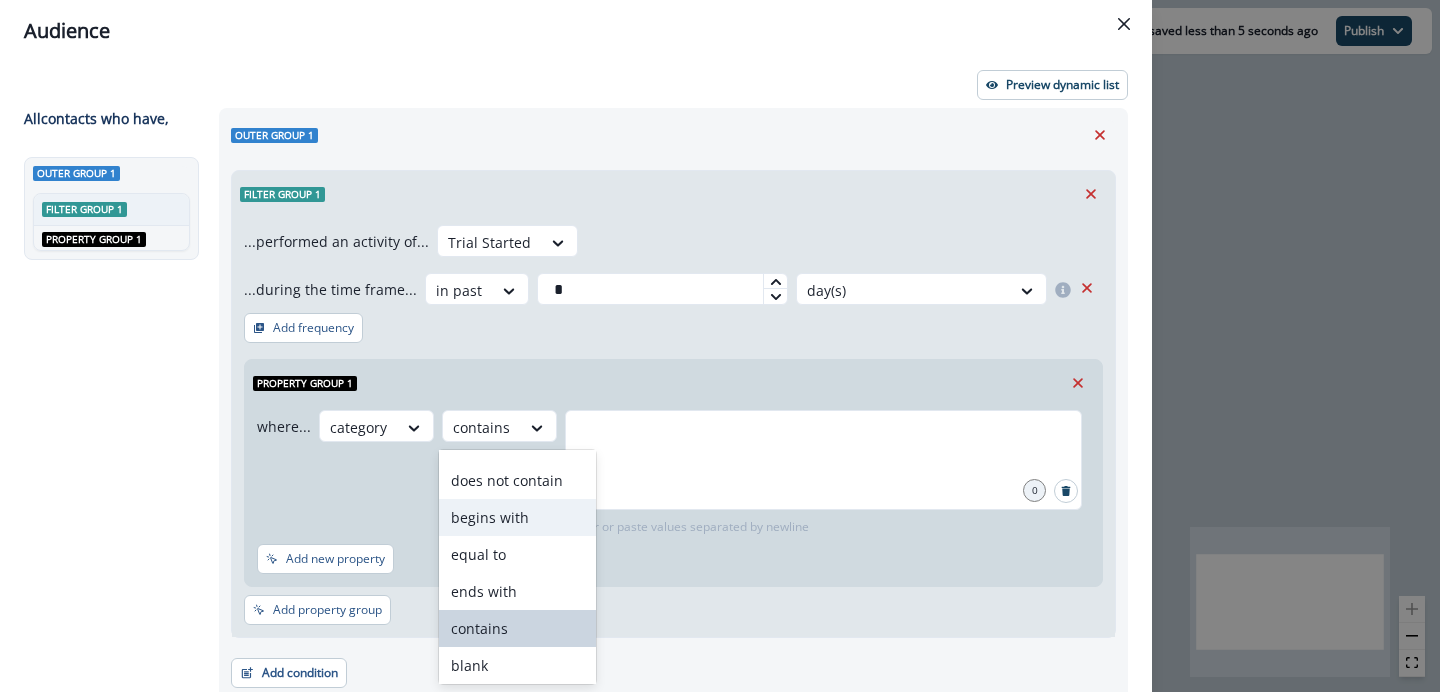 scroll, scrollTop: 141, scrollLeft: 0, axis: vertical 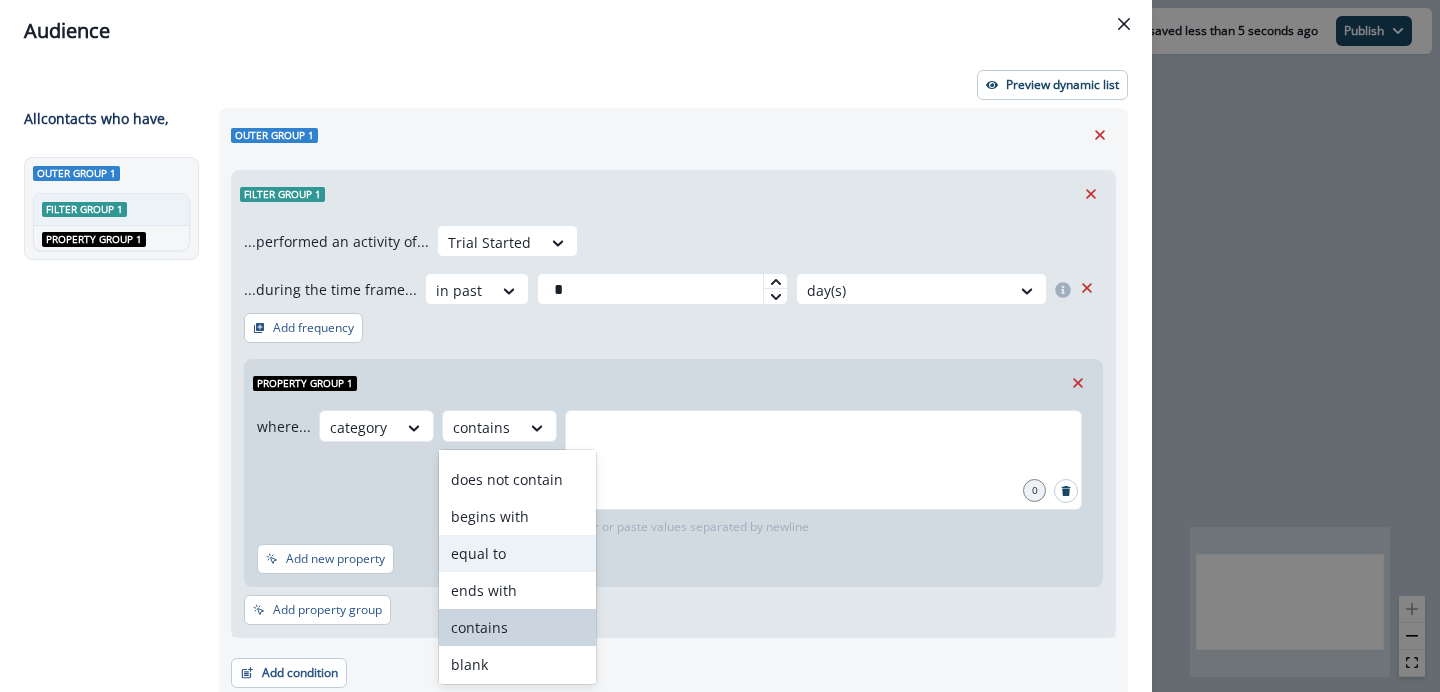 click on "equal to" at bounding box center (517, 553) 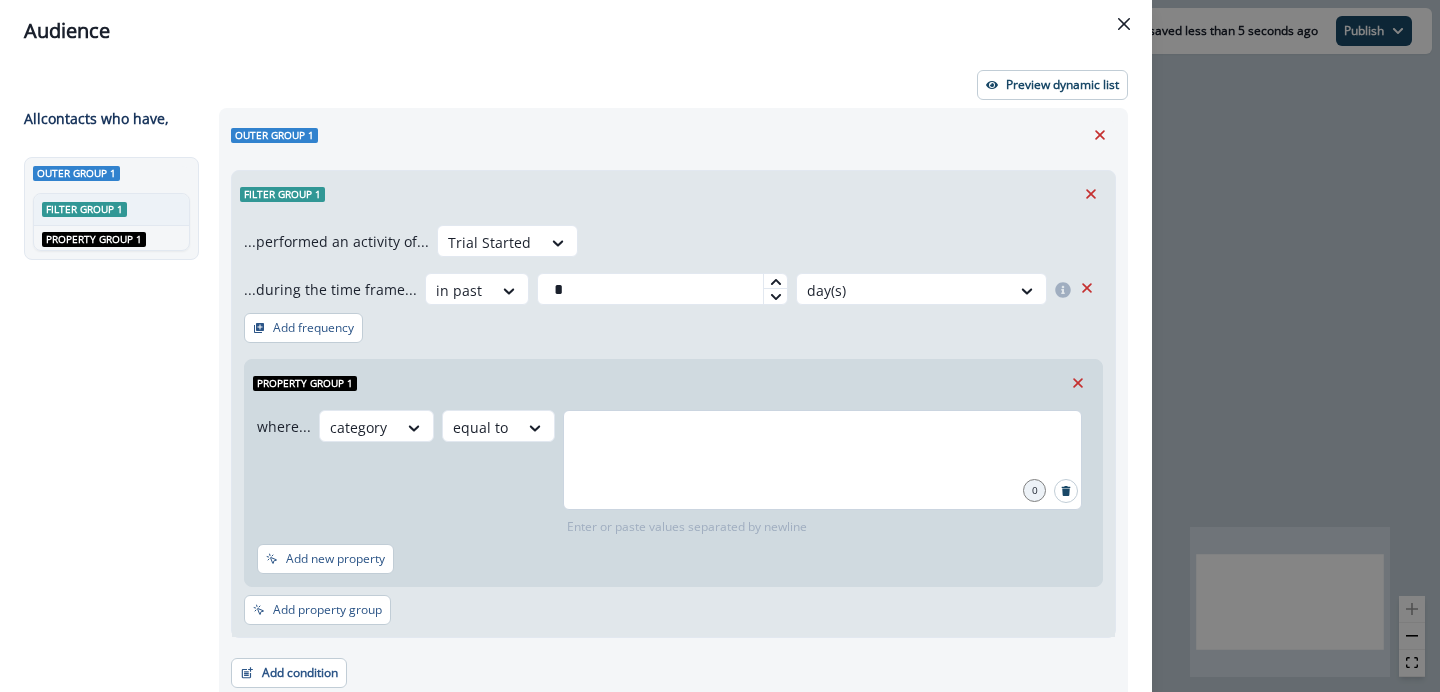 click at bounding box center (822, 460) 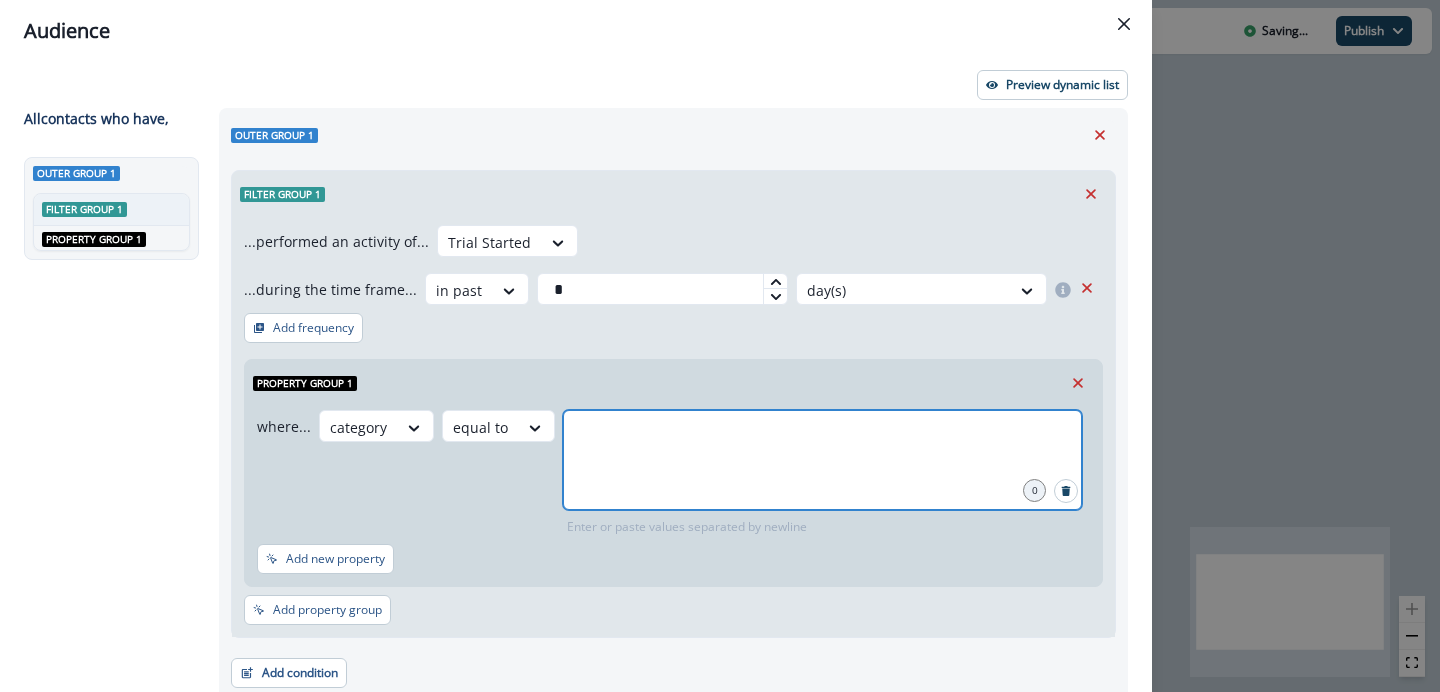 type on "*" 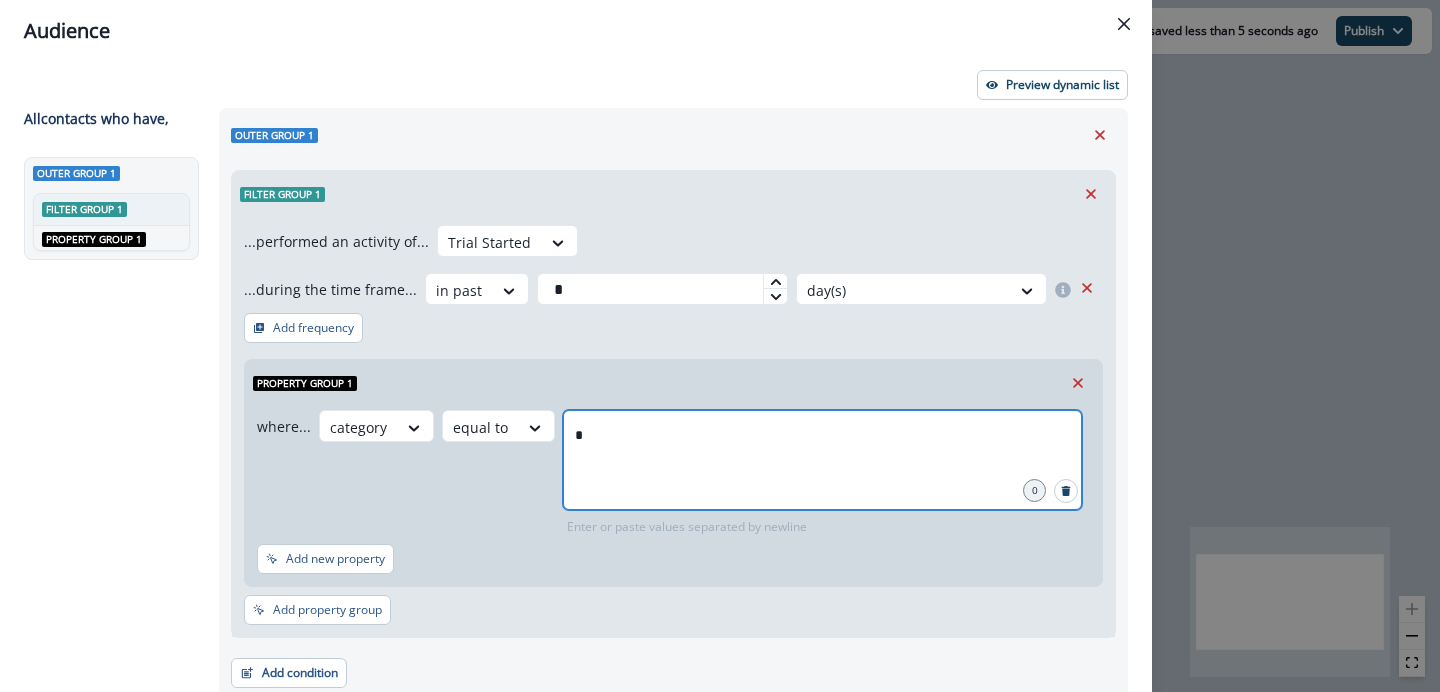 type 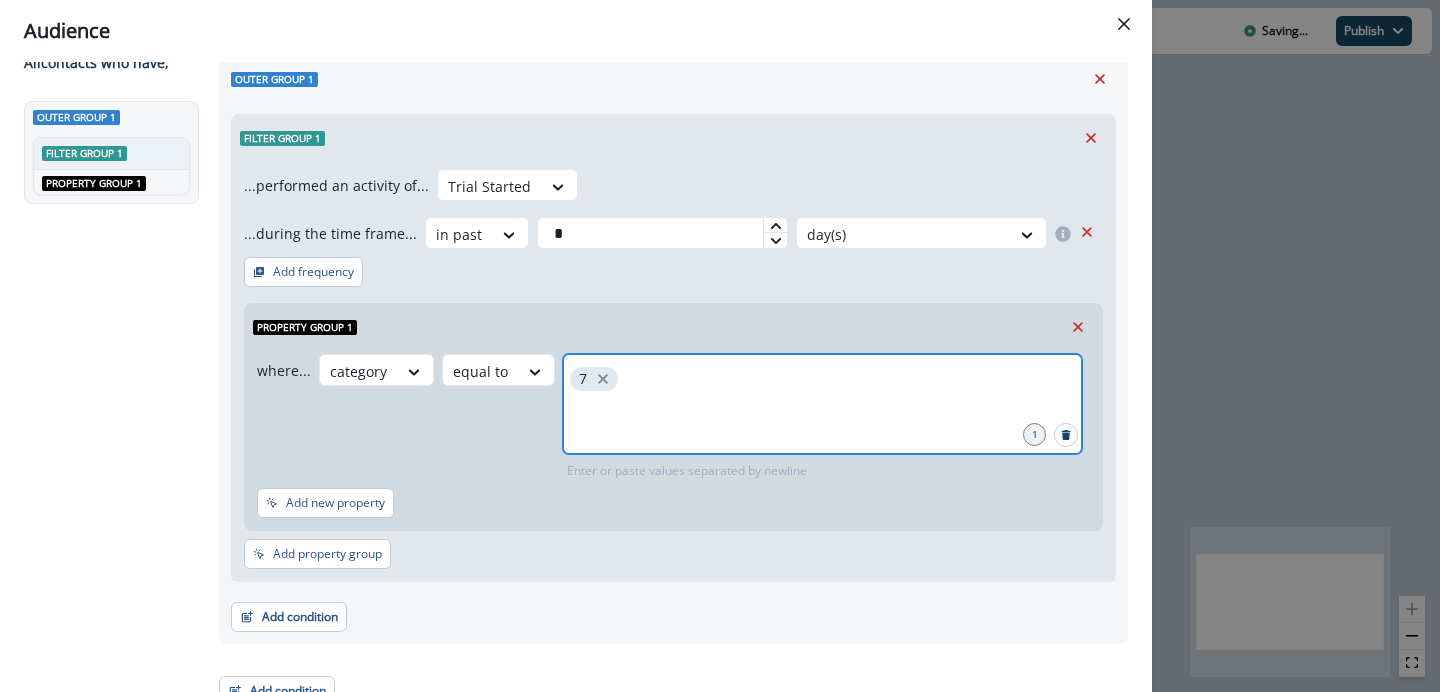 scroll, scrollTop: 78, scrollLeft: 0, axis: vertical 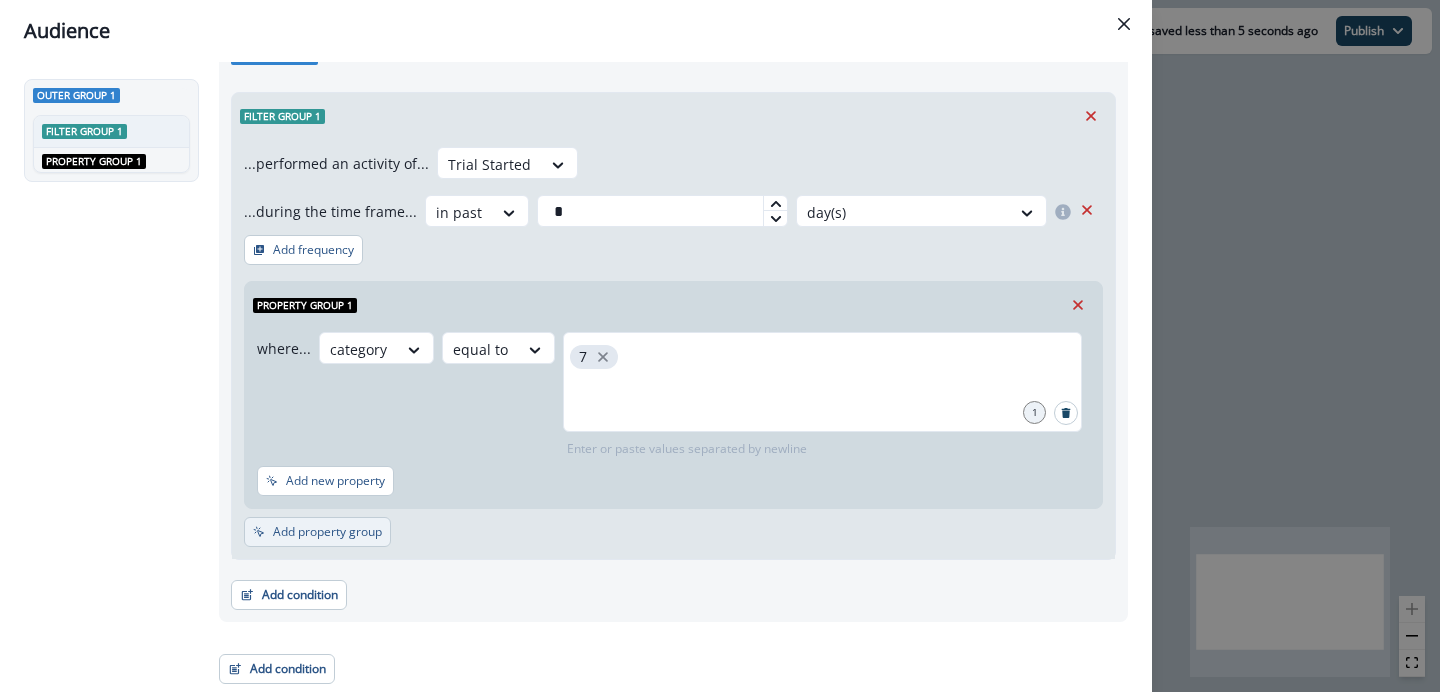 click on "Add property group" at bounding box center (327, 532) 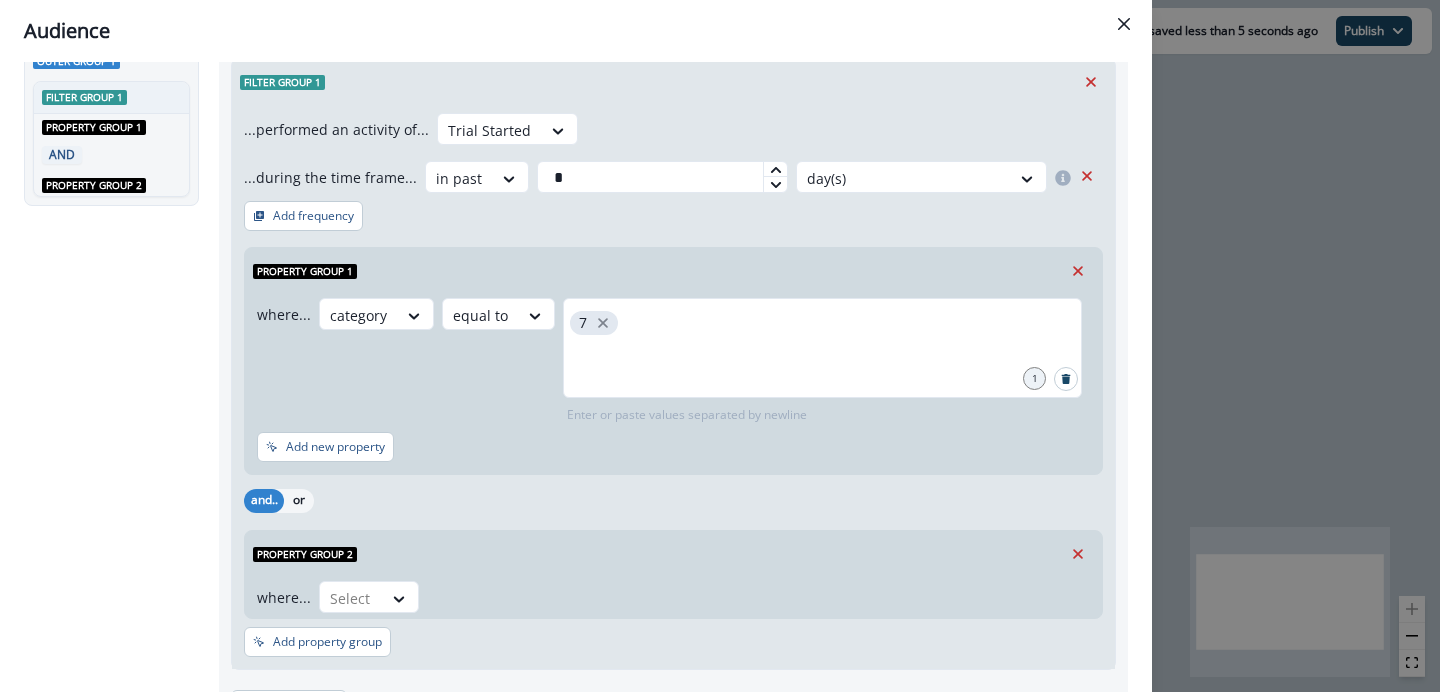 scroll, scrollTop: 113, scrollLeft: 0, axis: vertical 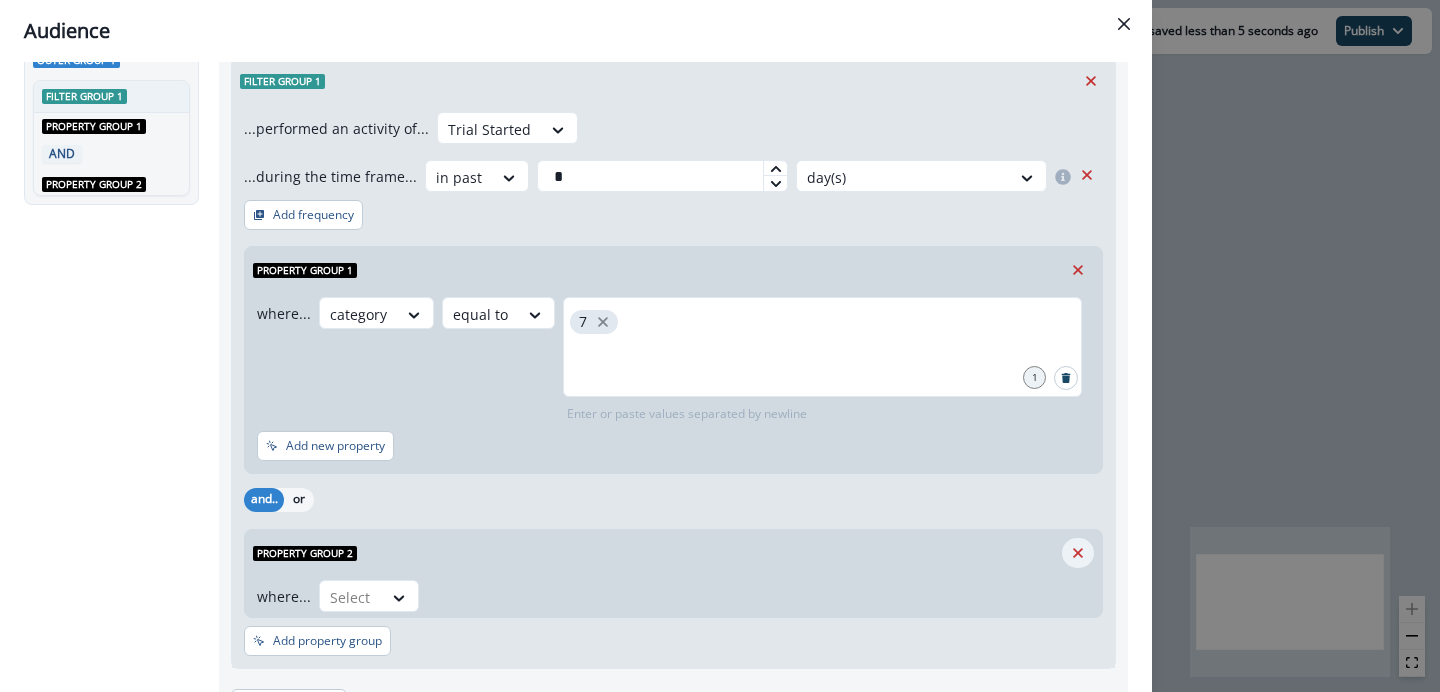 click 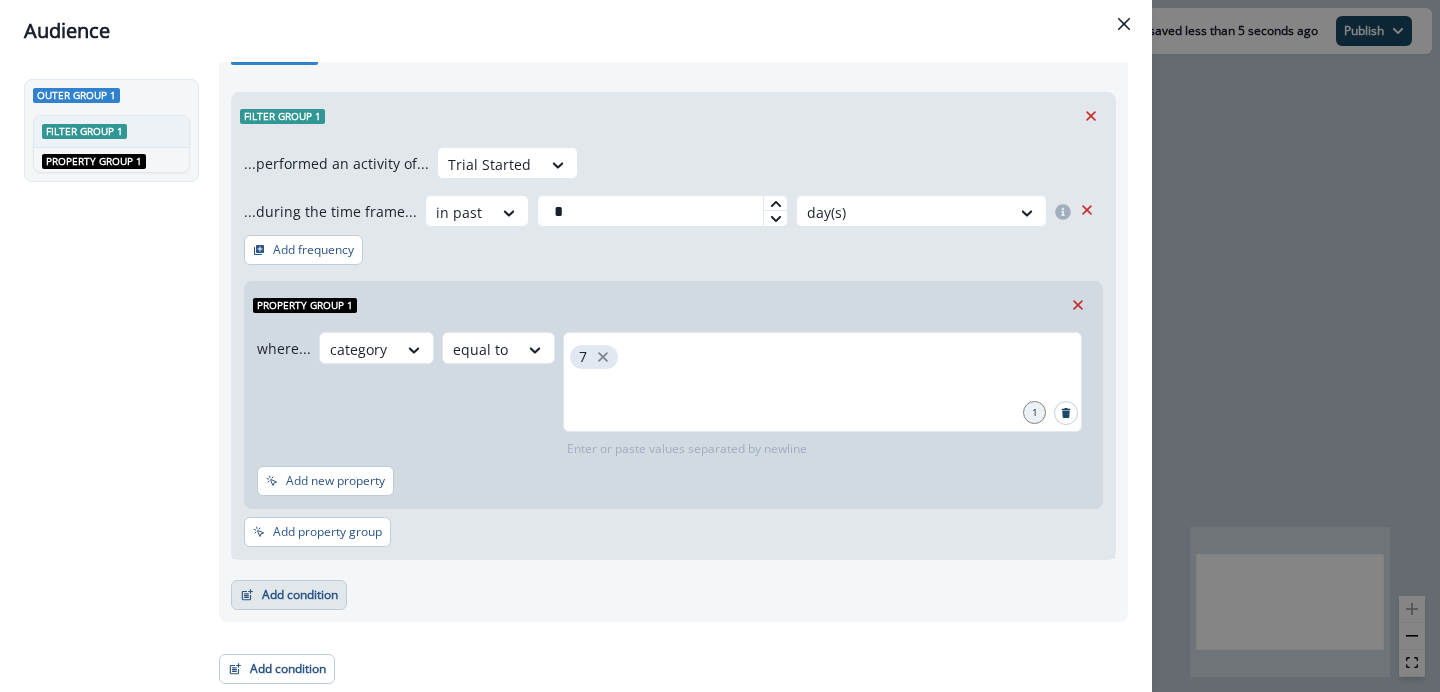 click on "Add condition" at bounding box center (289, 595) 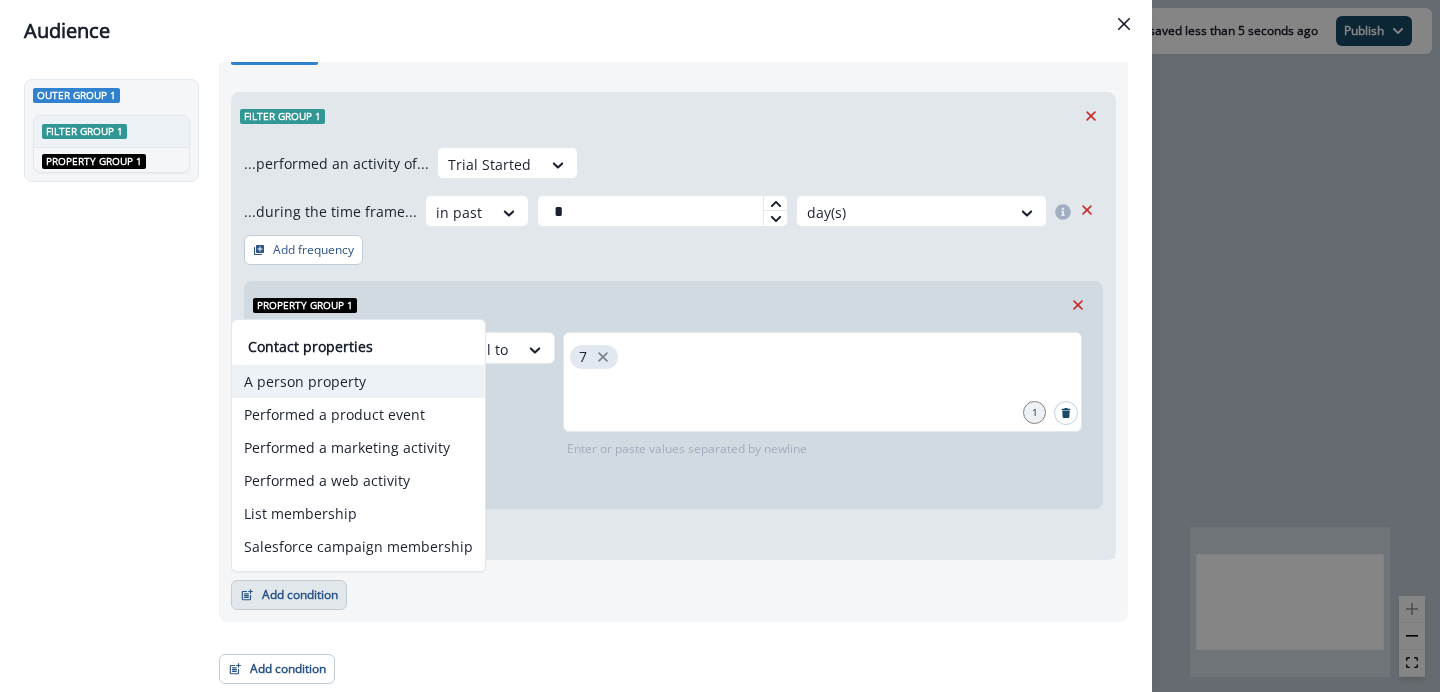 click on "A person property" at bounding box center (358, 381) 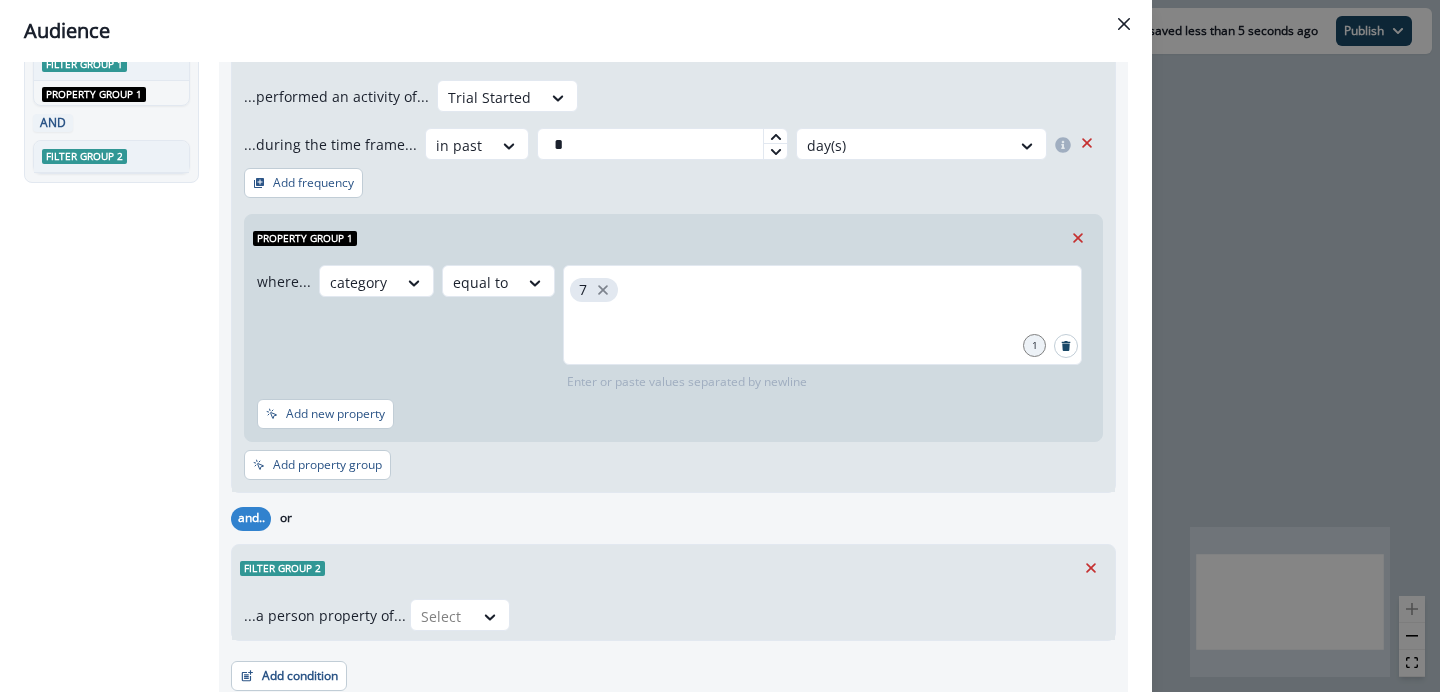 scroll, scrollTop: 226, scrollLeft: 0, axis: vertical 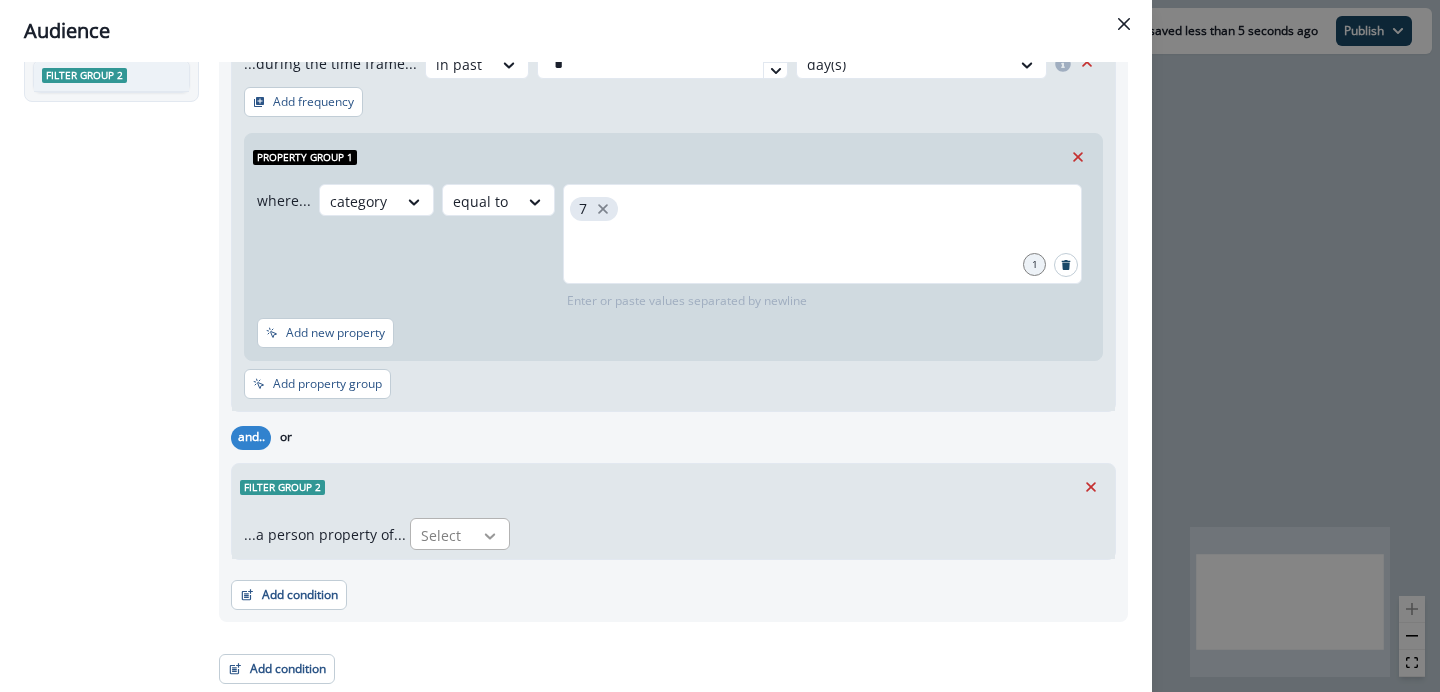 click 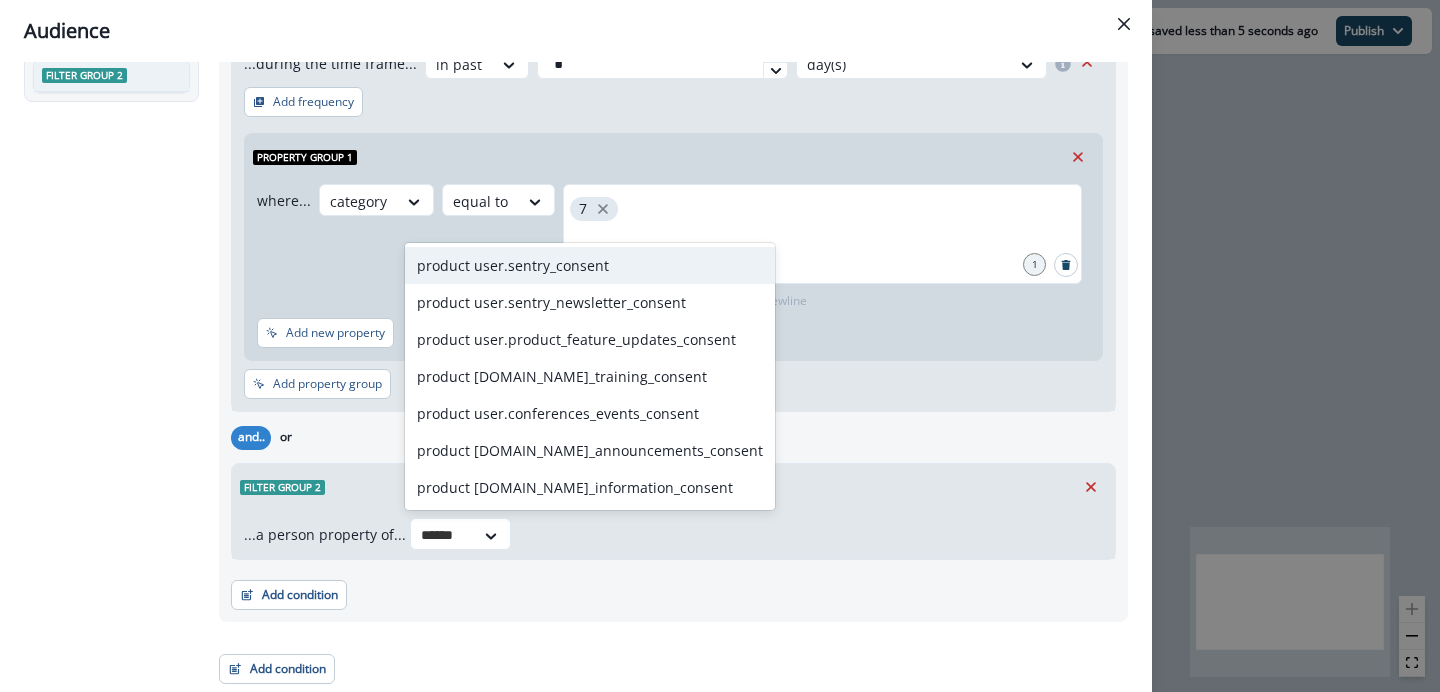 type on "*******" 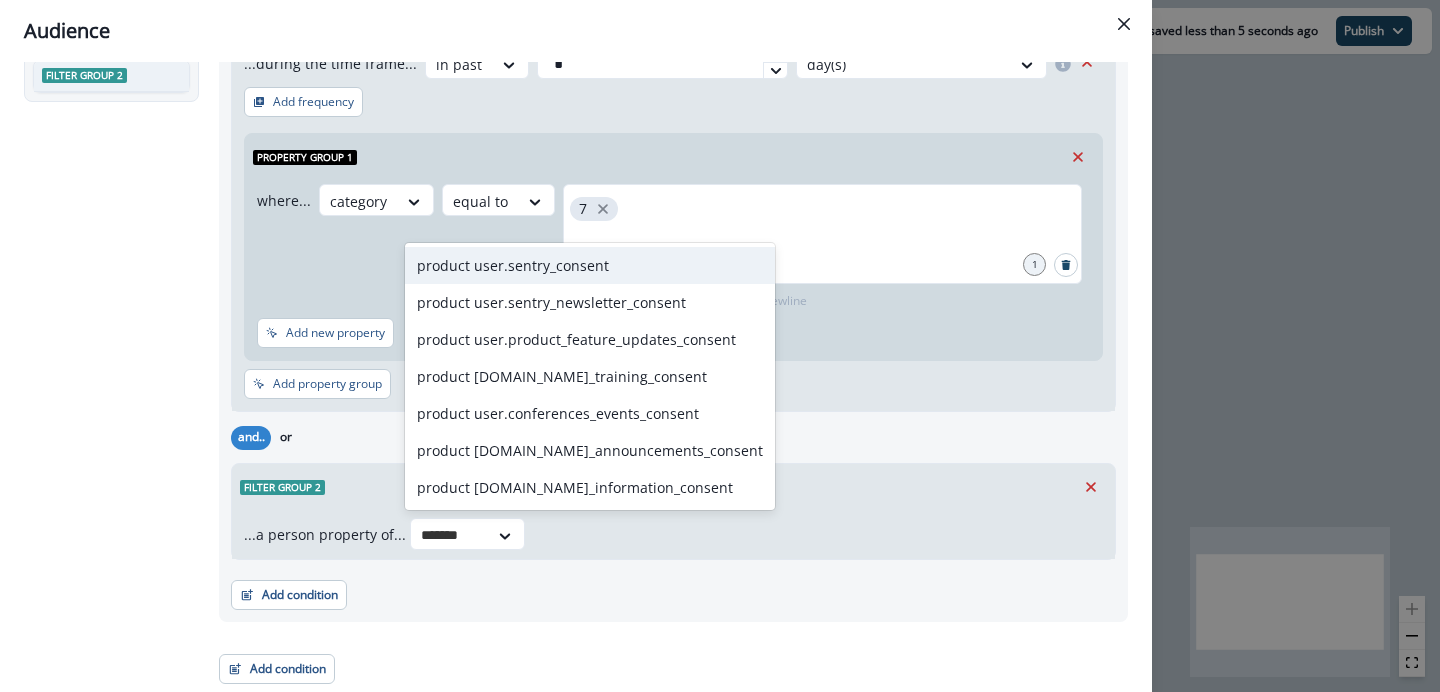 click on "product user.sentry_consent product user.sentry_newsletter_consent product user.product_feature_updates_consent product [DOMAIN_NAME]_training_consent product user.conferences_events_consent product [DOMAIN_NAME]_announcements_consent product [DOMAIN_NAME]_information_consent" at bounding box center [590, 376] 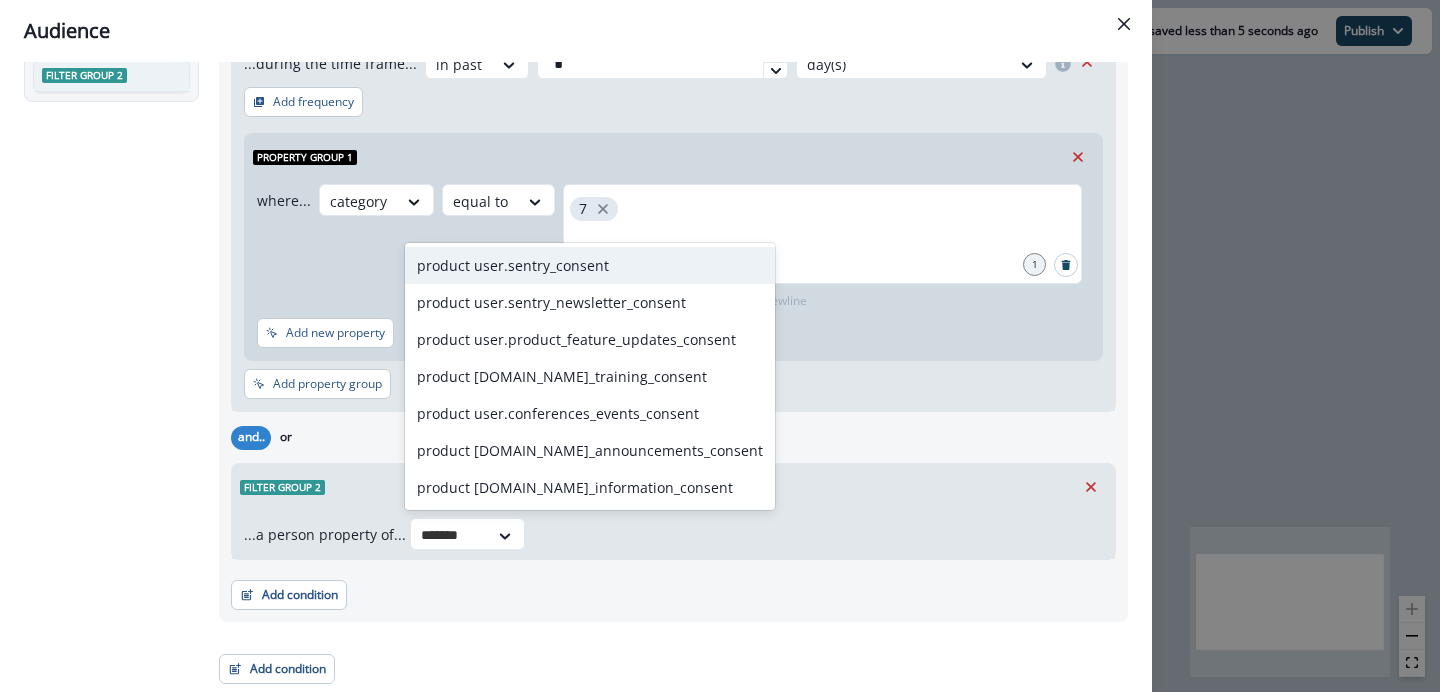 click on "product user.sentry_consent" at bounding box center [590, 265] 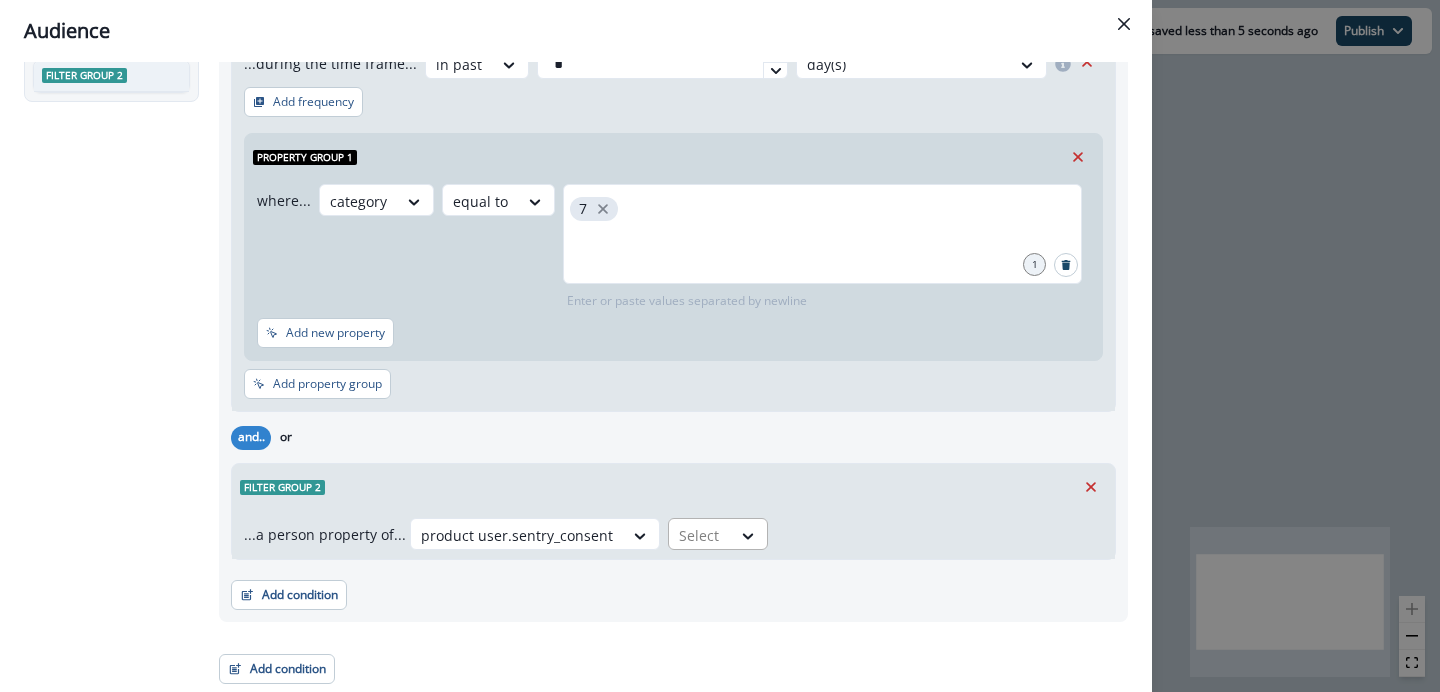 click at bounding box center (700, 535) 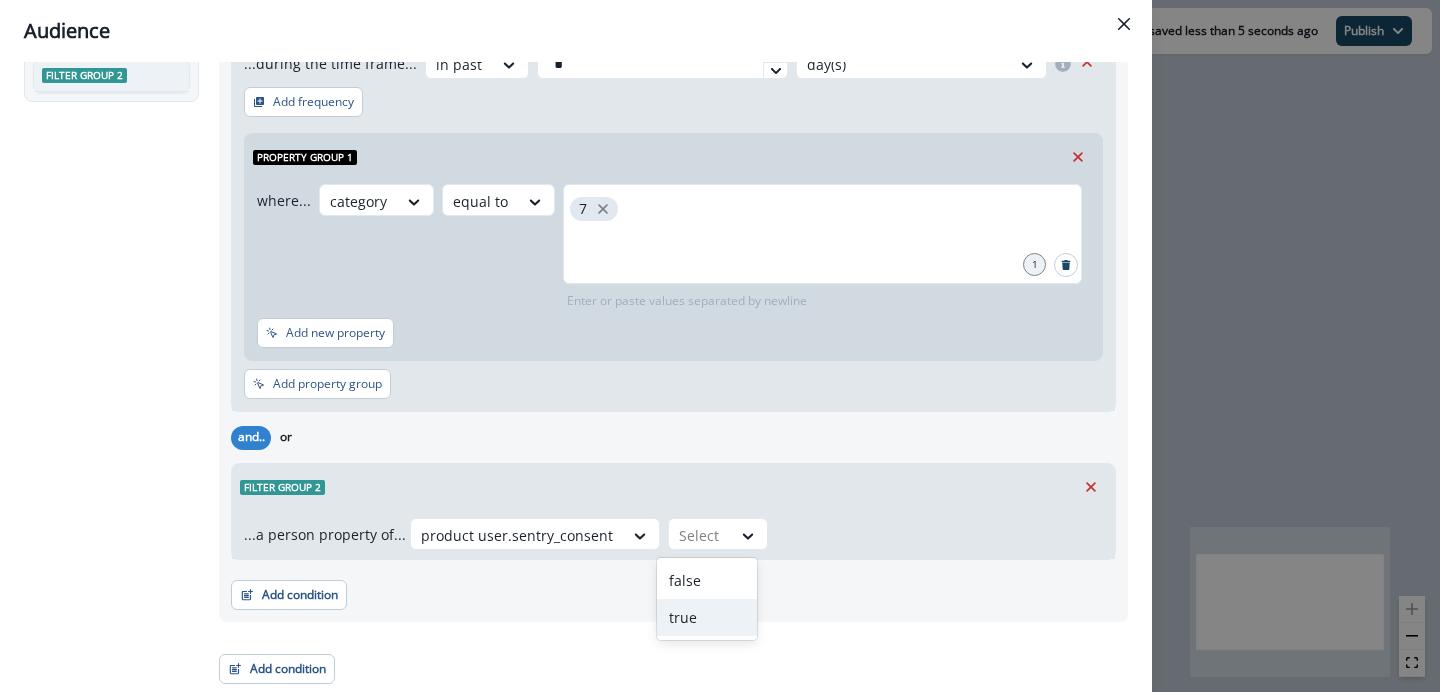 click on "true" at bounding box center [707, 617] 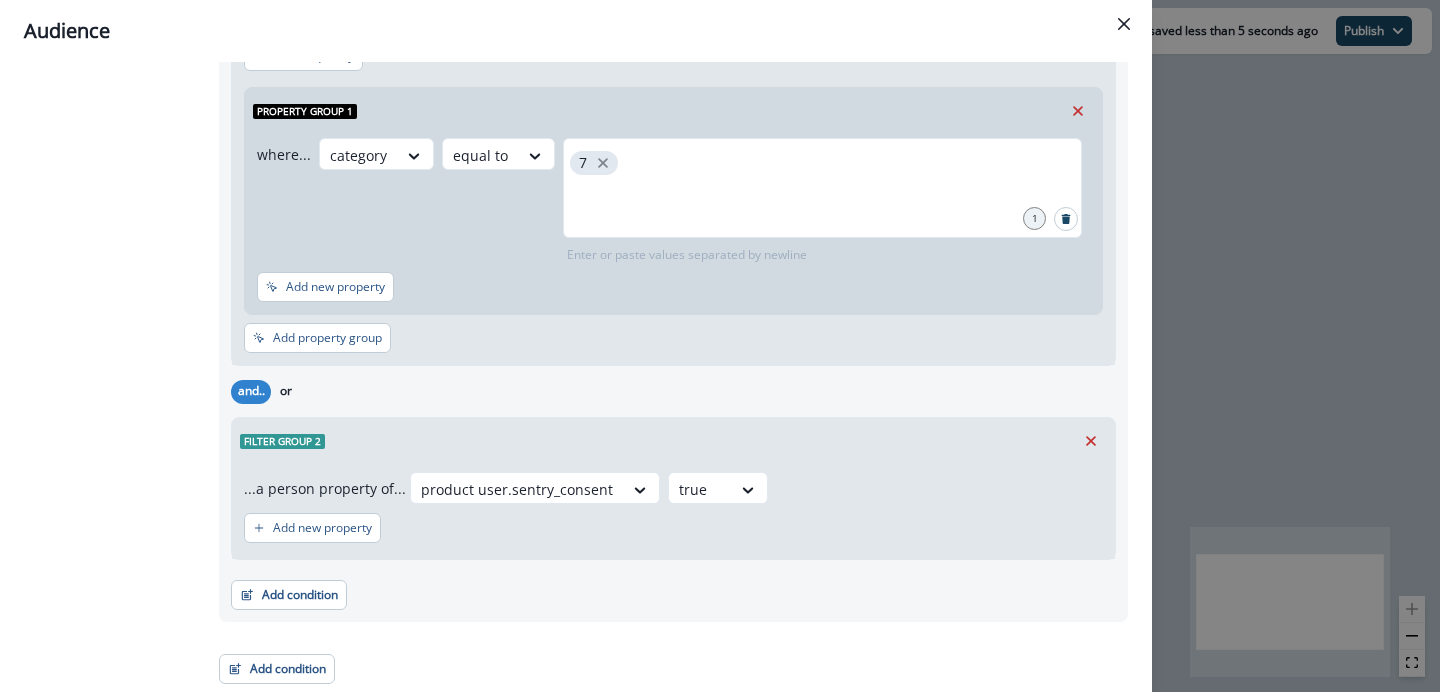 scroll, scrollTop: 0, scrollLeft: 0, axis: both 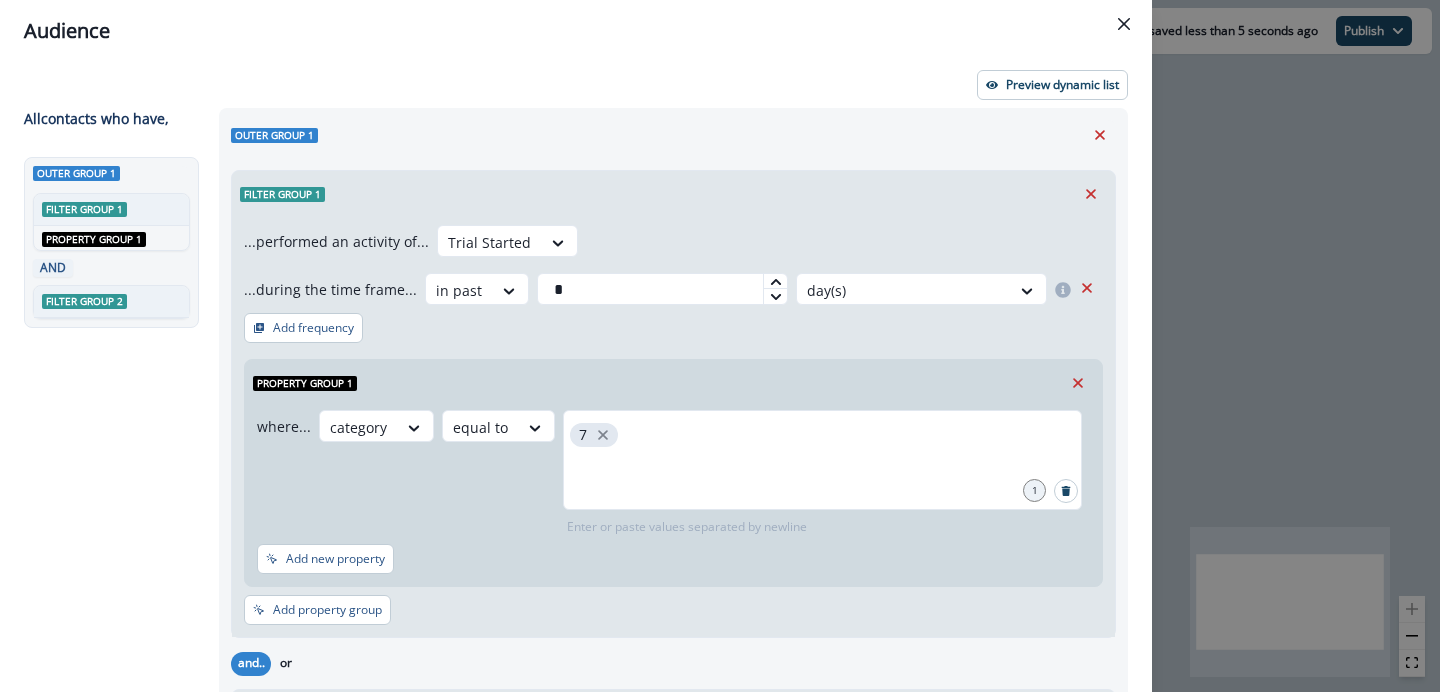 click on "Audience Preview dynamic list All  contact s who have, Outer group 1 Filter group 1 AND Property group
1 AND Filter group 2 Outer group 1 Filter group 1 ...performed an activity of... Trial Started ...during the time frame... in past * day(s) Add frequency Property group 1 where... category equal to 7 1 Enter or paste values separated by newline Add new property Add property group and.. or Filter group 2 ...a person property of... product user.sentry_consent true Add new property Add condition Contact properties A person property Performed a product event Performed a marketing activity Performed a web activity List membership Salesforce campaign membership Add condition Contact properties A person property Performed a product event Performed a marketing activity Performed a web activity List membership Salesforce campaign membership Grouped properties Account members" at bounding box center (720, 346) 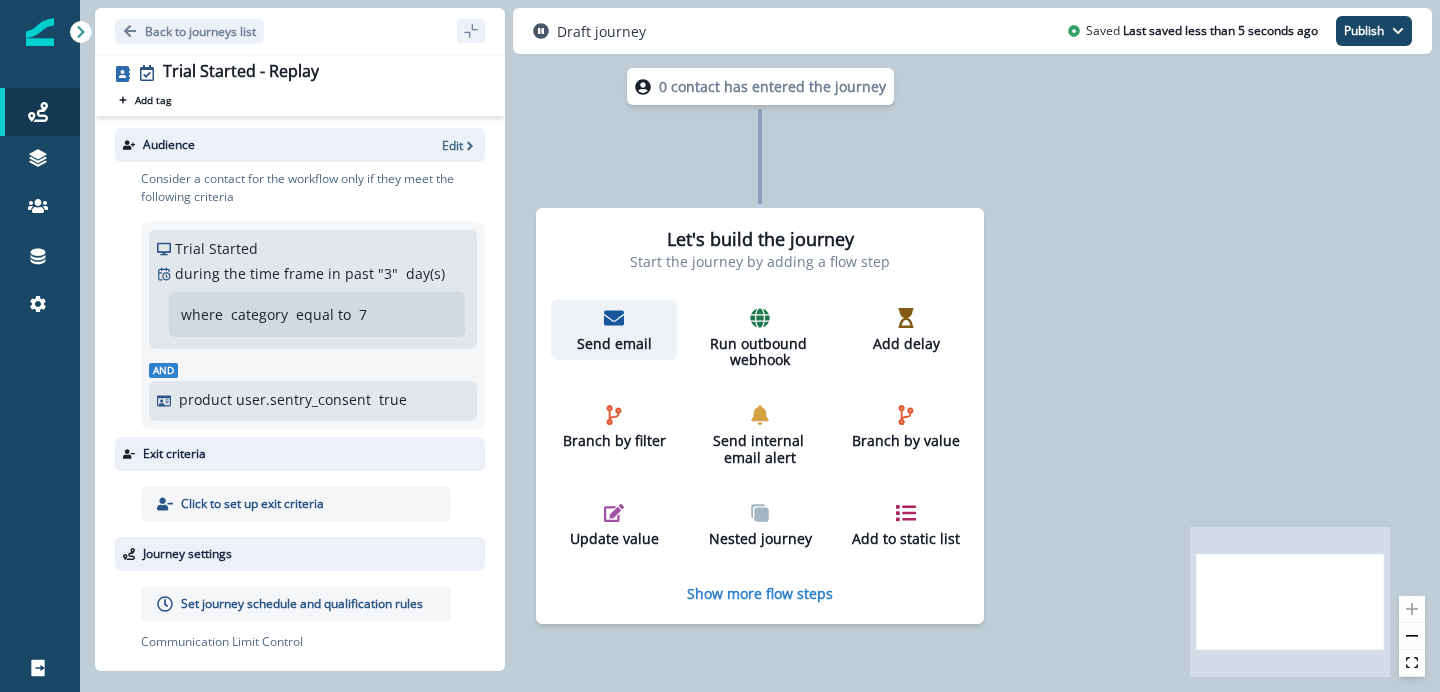 click 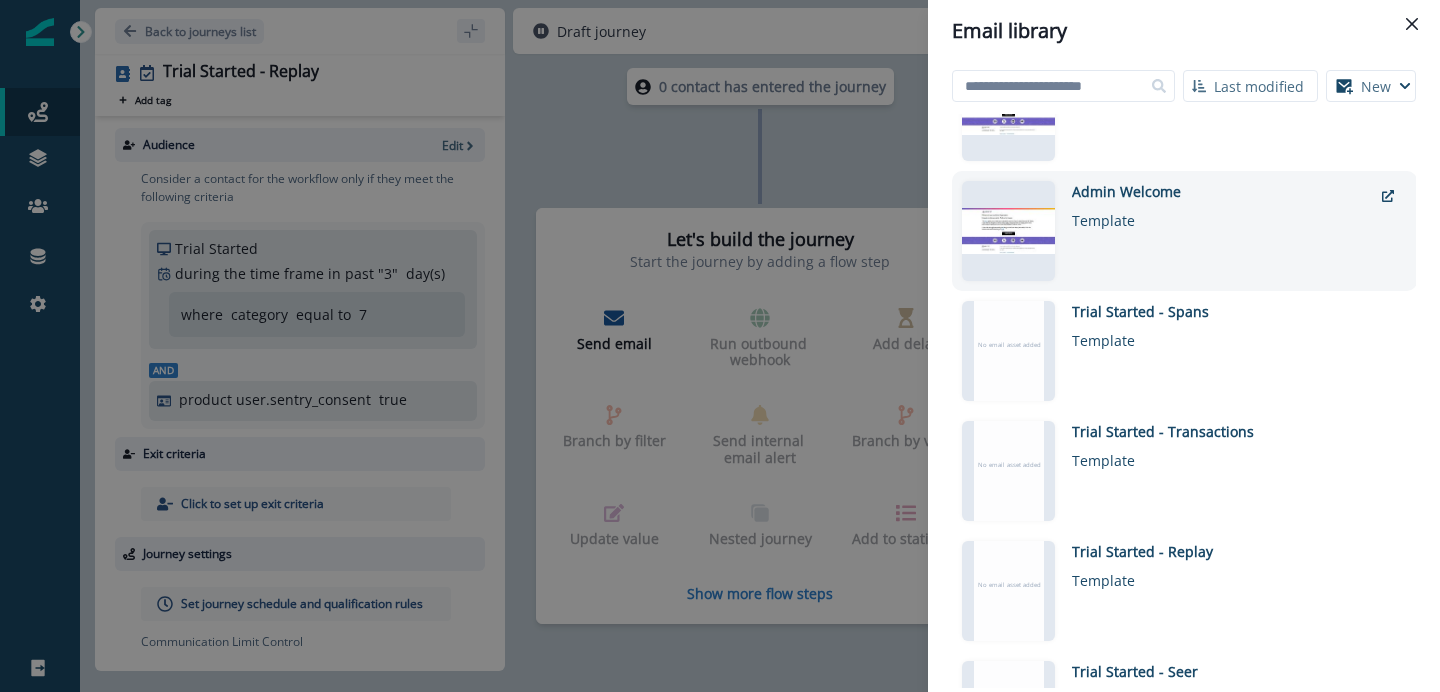 scroll, scrollTop: 105, scrollLeft: 0, axis: vertical 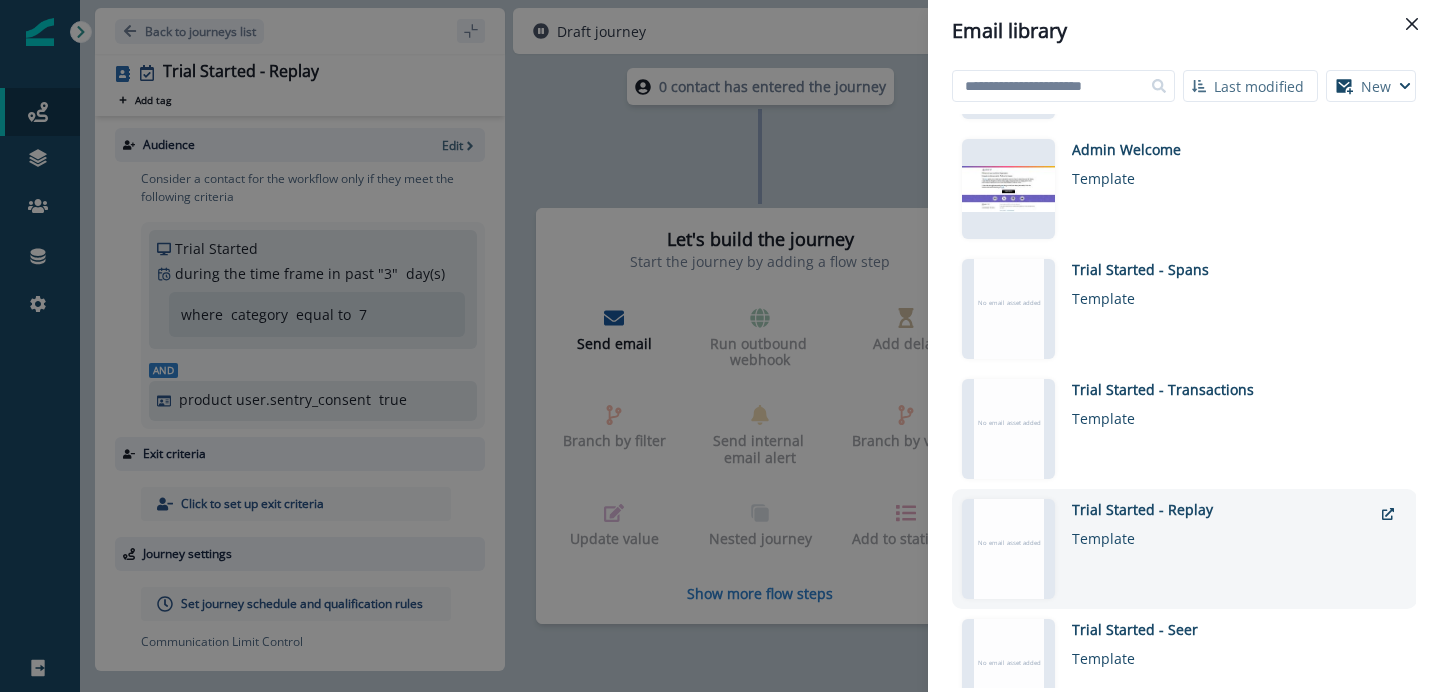 click on "Template" at bounding box center (1222, 534) 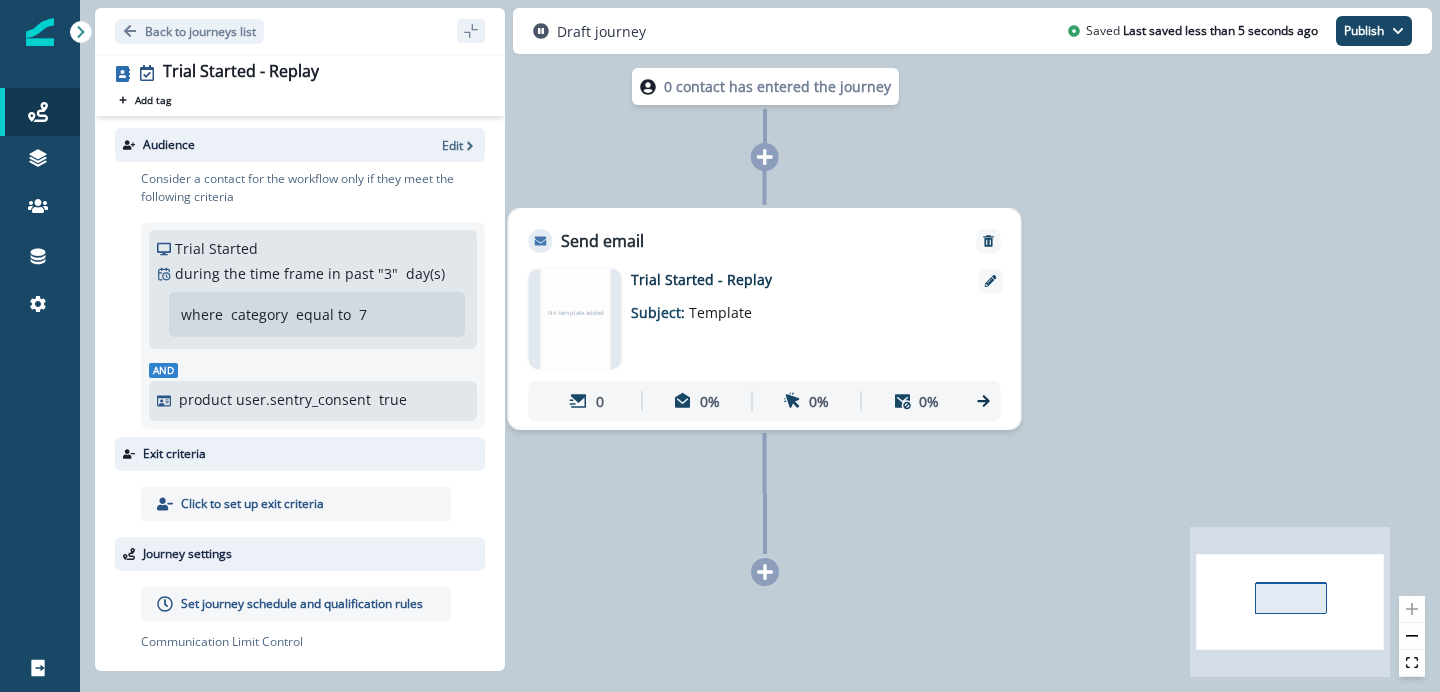 click on "0 contact has entered the journey Send email Email asset changed, journey reports will be subject to change This asset has overrides for  No template added Trial Started - Replay Subject:   Template 0 0% 0% 0%" at bounding box center (760, 346) 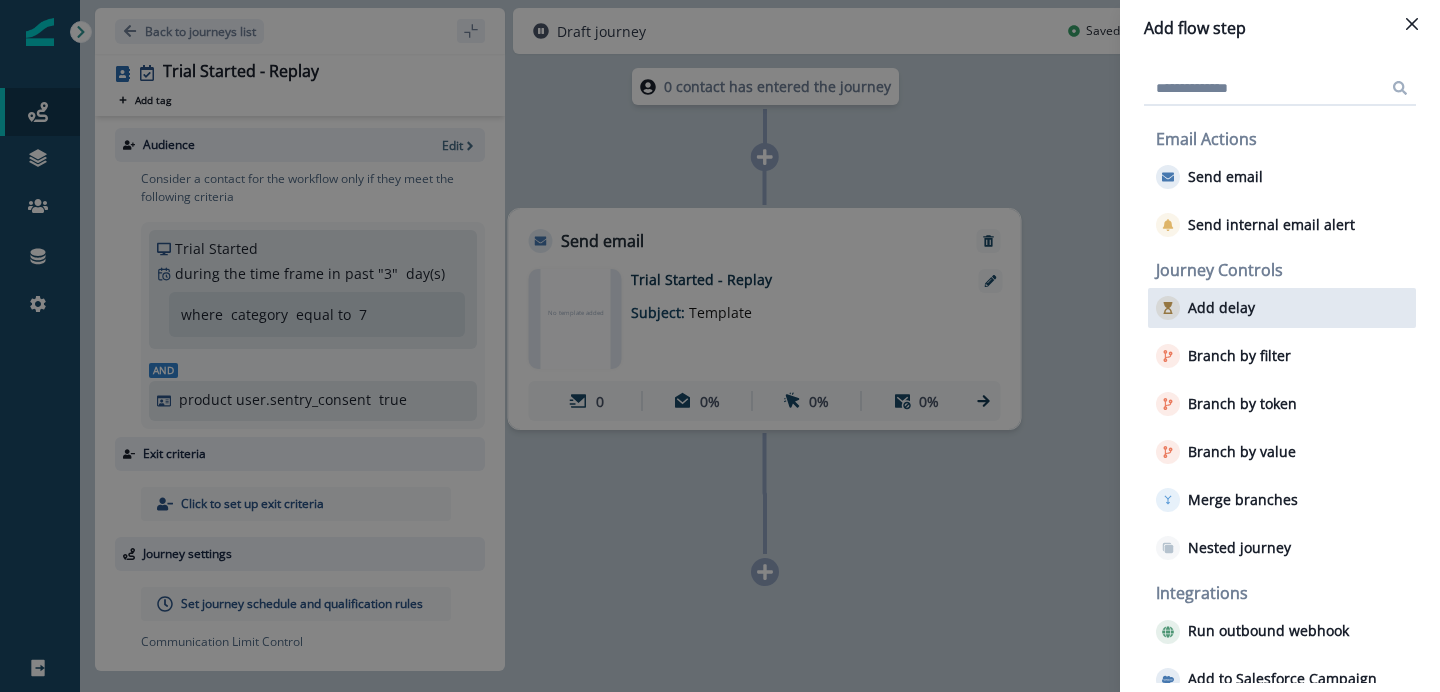 click on "Add delay" at bounding box center (1282, 308) 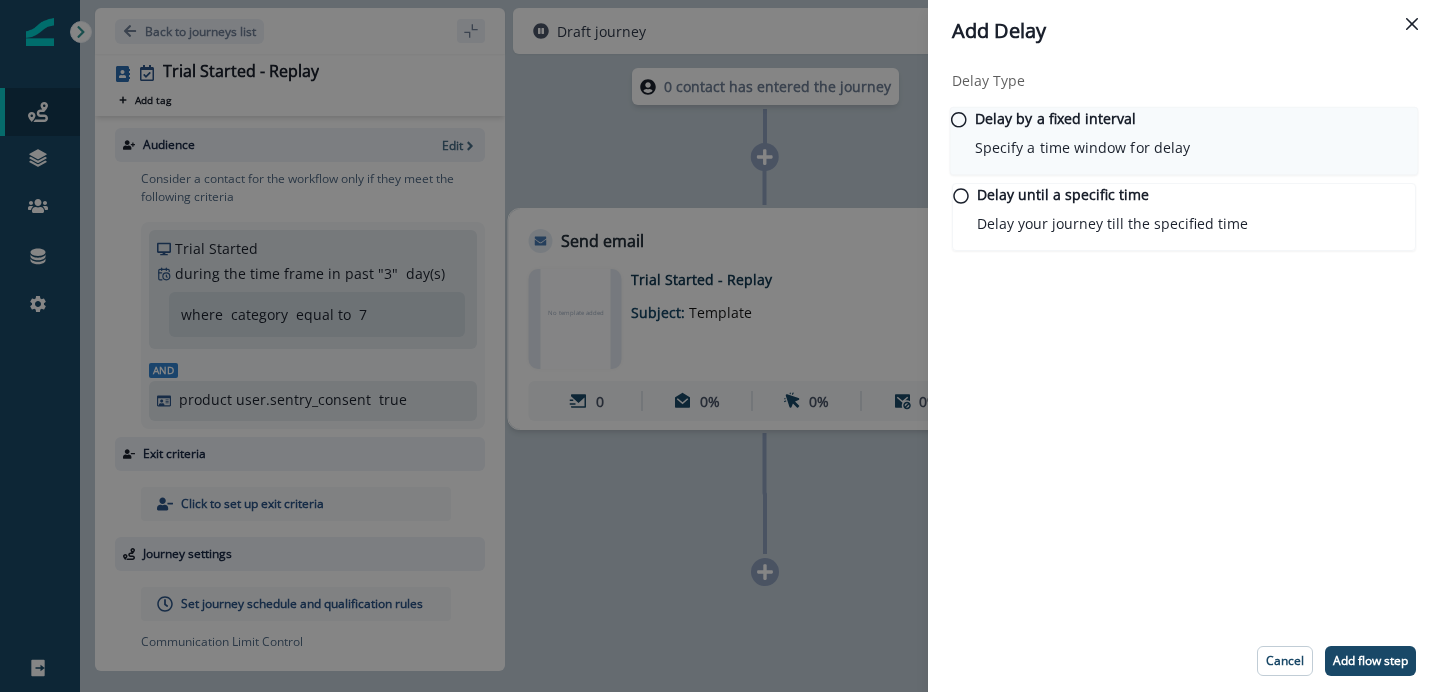 click on "Specify a time window for delay" at bounding box center [1082, 147] 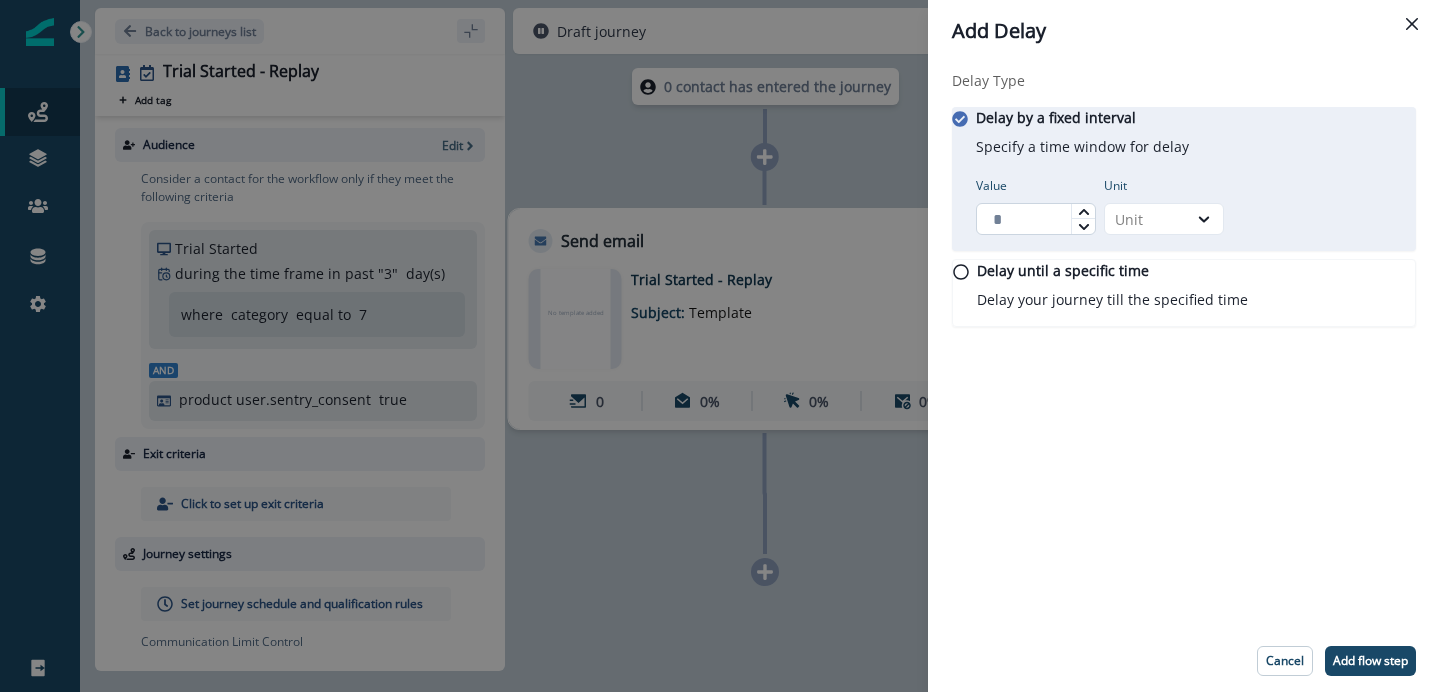 click on "Value" at bounding box center [1036, 219] 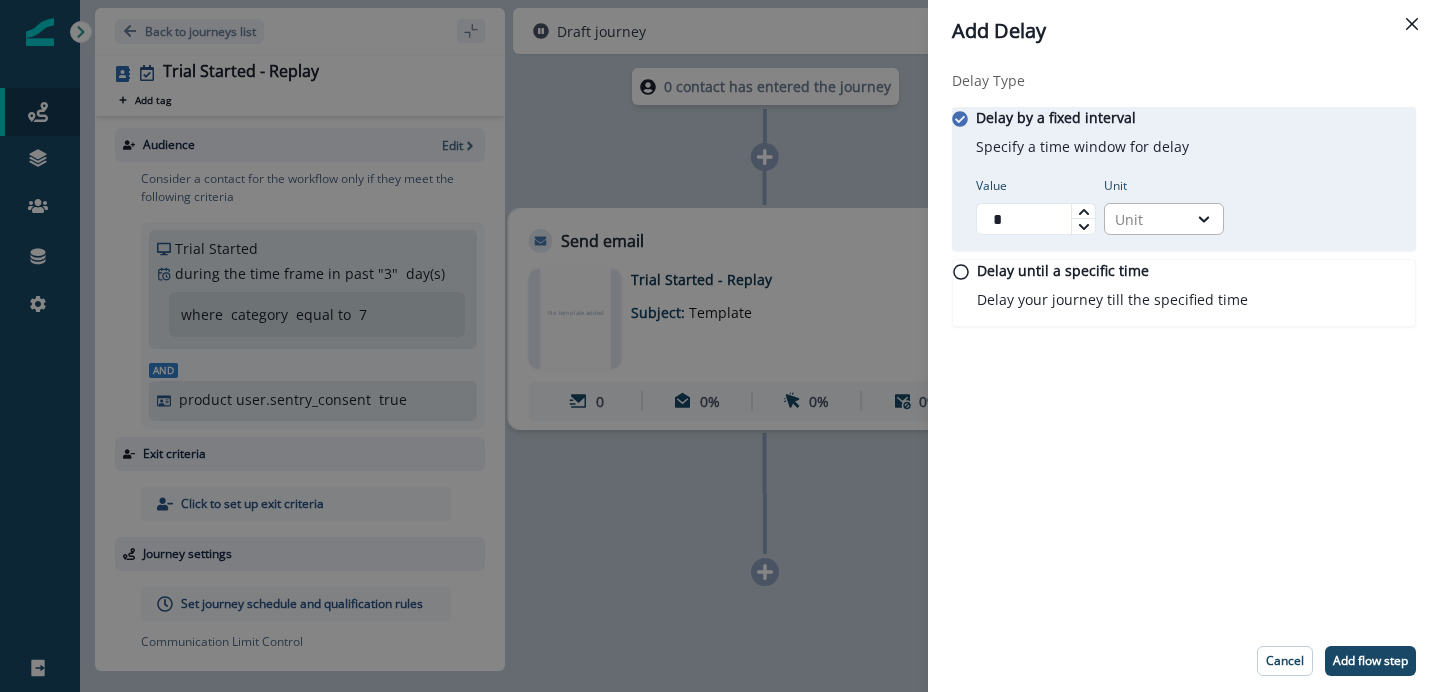 type on "*" 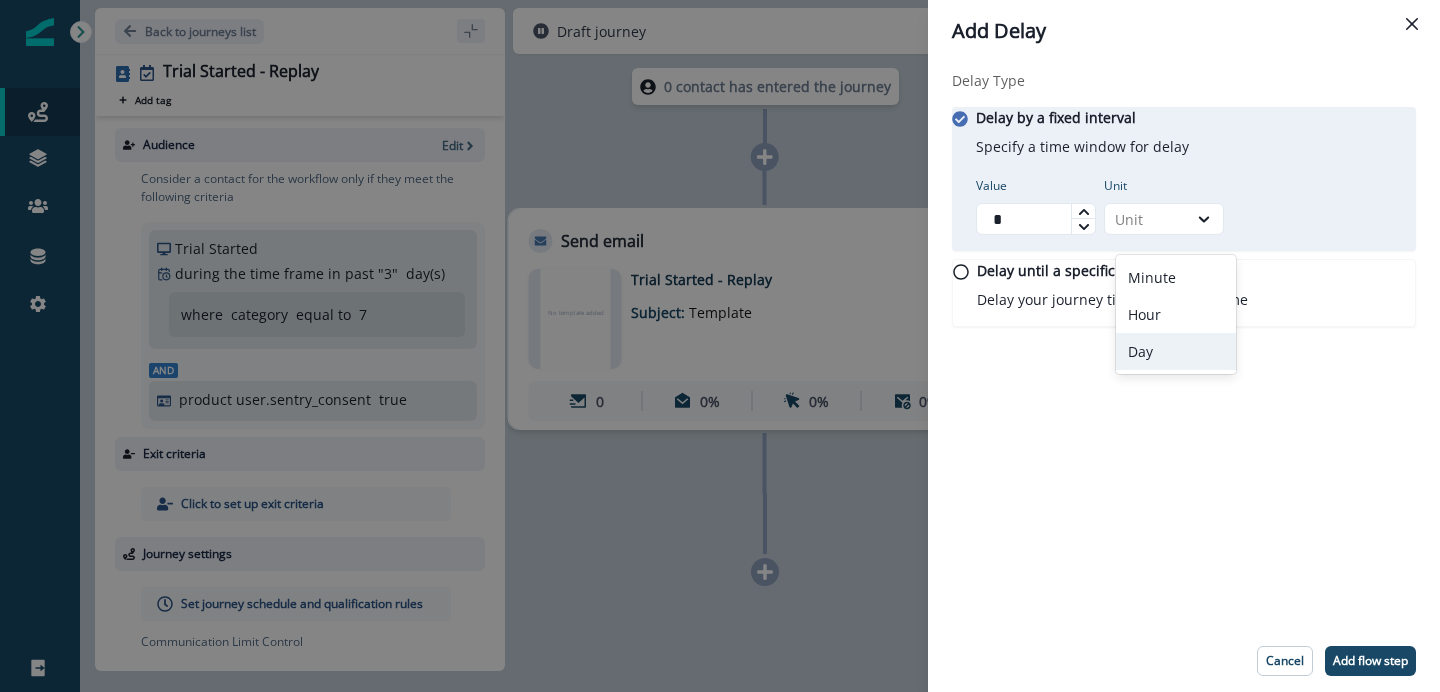 click on "Day" at bounding box center (1176, 351) 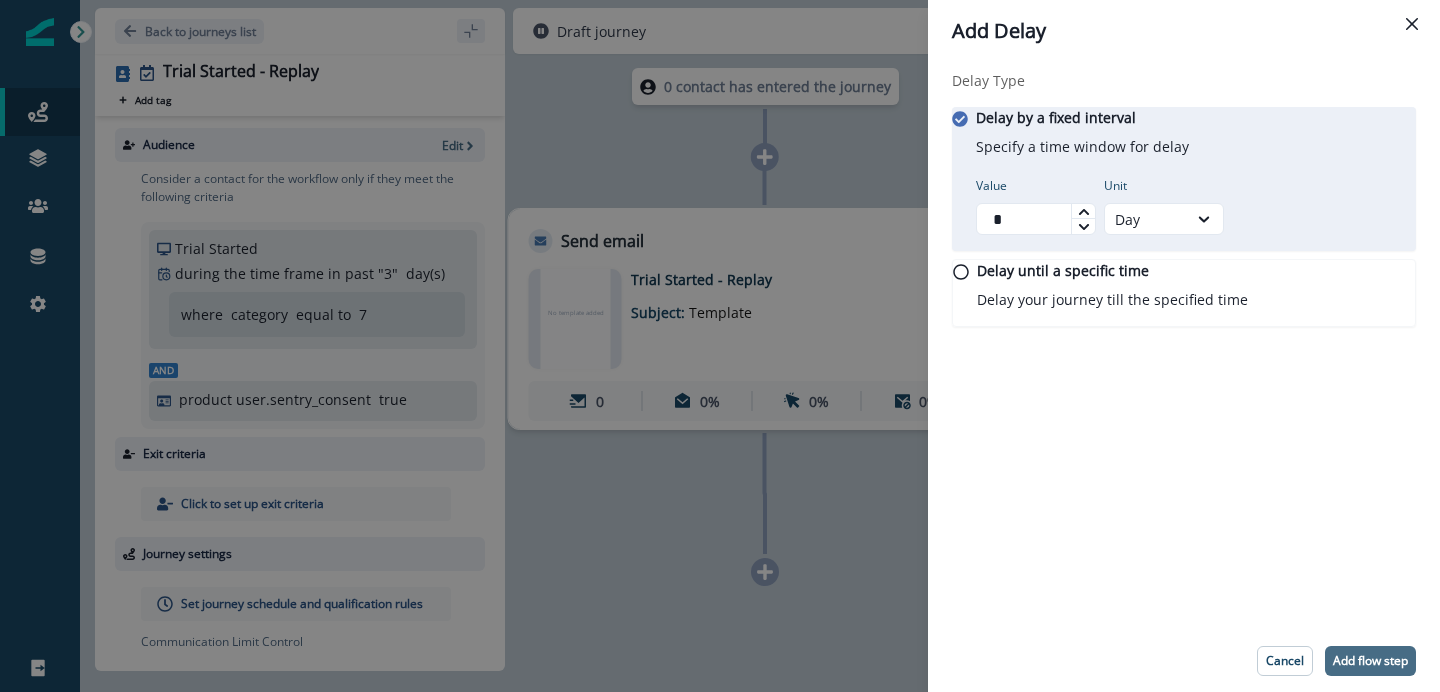 click on "Add flow step" at bounding box center [1370, 661] 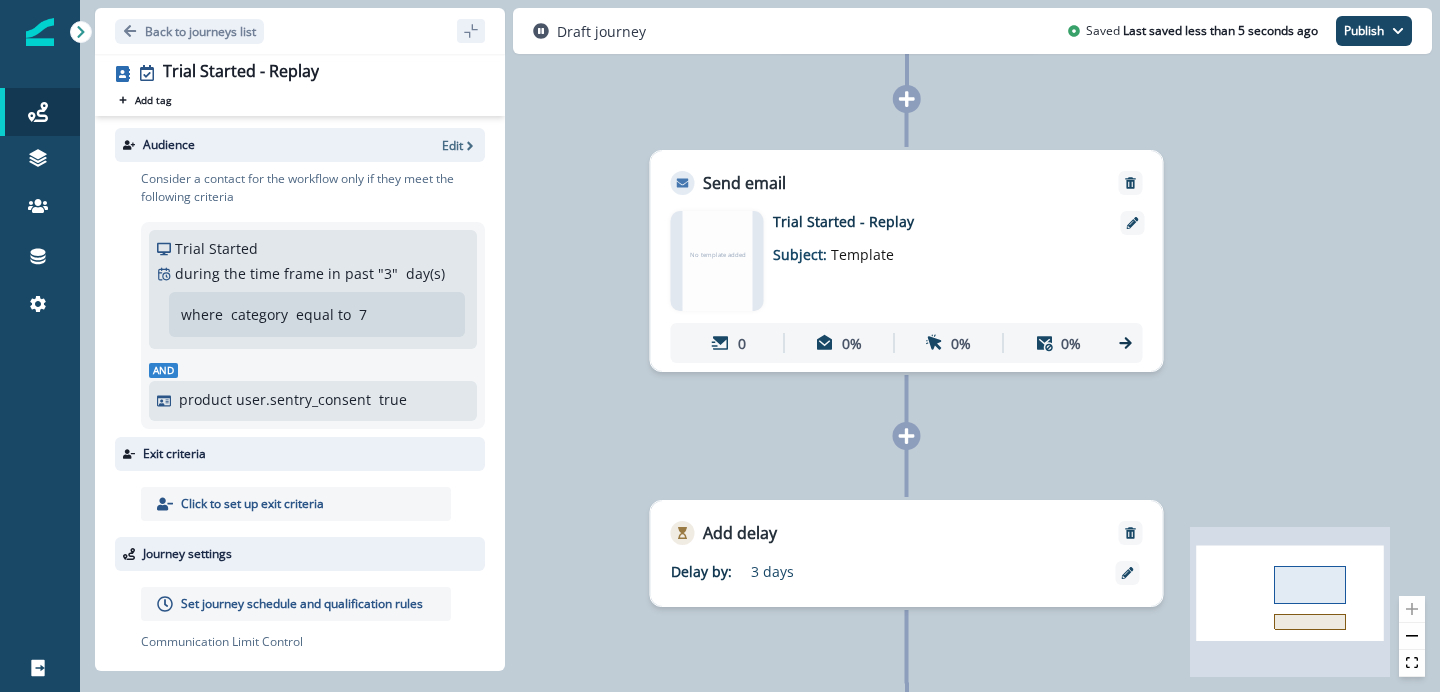 drag, startPoint x: 912, startPoint y: 459, endPoint x: 1053, endPoint y: 401, distance: 152.4631 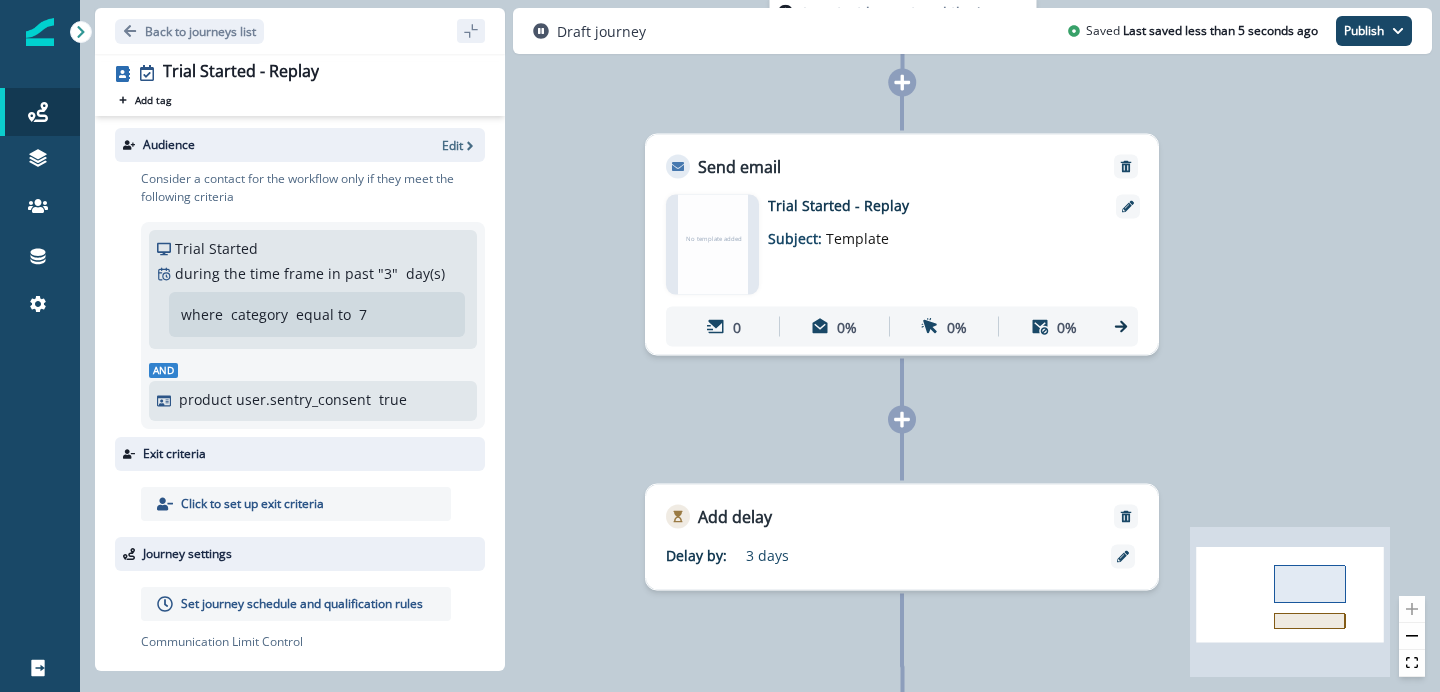 scroll, scrollTop: 36, scrollLeft: 0, axis: vertical 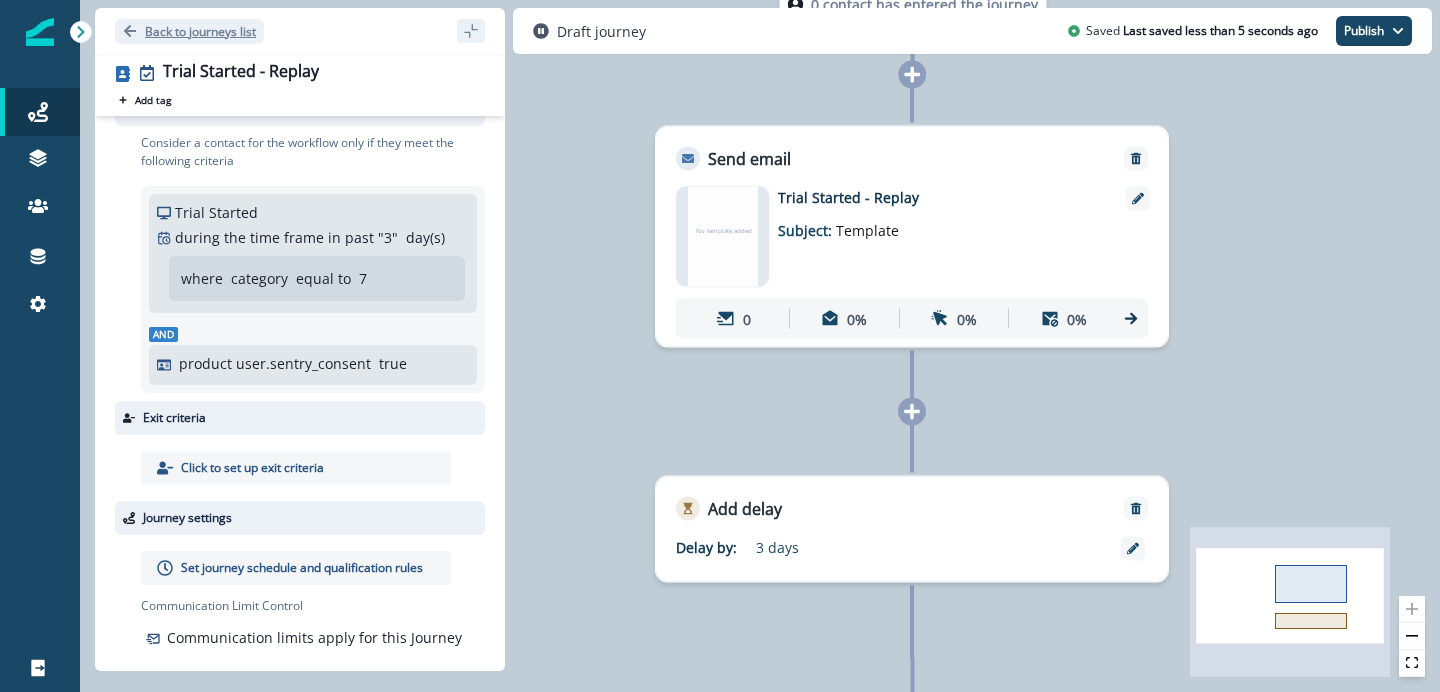 click on "Back to journeys list" at bounding box center [200, 31] 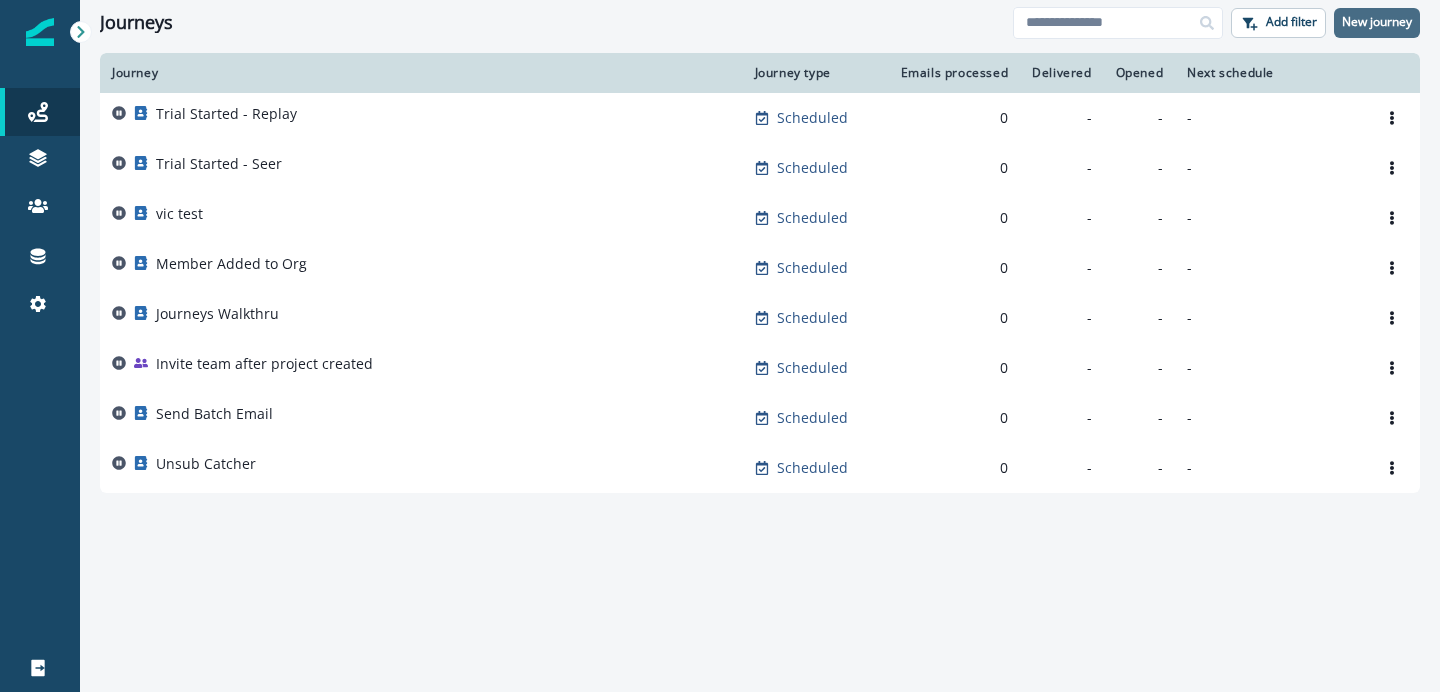 click on "New journey" at bounding box center (1377, 23) 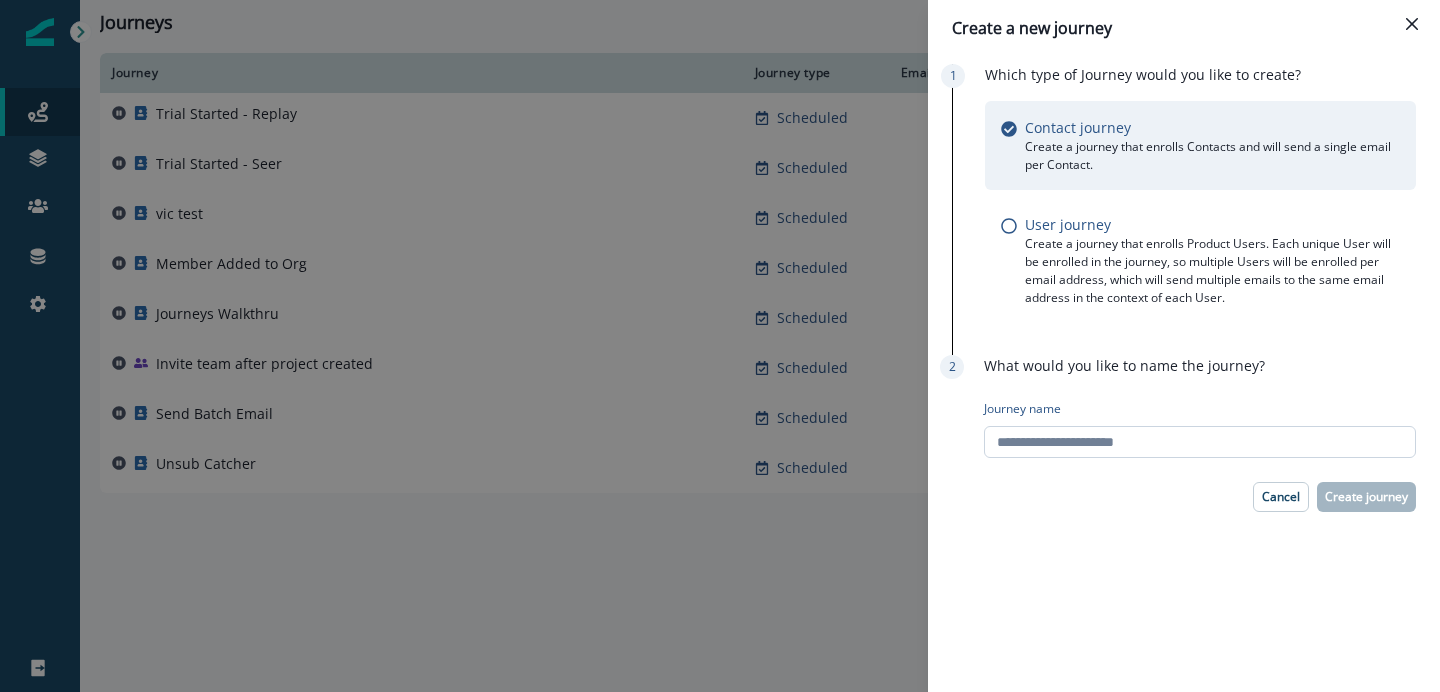 click on "Journey name" at bounding box center (1200, 442) 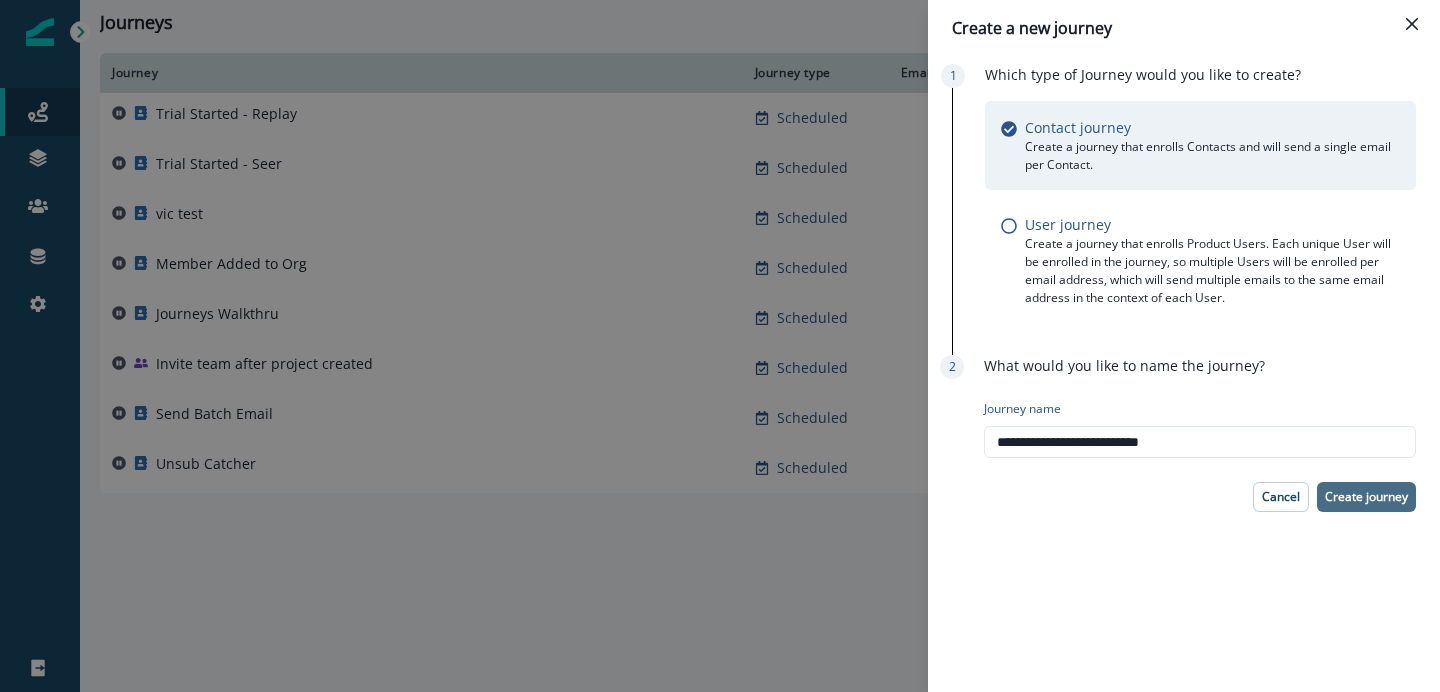 type on "**********" 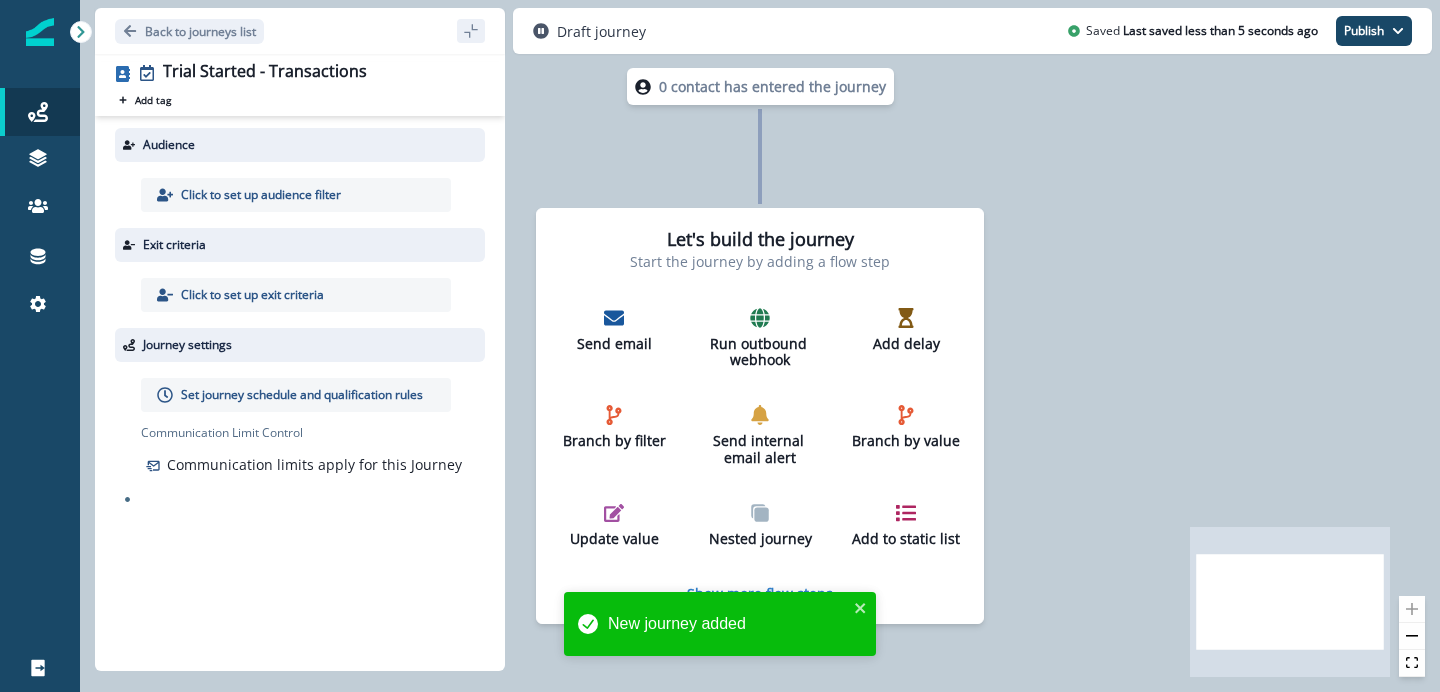 click on "Click to set up audience filter" at bounding box center (261, 195) 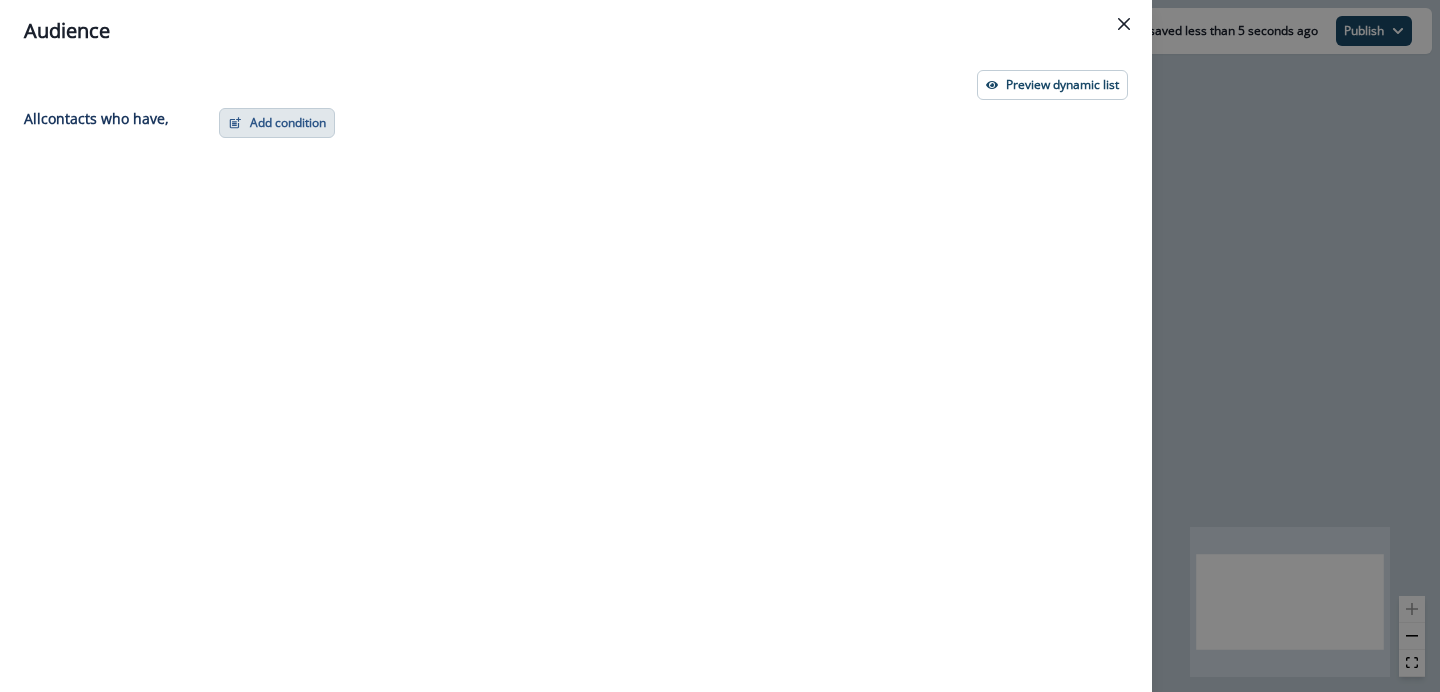 click on "Add condition" at bounding box center (277, 123) 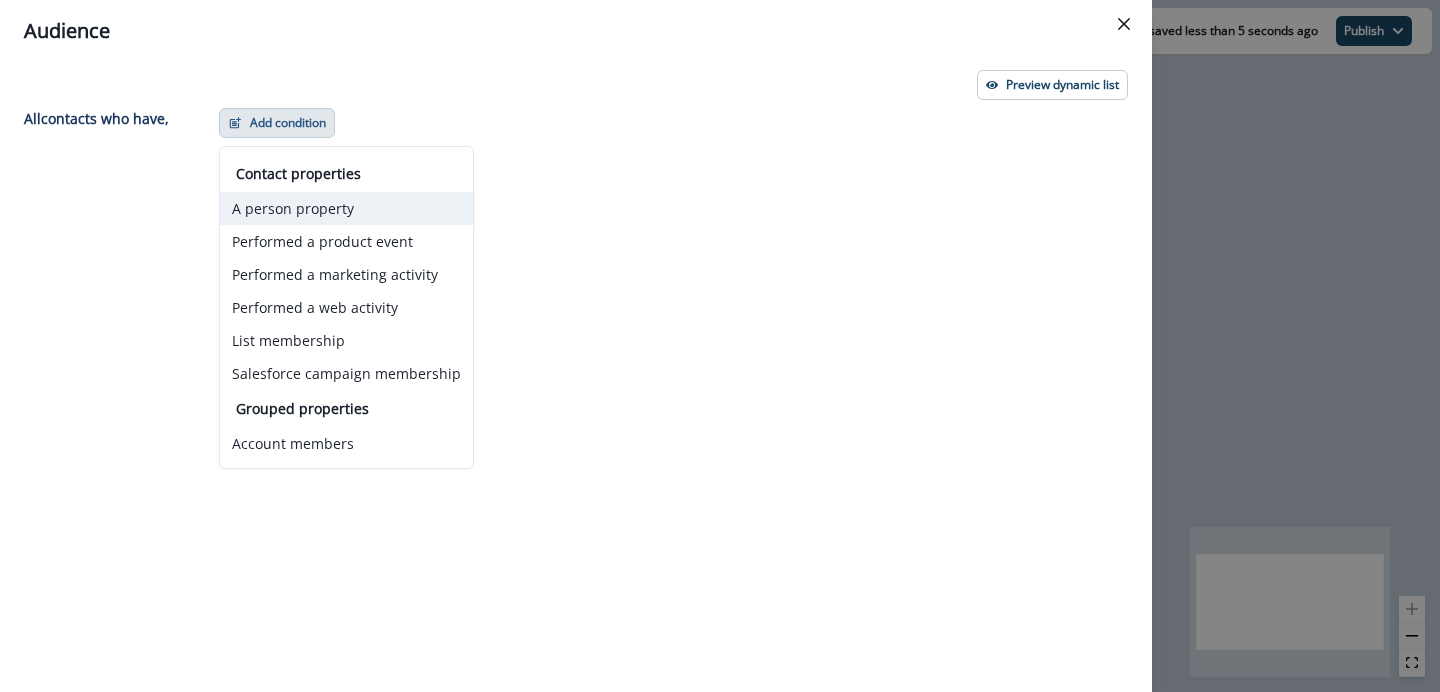click on "A person property" at bounding box center (346, 208) 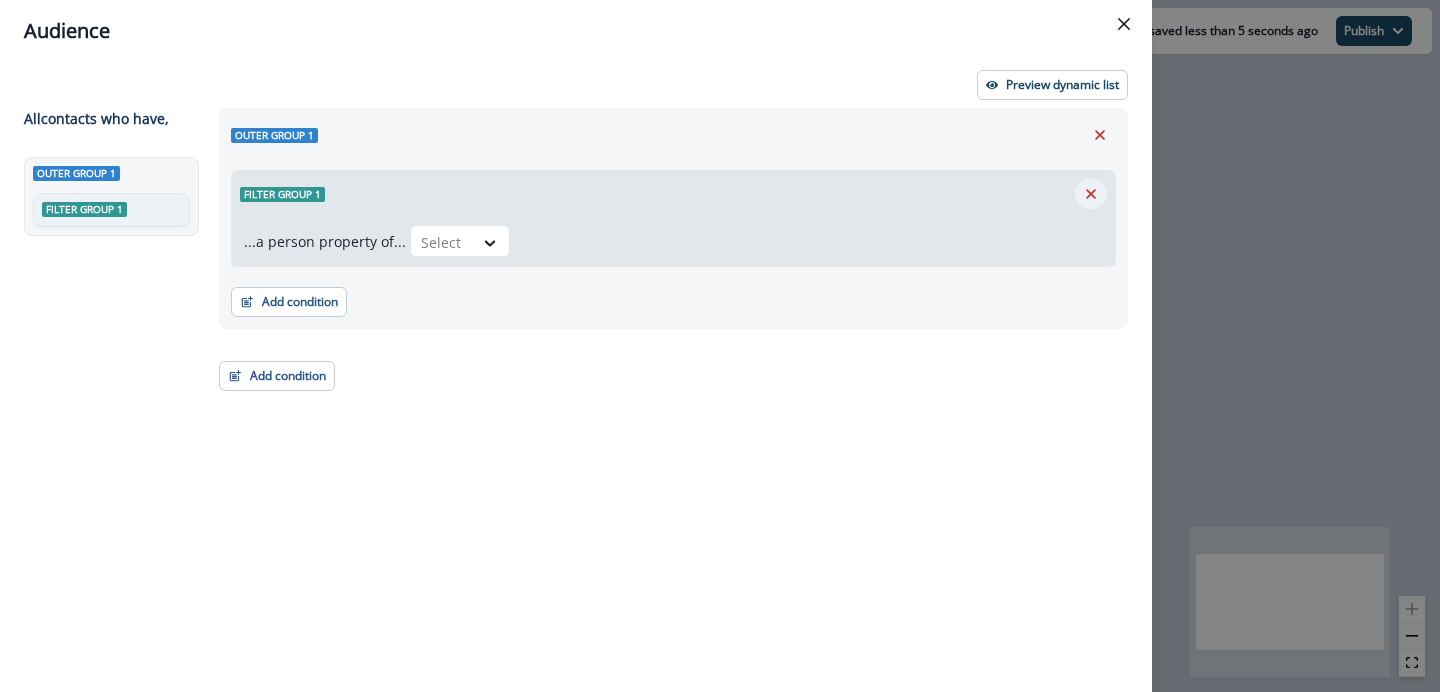 click 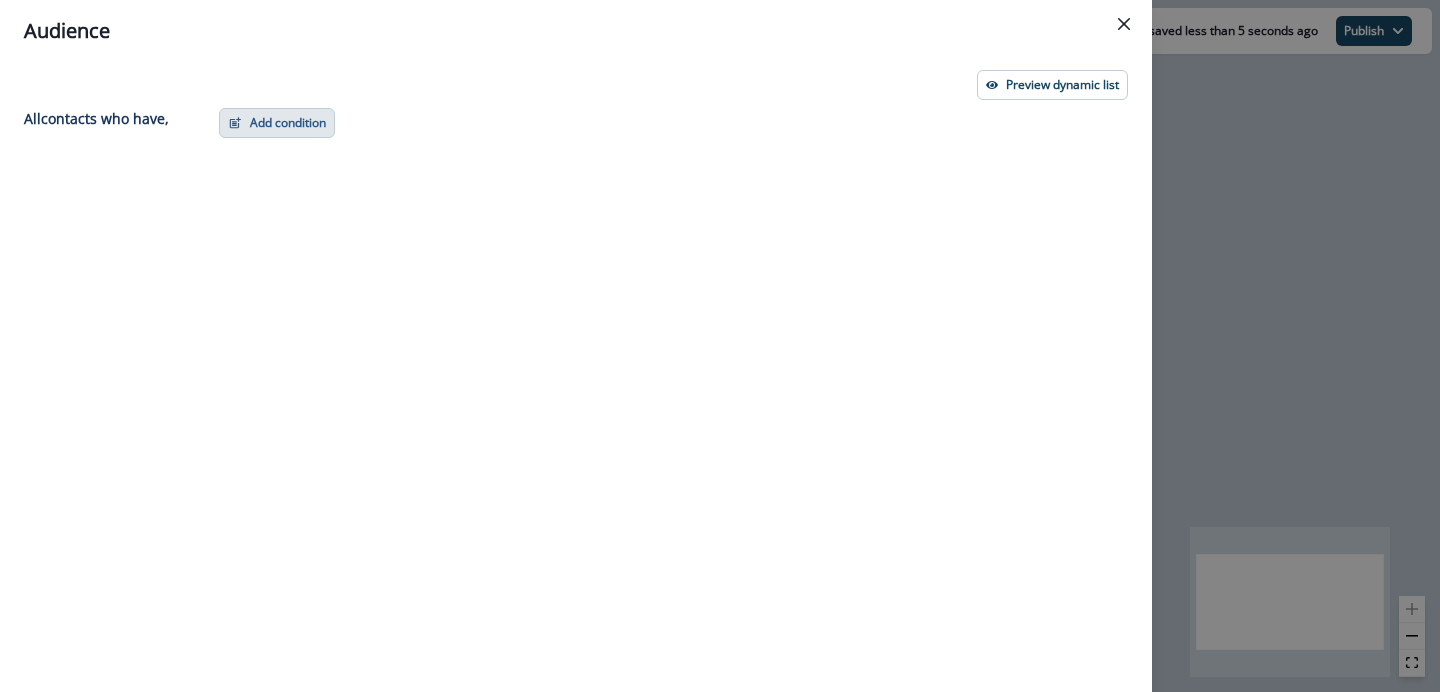 click on "Add condition" at bounding box center [277, 123] 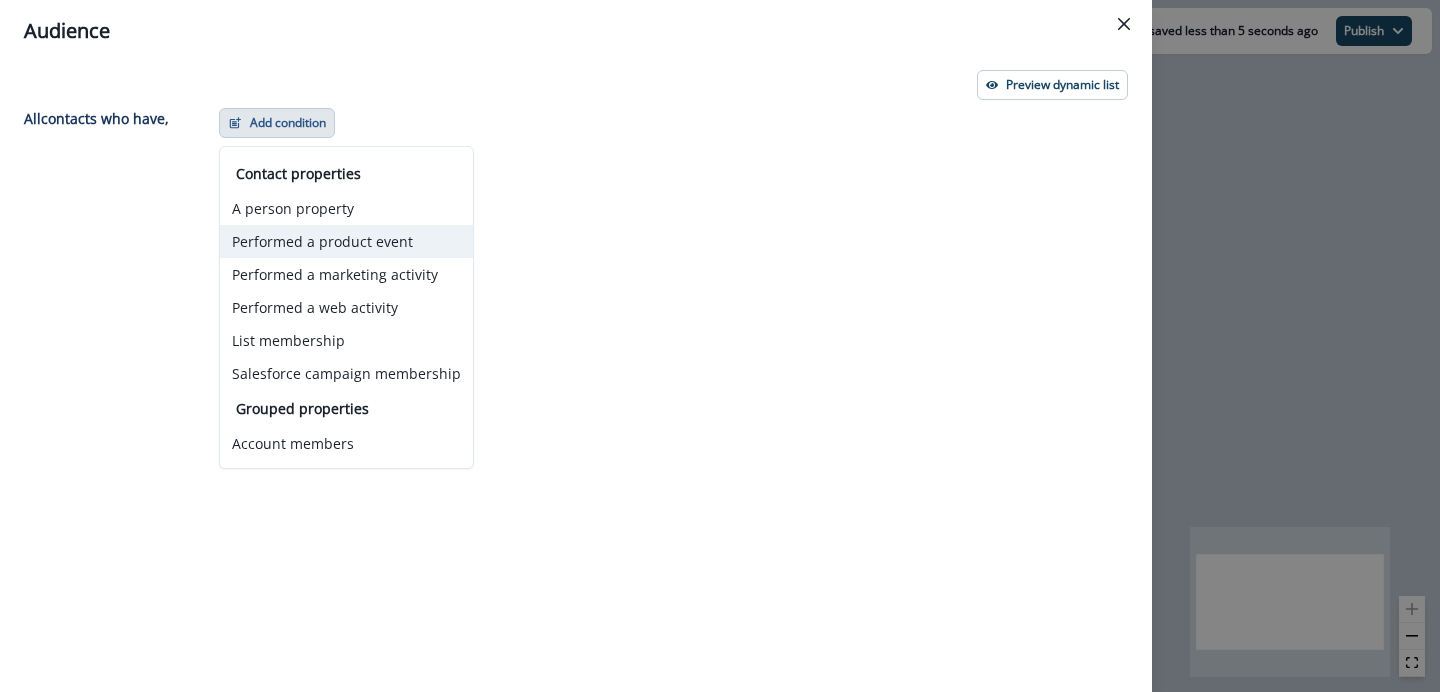click on "Performed a product event" at bounding box center [346, 241] 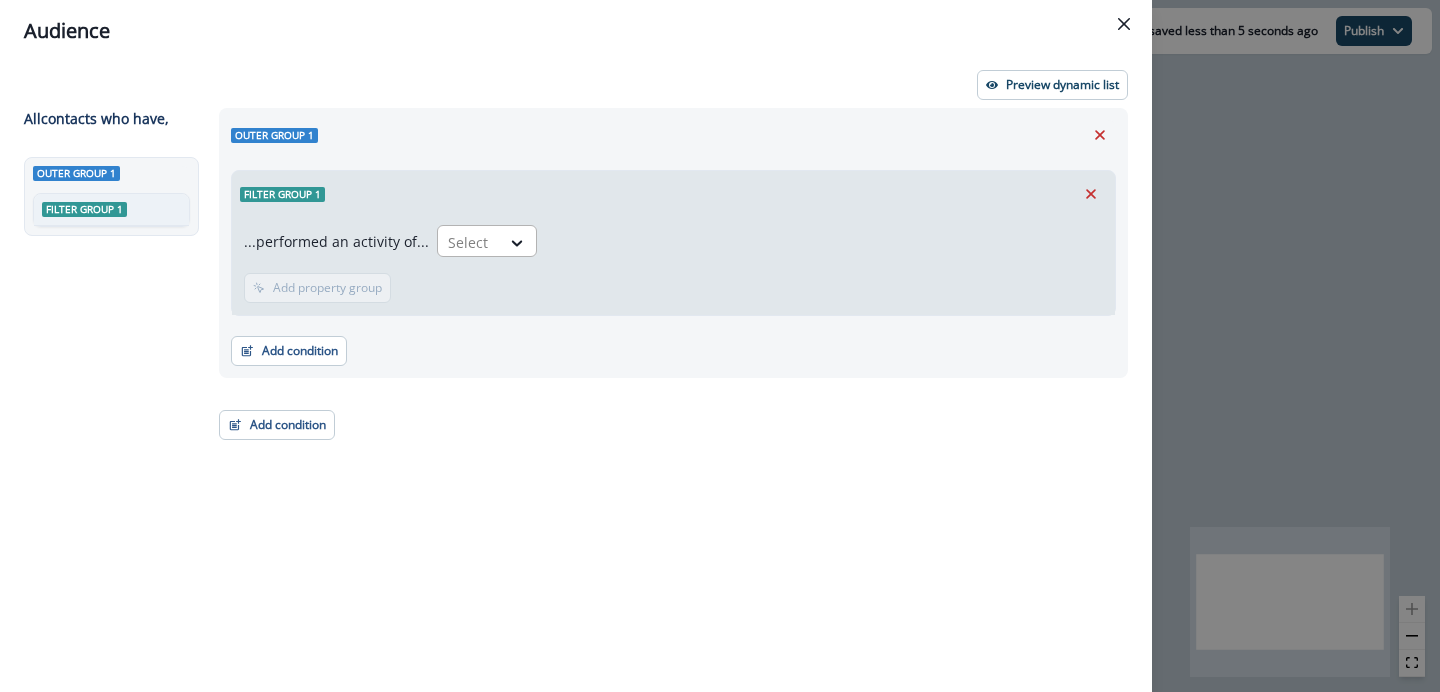 click on "Select" at bounding box center (469, 242) 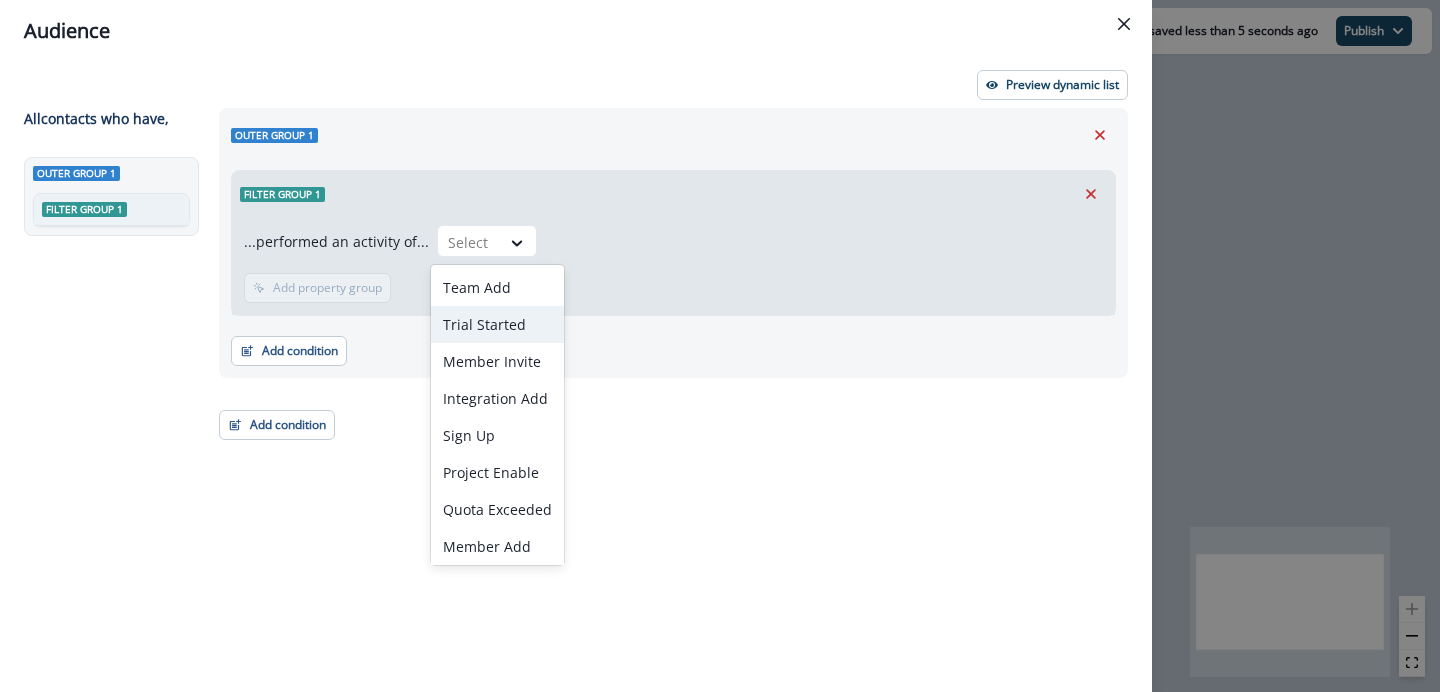 click on "Trial Started" at bounding box center [497, 324] 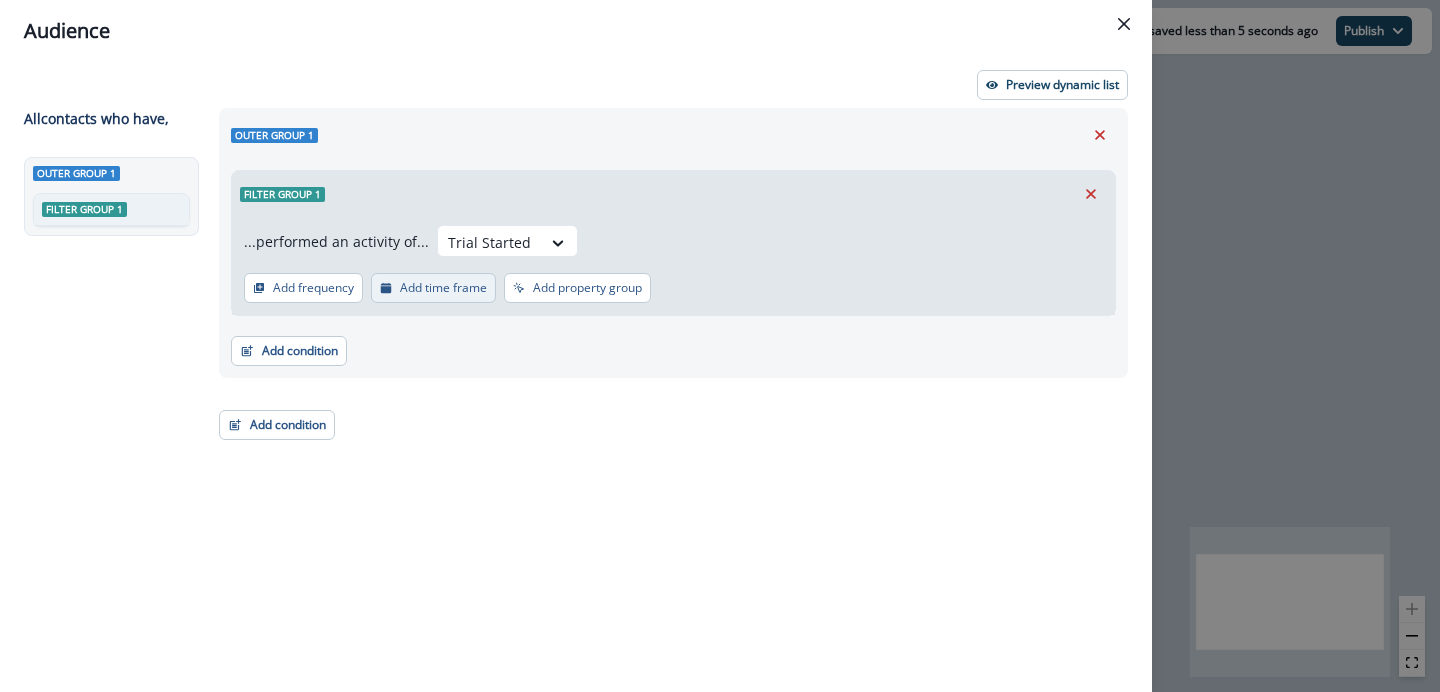 click on "Add time frame" at bounding box center [433, 288] 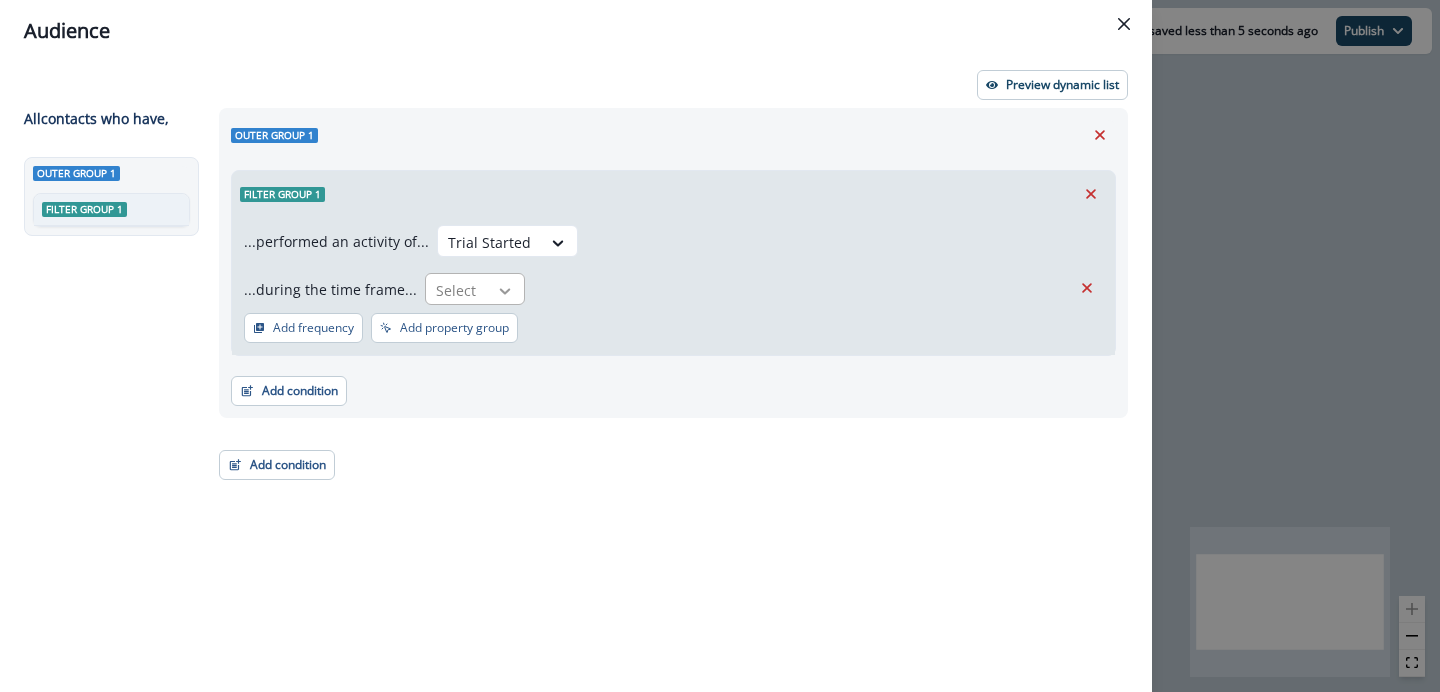 click 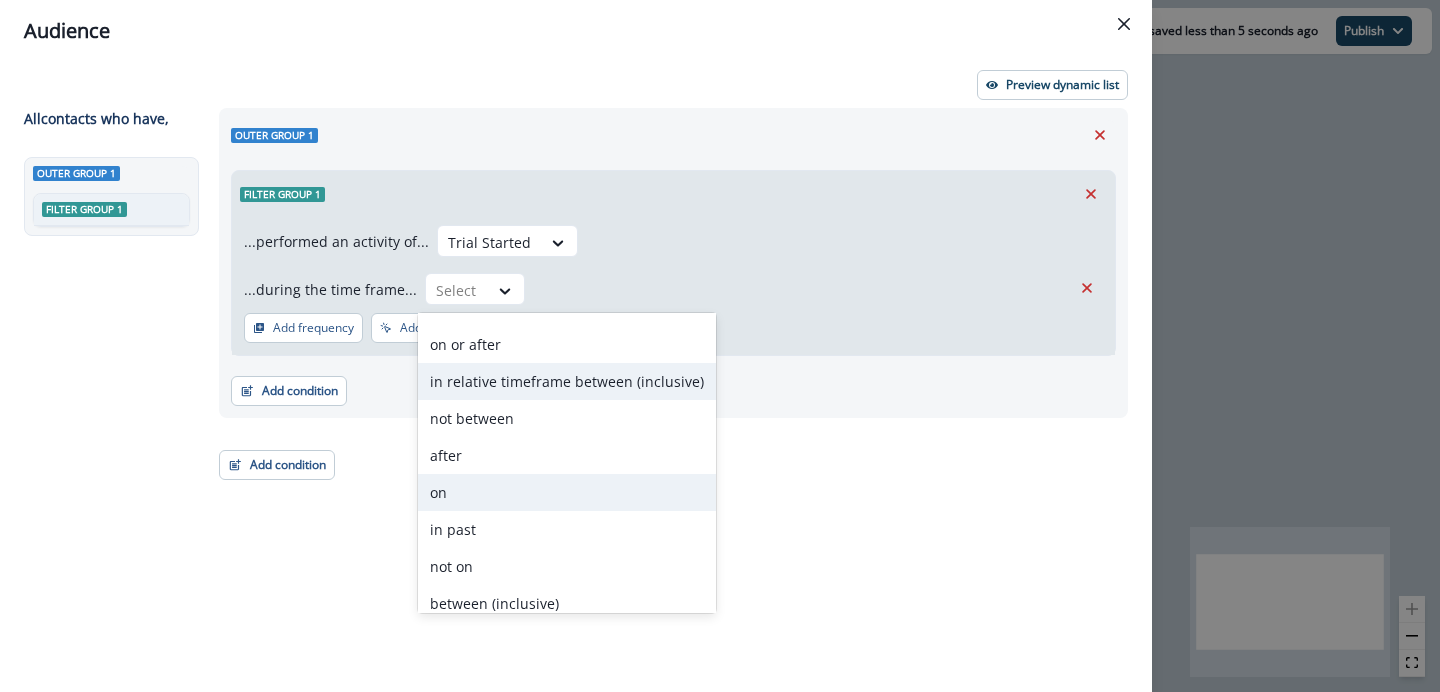 scroll, scrollTop: 78, scrollLeft: 0, axis: vertical 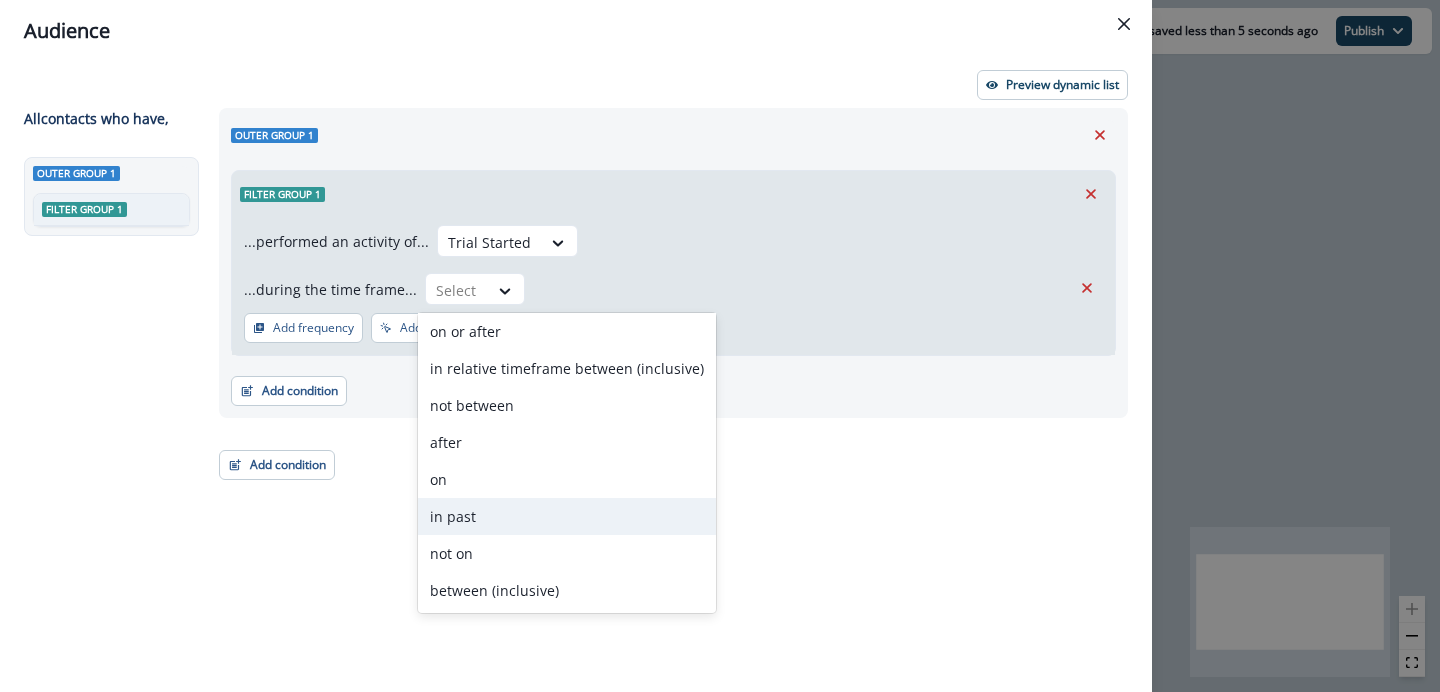 click on "in past" at bounding box center [567, 516] 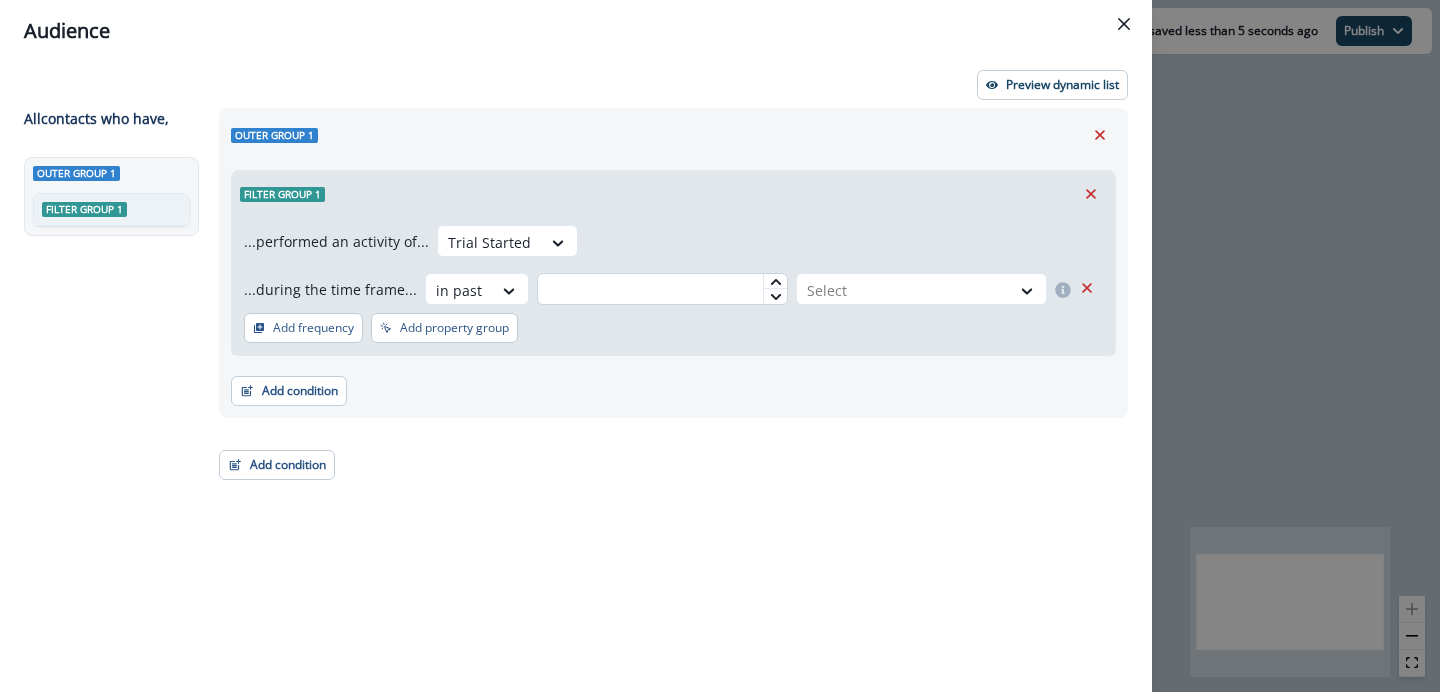 click at bounding box center (662, 289) 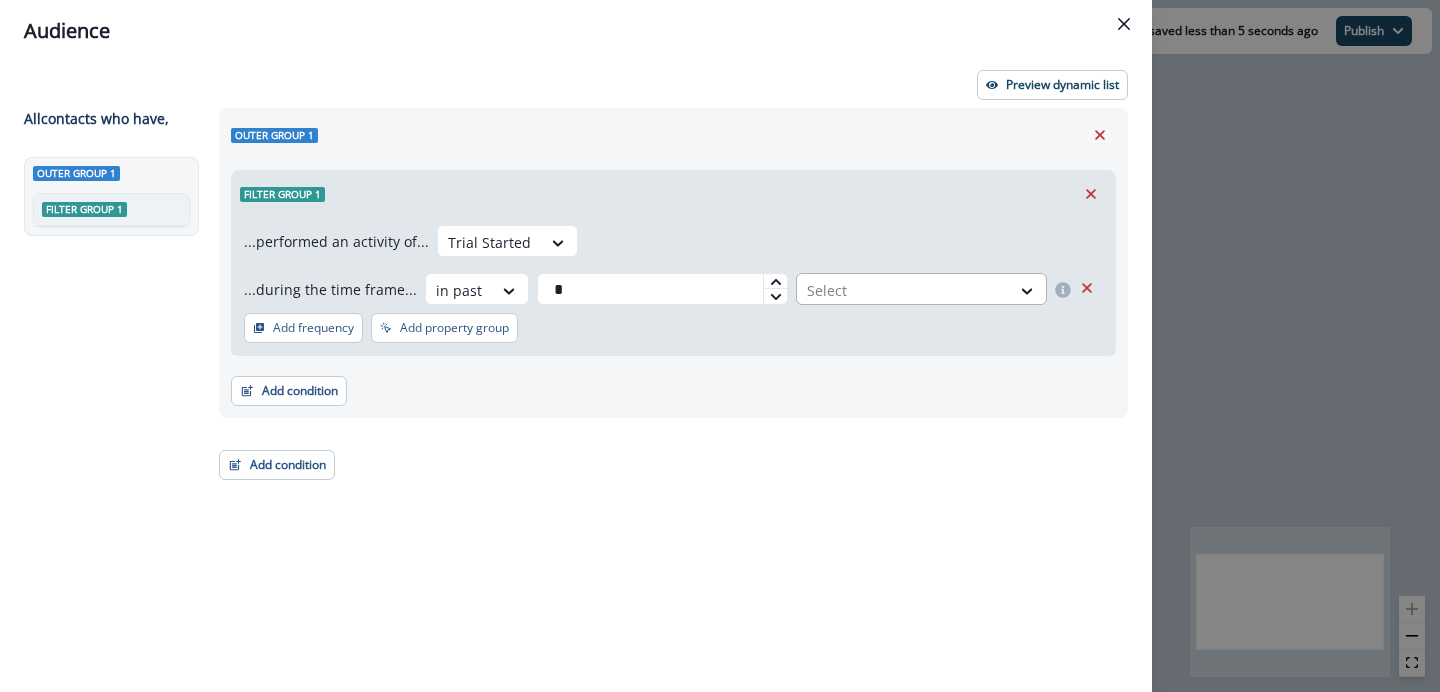 type on "*" 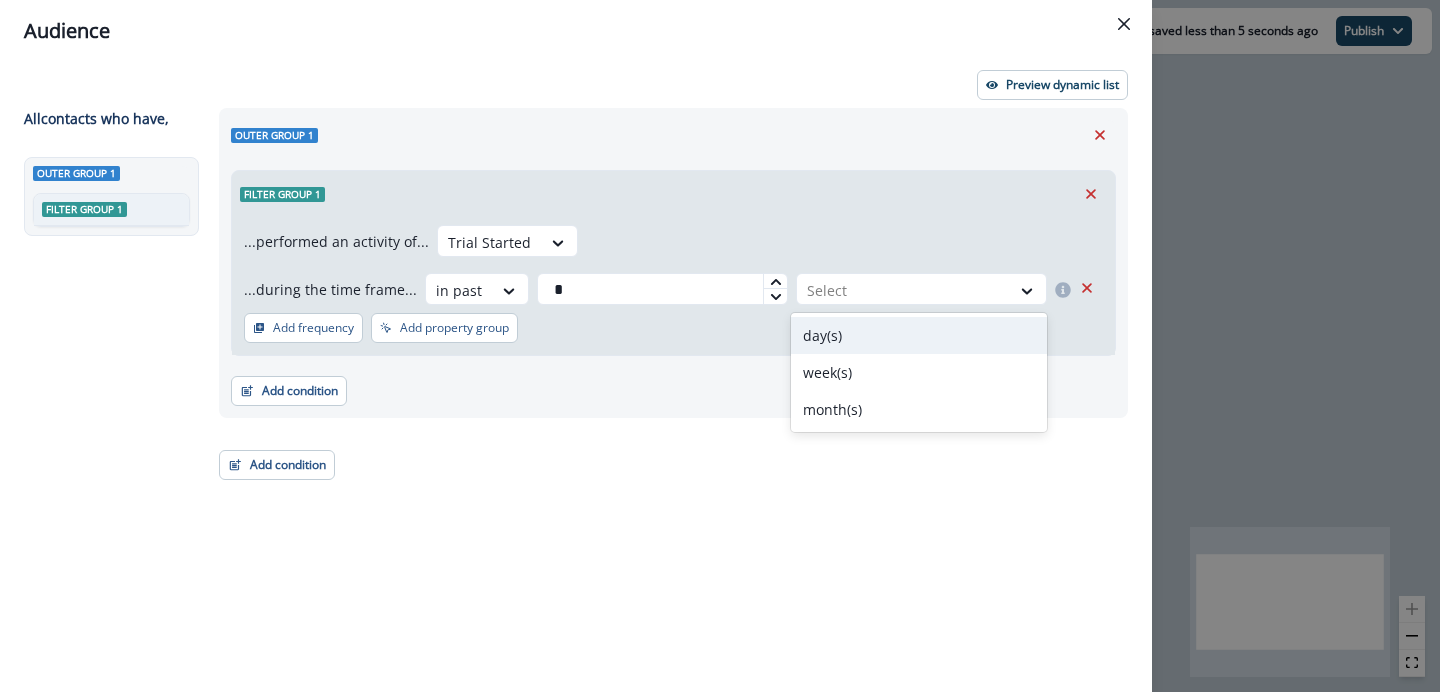 click on "day(s)" at bounding box center (919, 335) 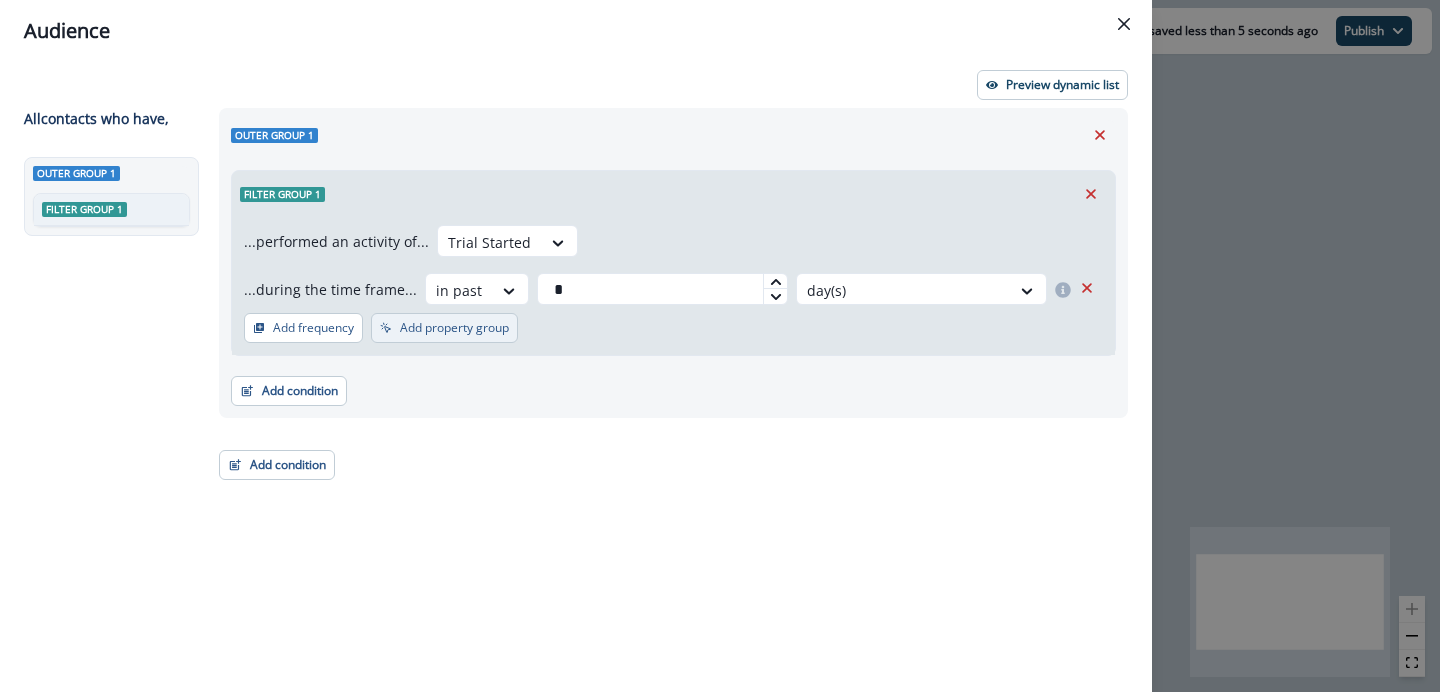 click on "Add property group" at bounding box center [454, 328] 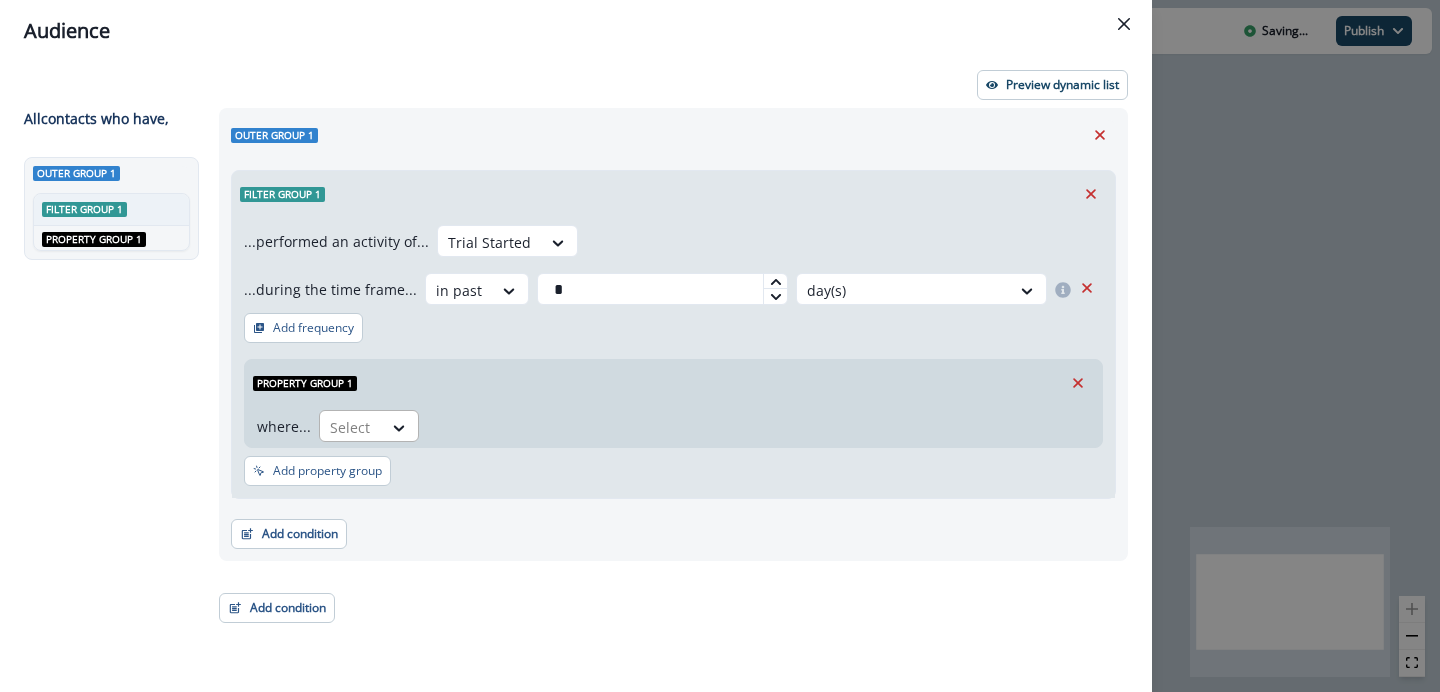click at bounding box center [351, 427] 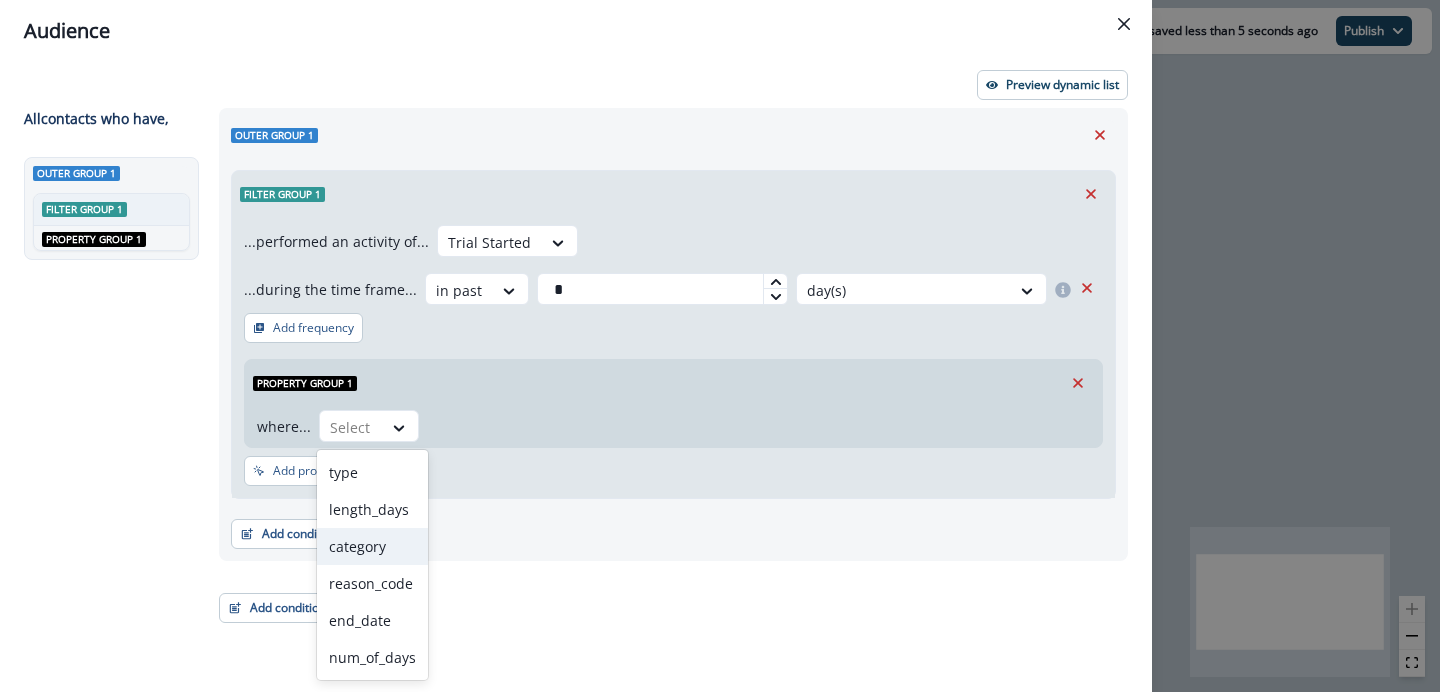 click on "category" at bounding box center [372, 546] 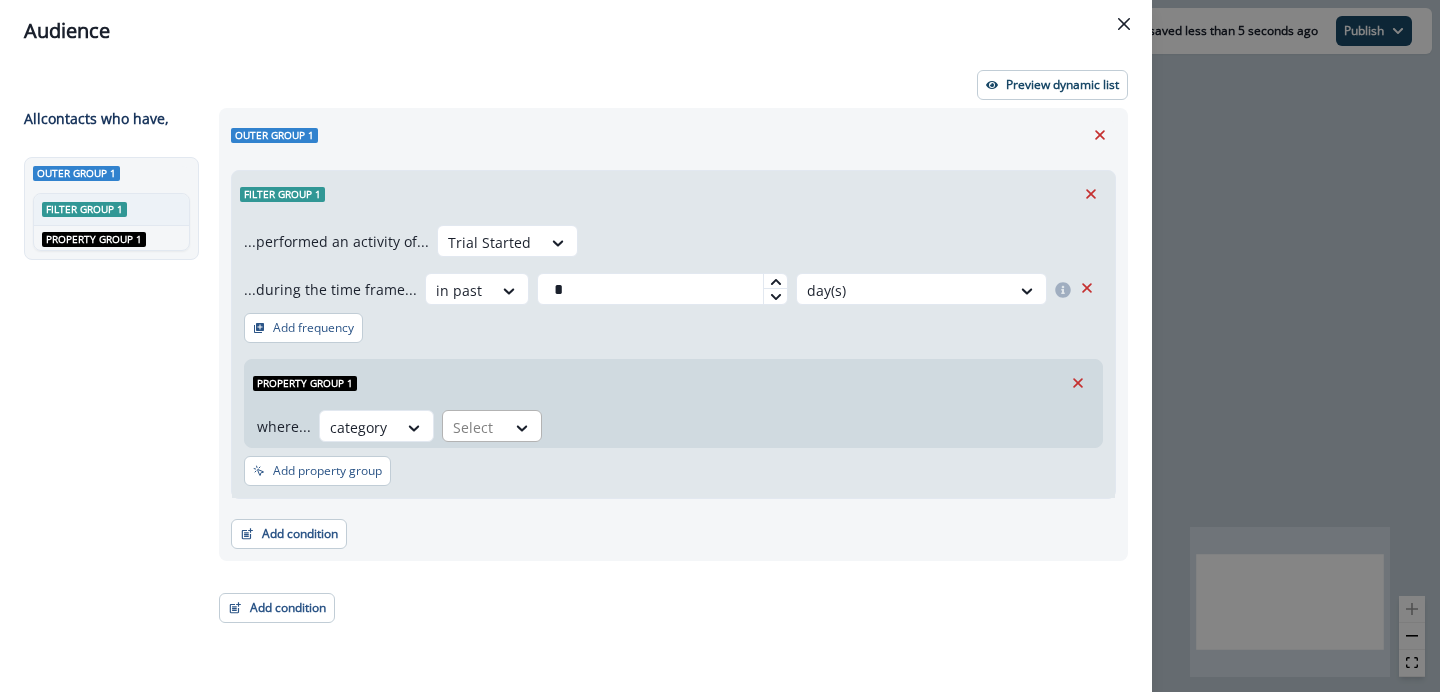 click at bounding box center (474, 427) 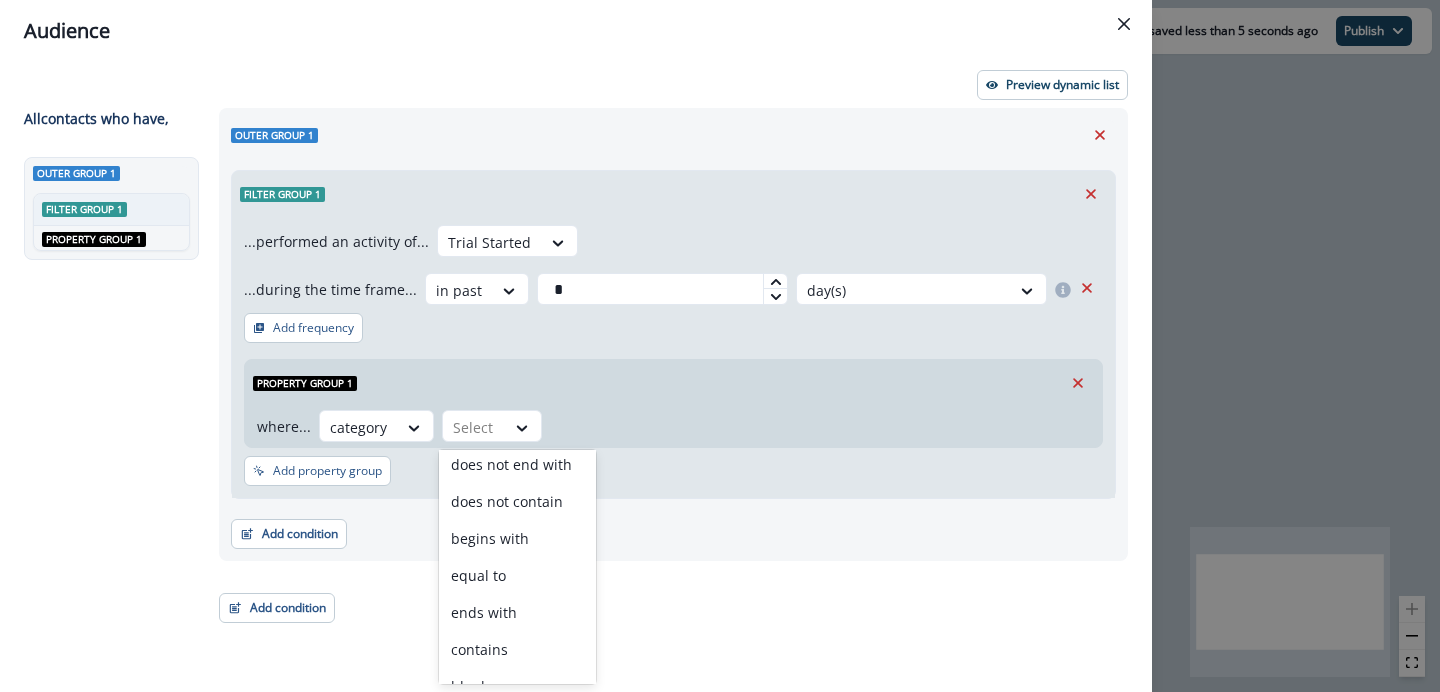 scroll, scrollTop: 137, scrollLeft: 0, axis: vertical 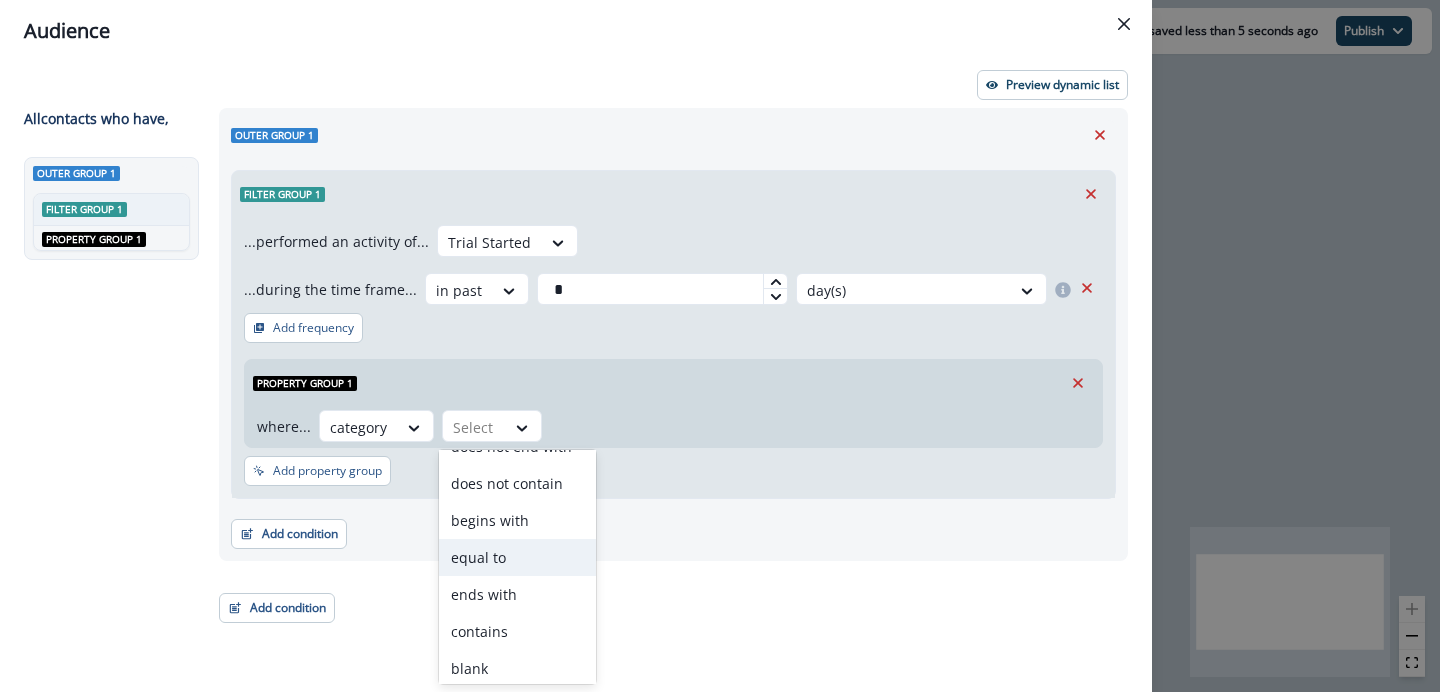 click on "equal to" at bounding box center (517, 557) 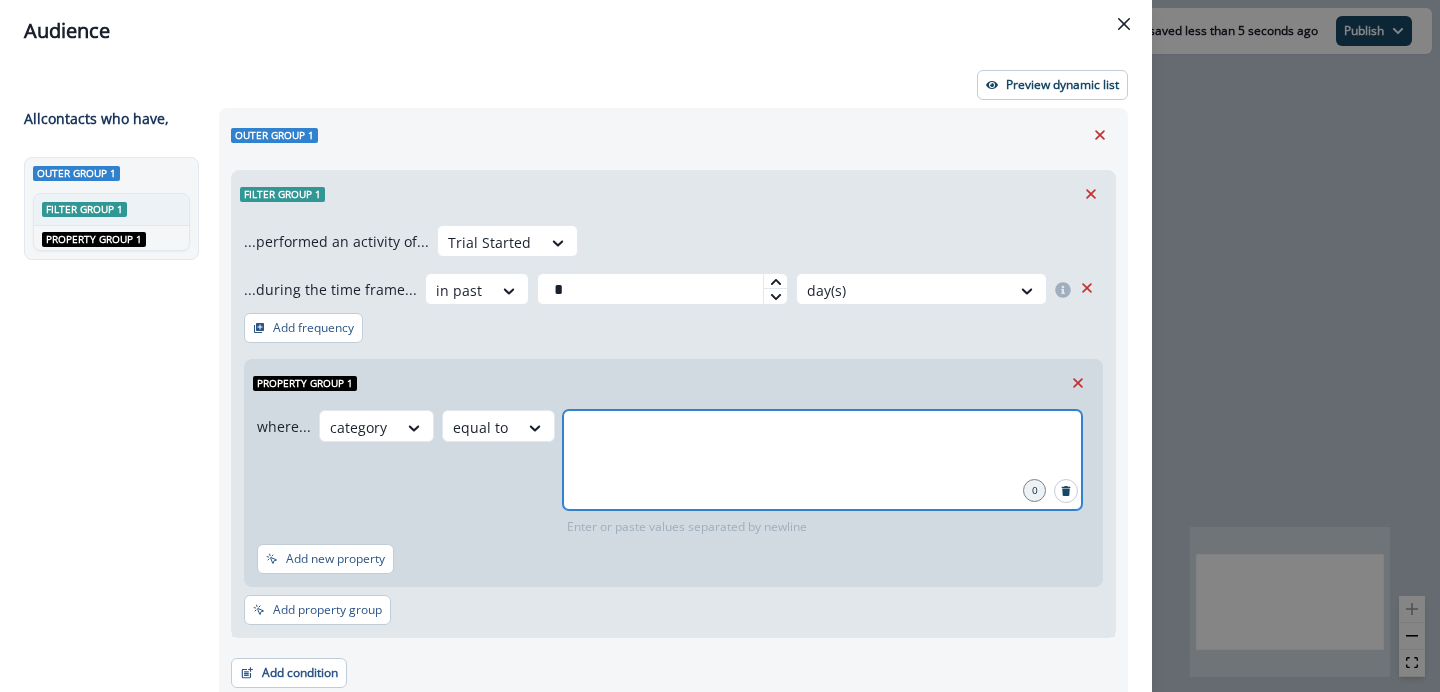 click at bounding box center (822, 435) 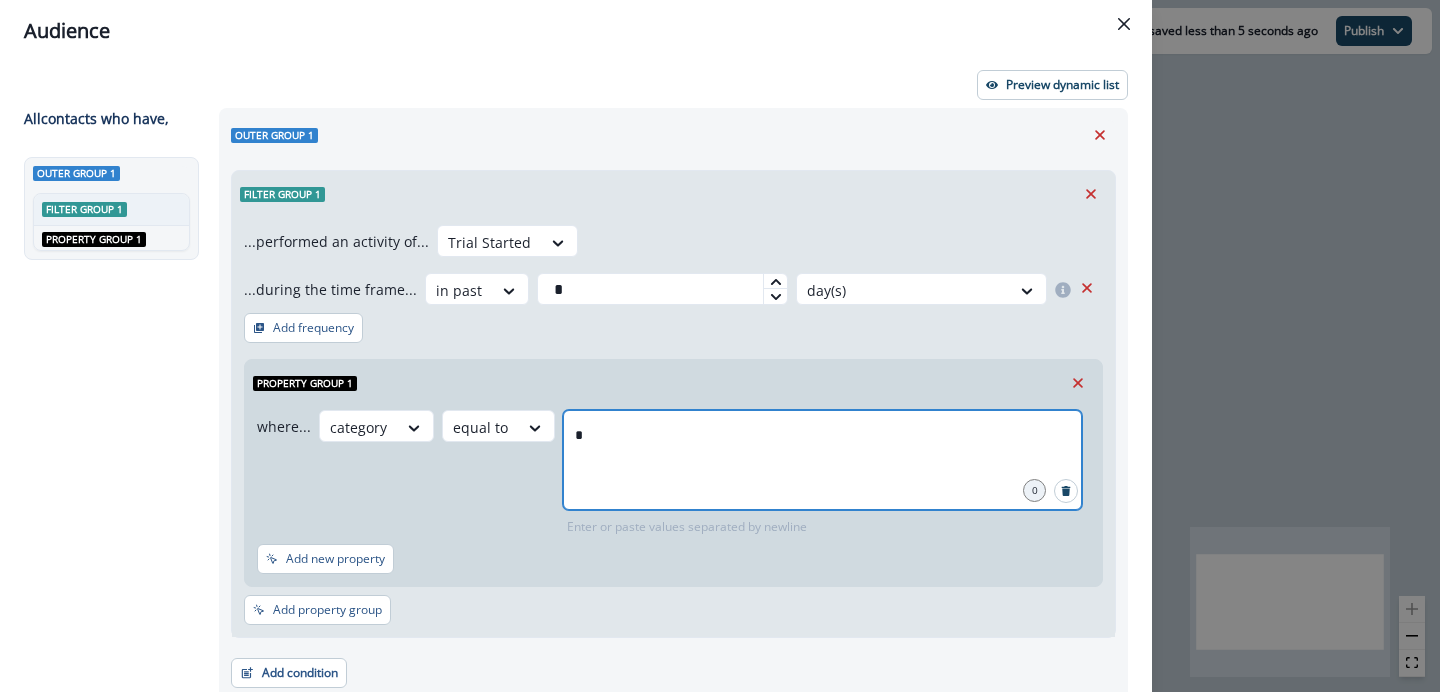 type 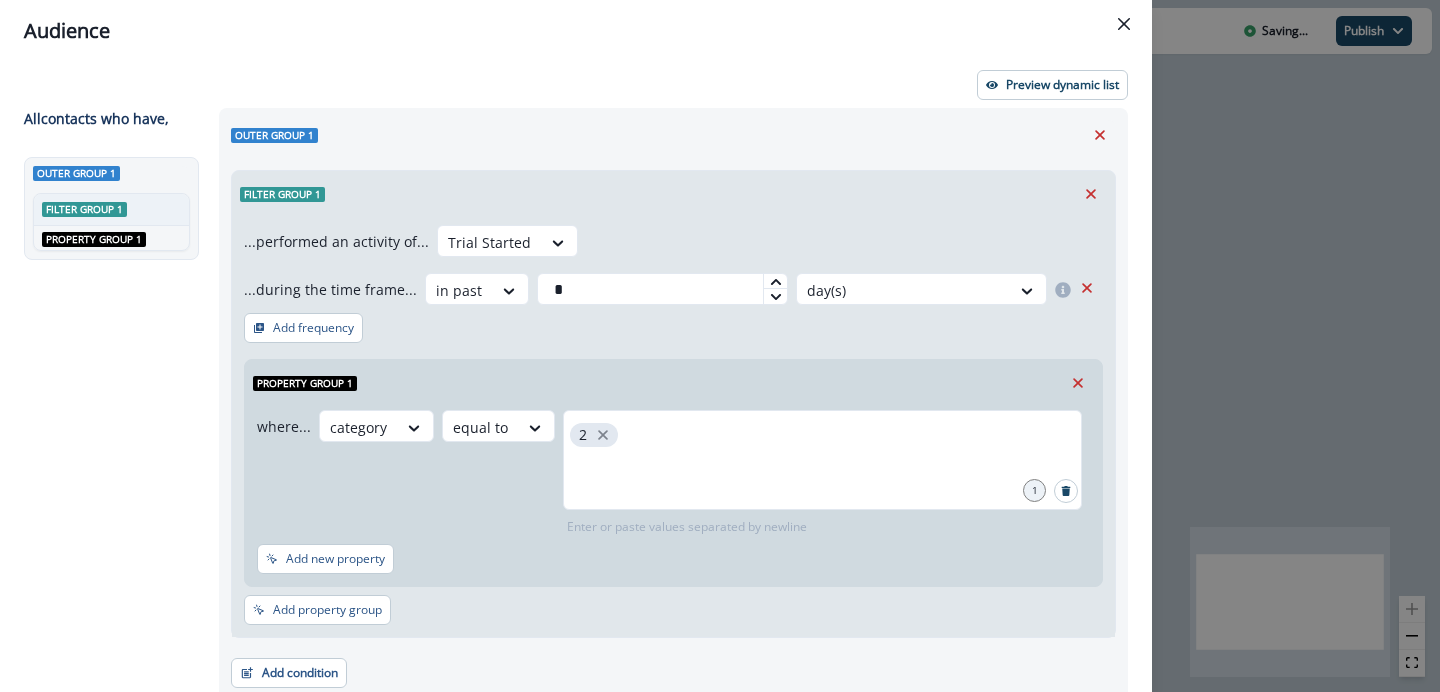 click on "Add new property" at bounding box center (673, 563) 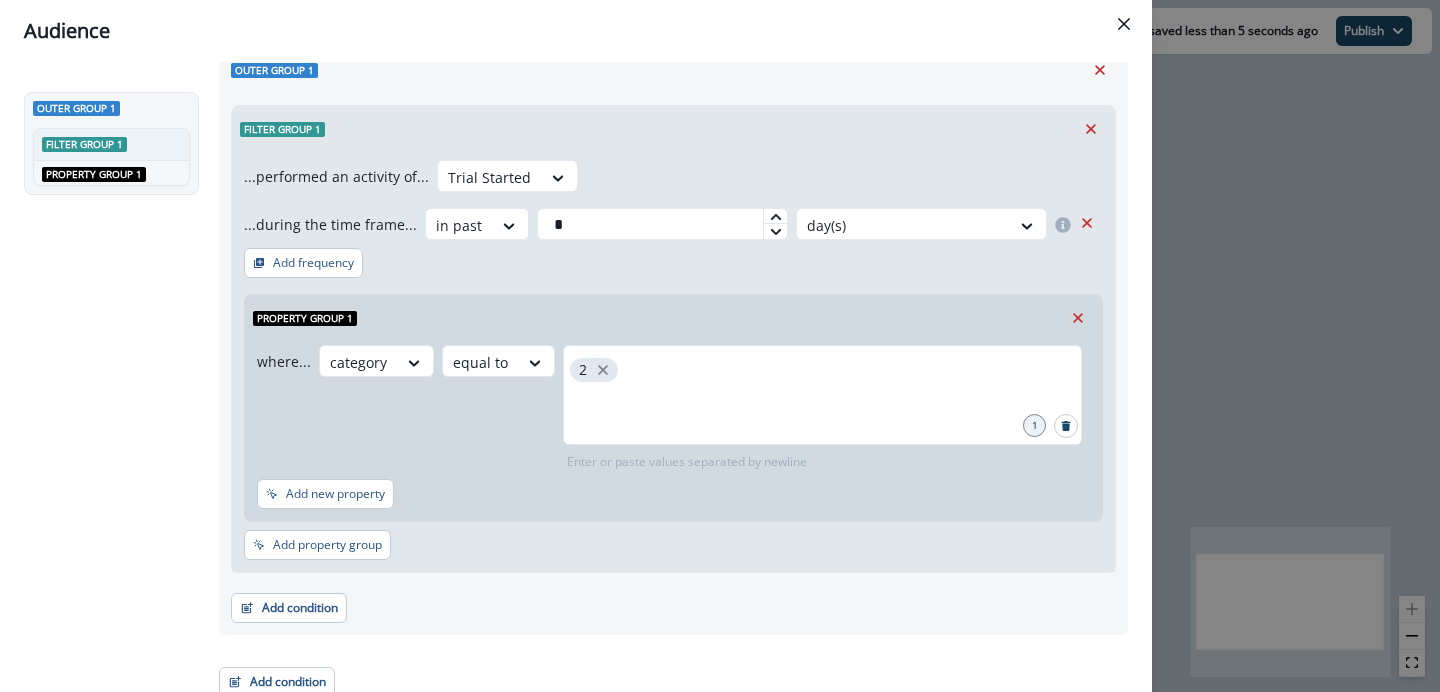 scroll, scrollTop: 78, scrollLeft: 0, axis: vertical 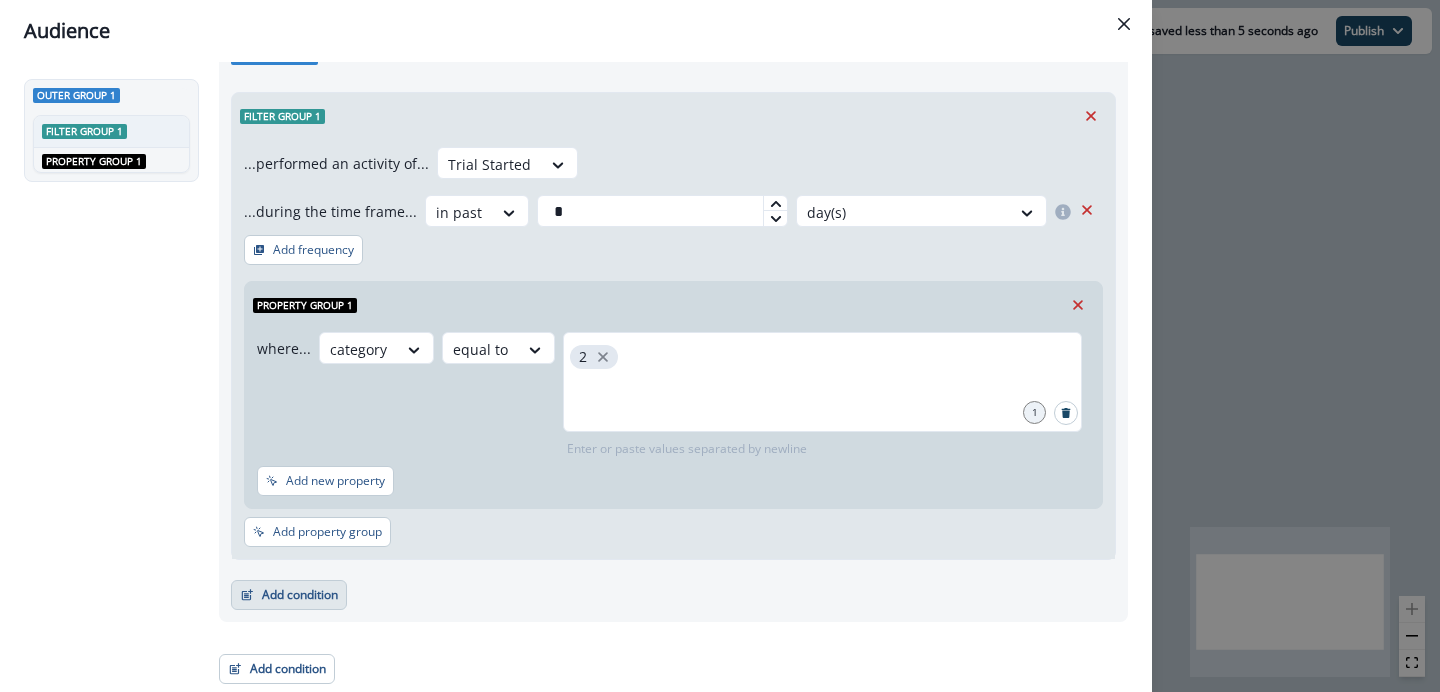 click on "Add condition" at bounding box center (289, 595) 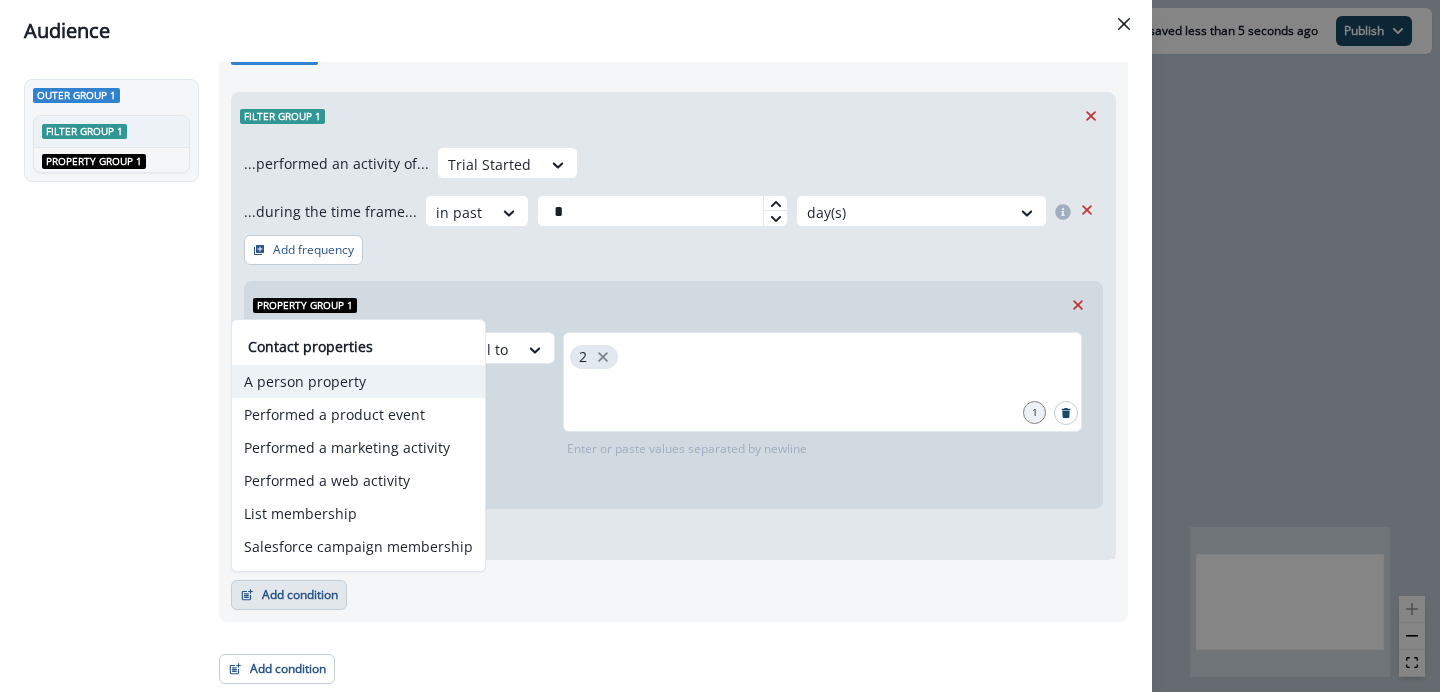 click on "A person property" at bounding box center [358, 381] 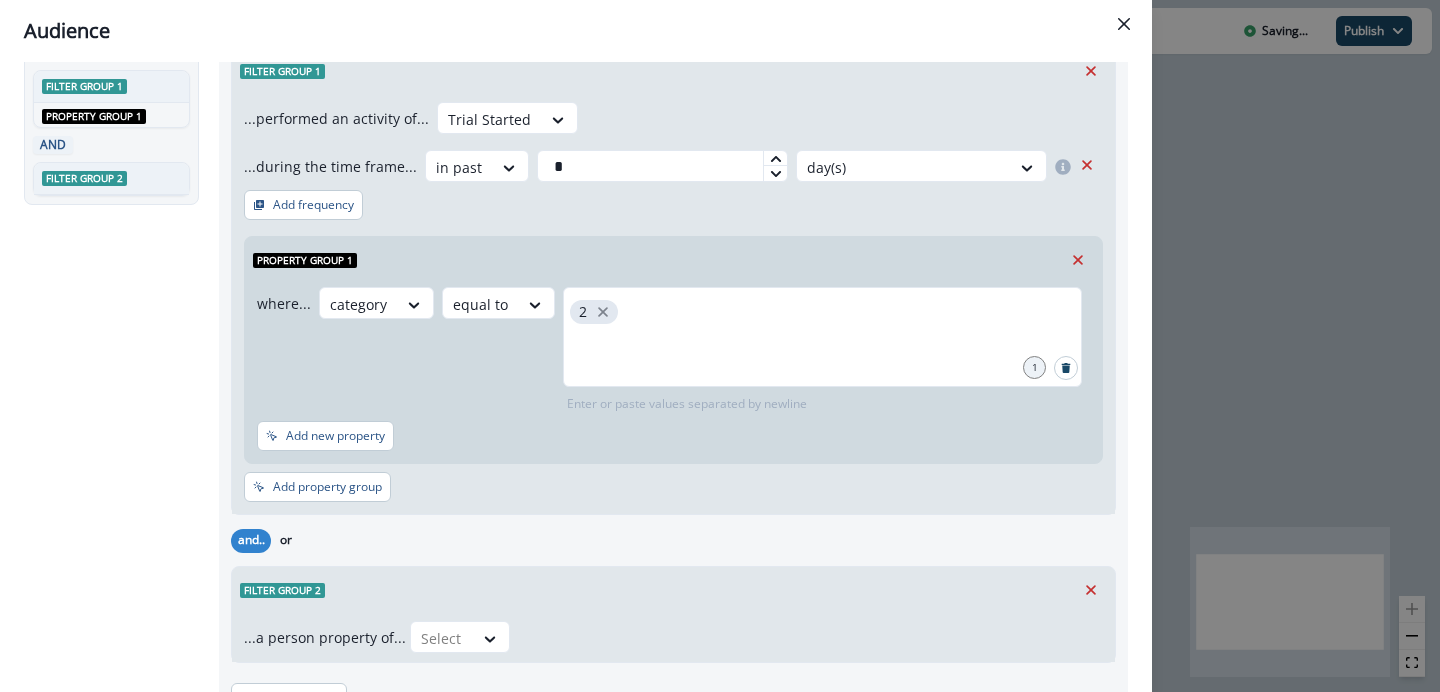scroll, scrollTop: 226, scrollLeft: 0, axis: vertical 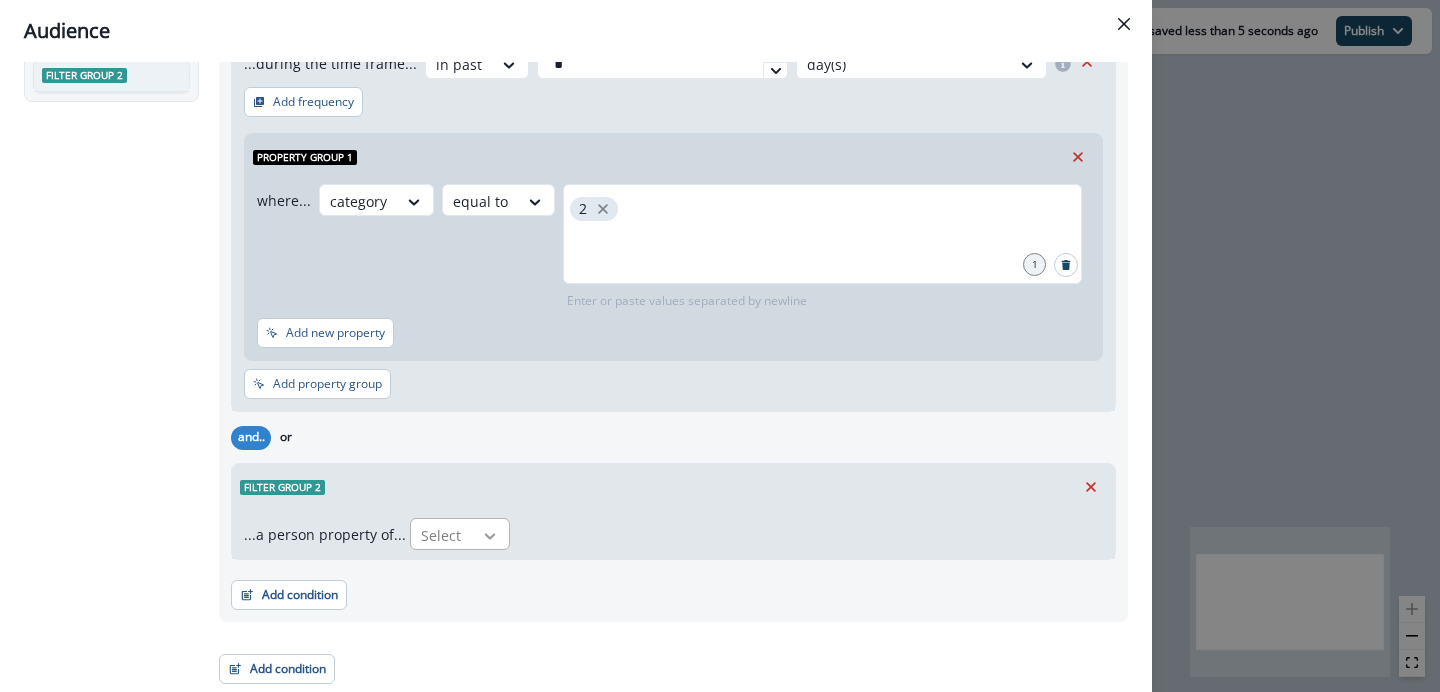 click 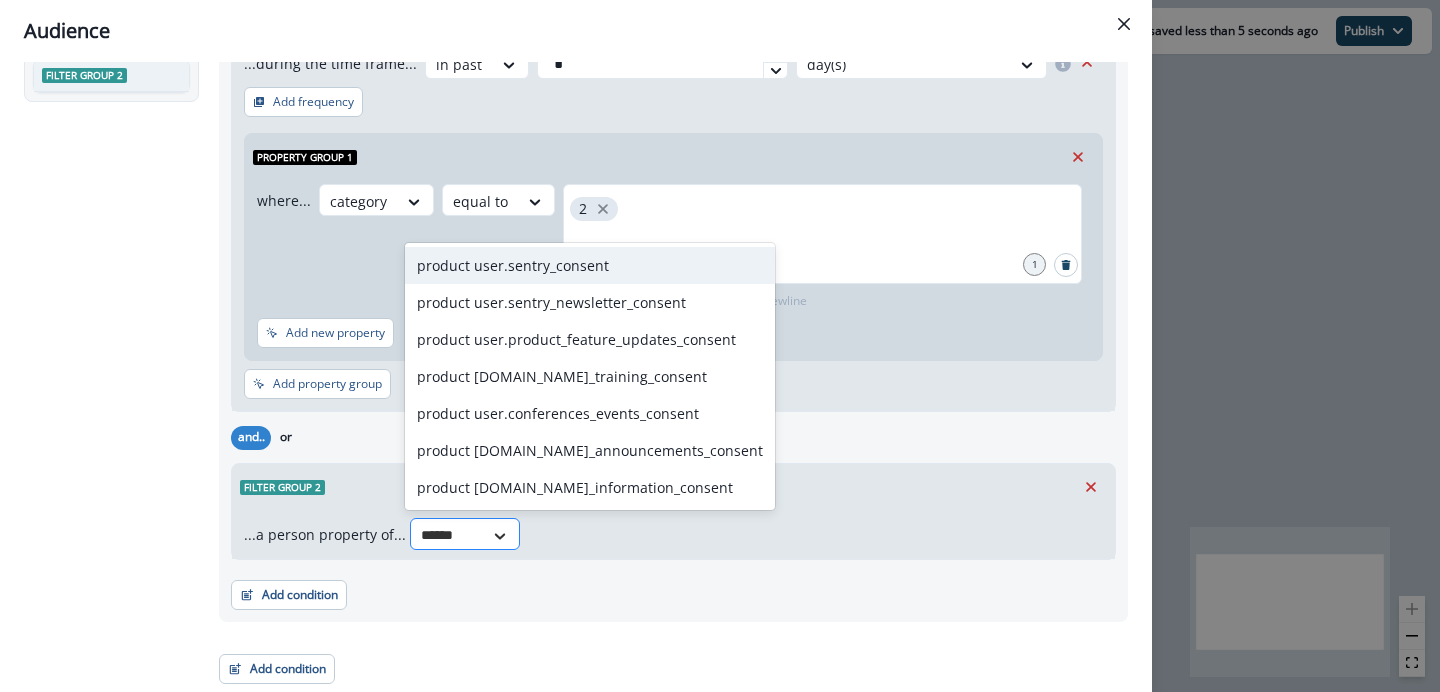 type on "*******" 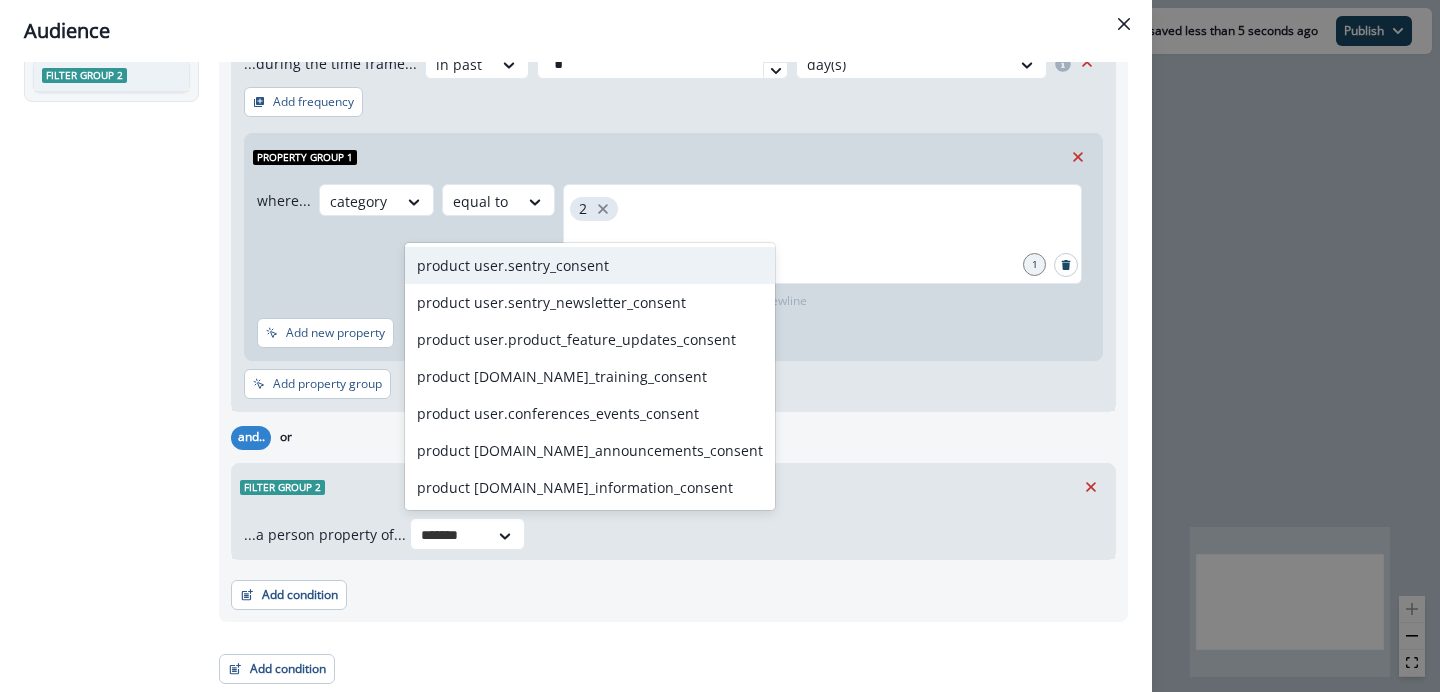 click on "product user.sentry_consent" at bounding box center [590, 265] 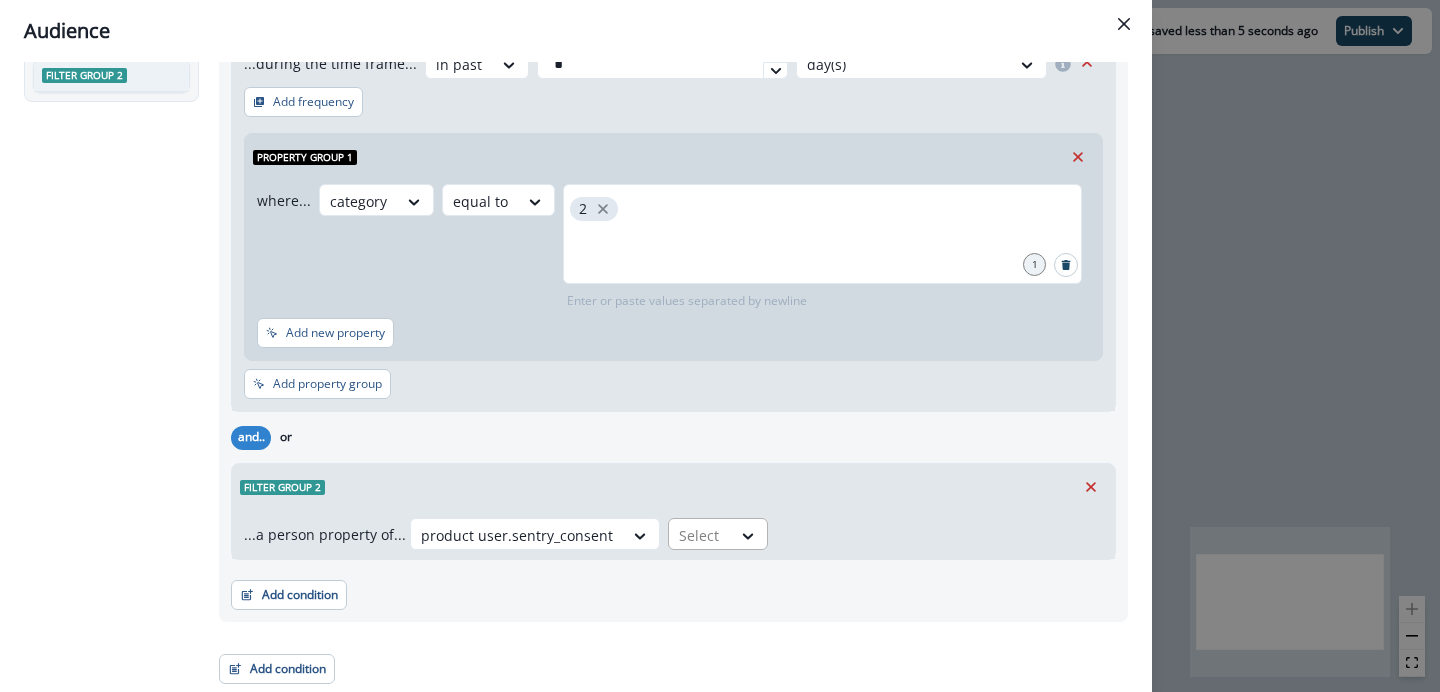 click on "Select" at bounding box center [700, 535] 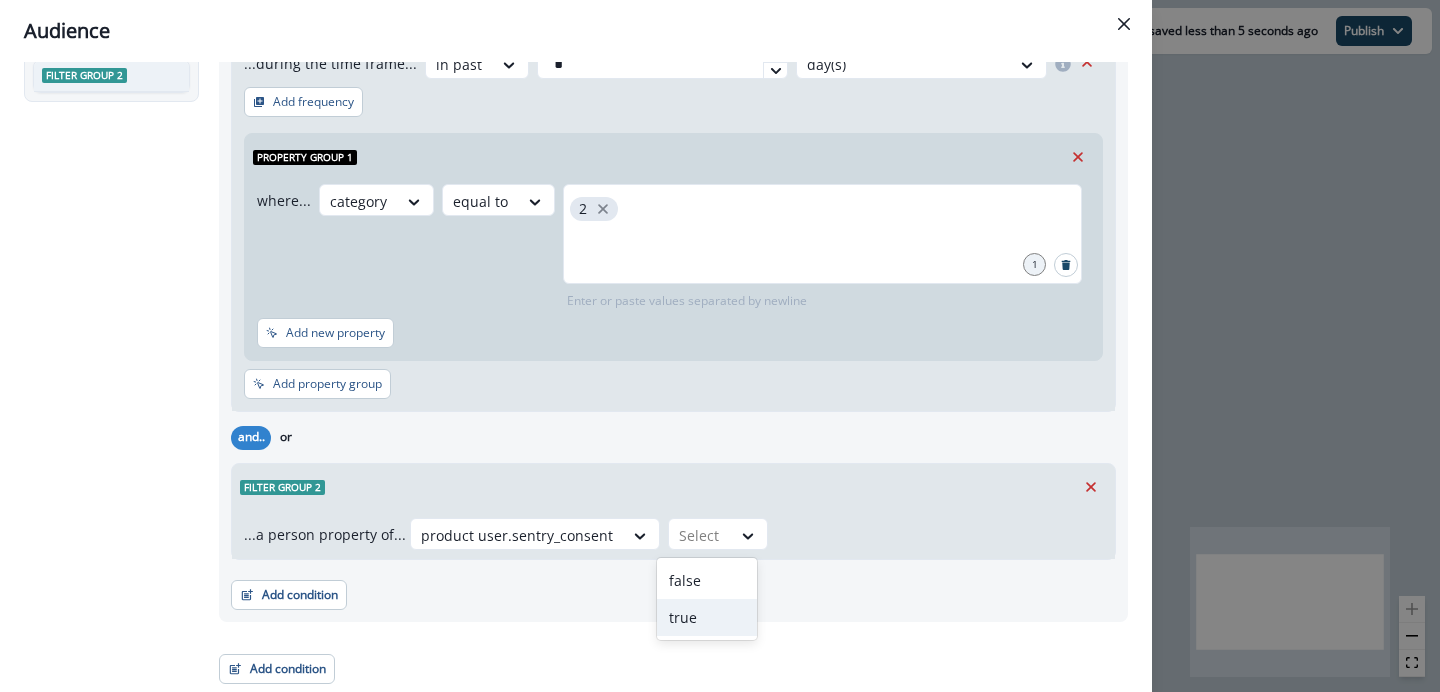 click on "true" at bounding box center [707, 617] 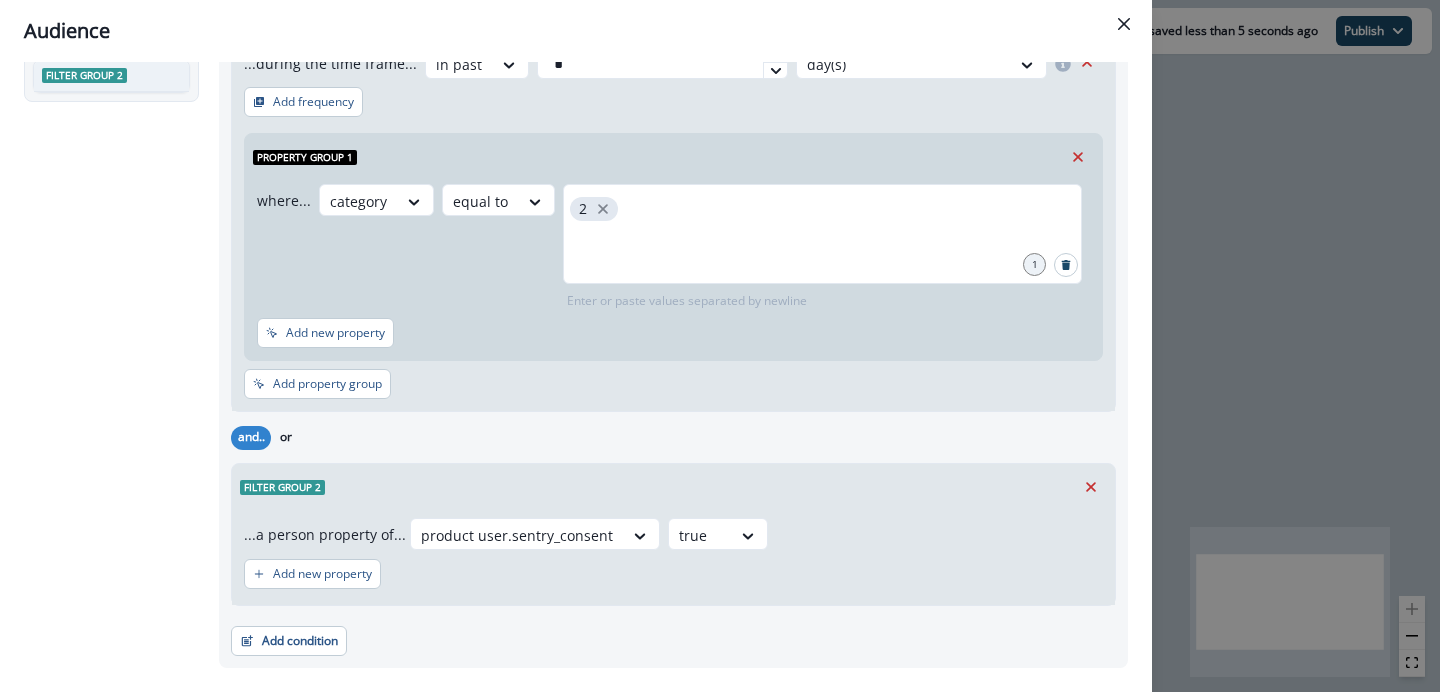 scroll, scrollTop: 272, scrollLeft: 0, axis: vertical 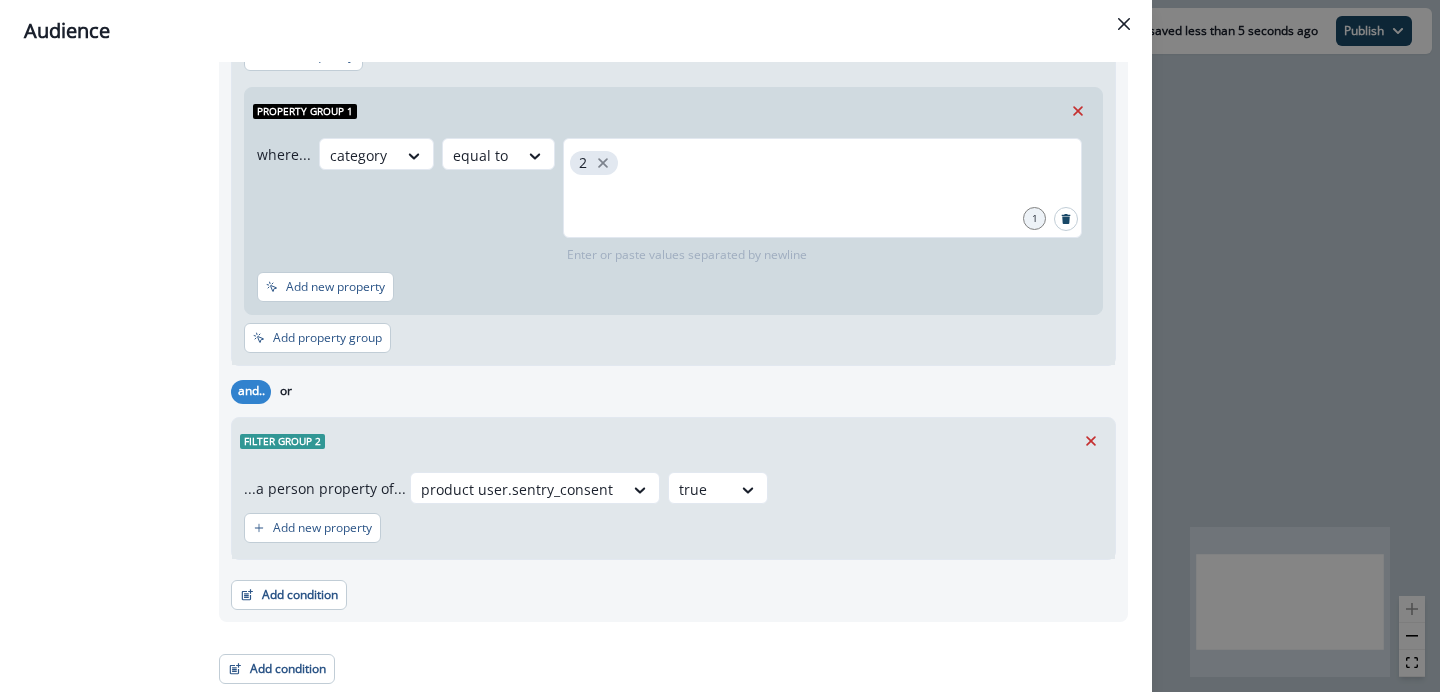 click on "Audience Preview dynamic list All  contact s who have, Outer group 1 Filter group 1 AND Property group
1 AND Filter group 2 Outer group 1 Filter group 1 ...performed an activity of... Trial Started ...during the time frame... in past * day(s) Add frequency Property group 1 where... category equal to 2 1 Enter or paste values separated by newline Add new property Add property group and.. or Filter group 2 ...a person property of... product user.sentry_consent option true, selected. true Add new property Add condition Contact properties A person property Performed a product event Performed a marketing activity Performed a web activity List membership Salesforce campaign membership Add condition Contact properties A person property Performed a product event Performed a marketing activity Performed a web activity List membership Salesforce campaign membership Grouped properties Account members" at bounding box center [720, 346] 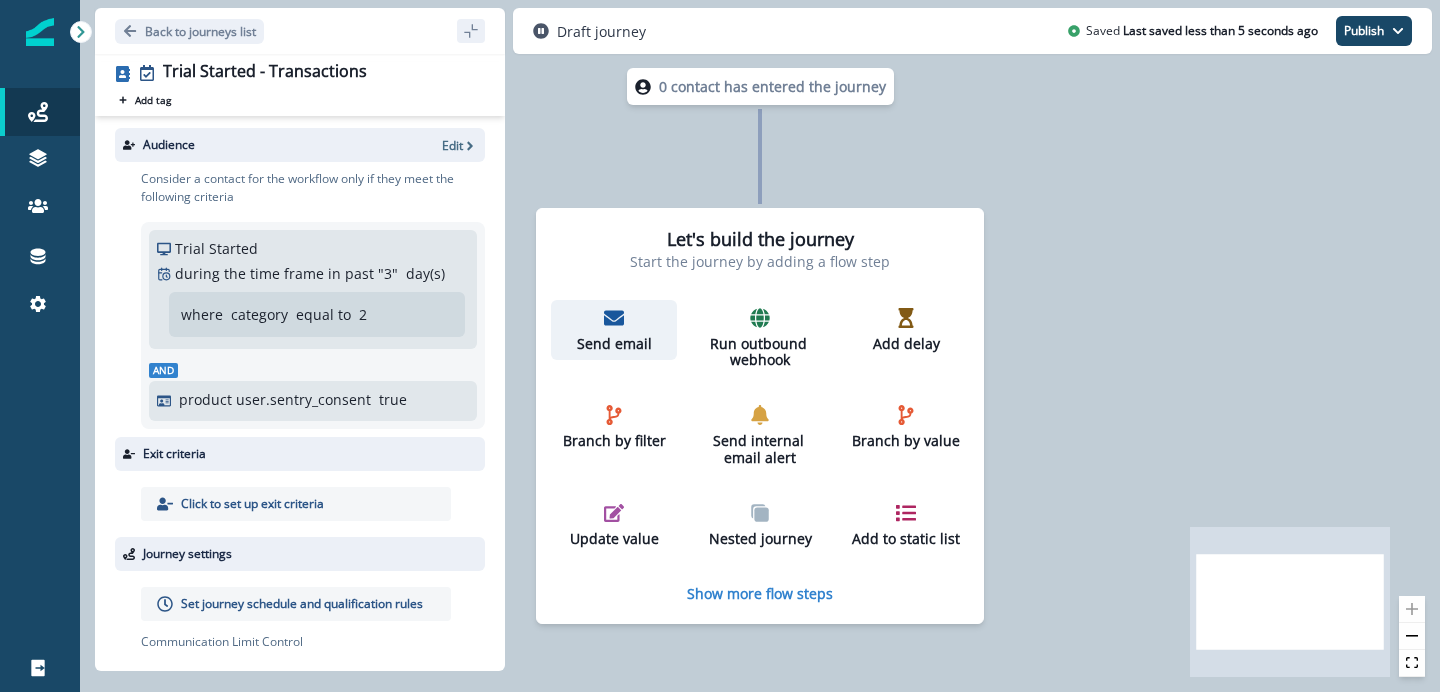 click on "Send email" at bounding box center (614, 330) 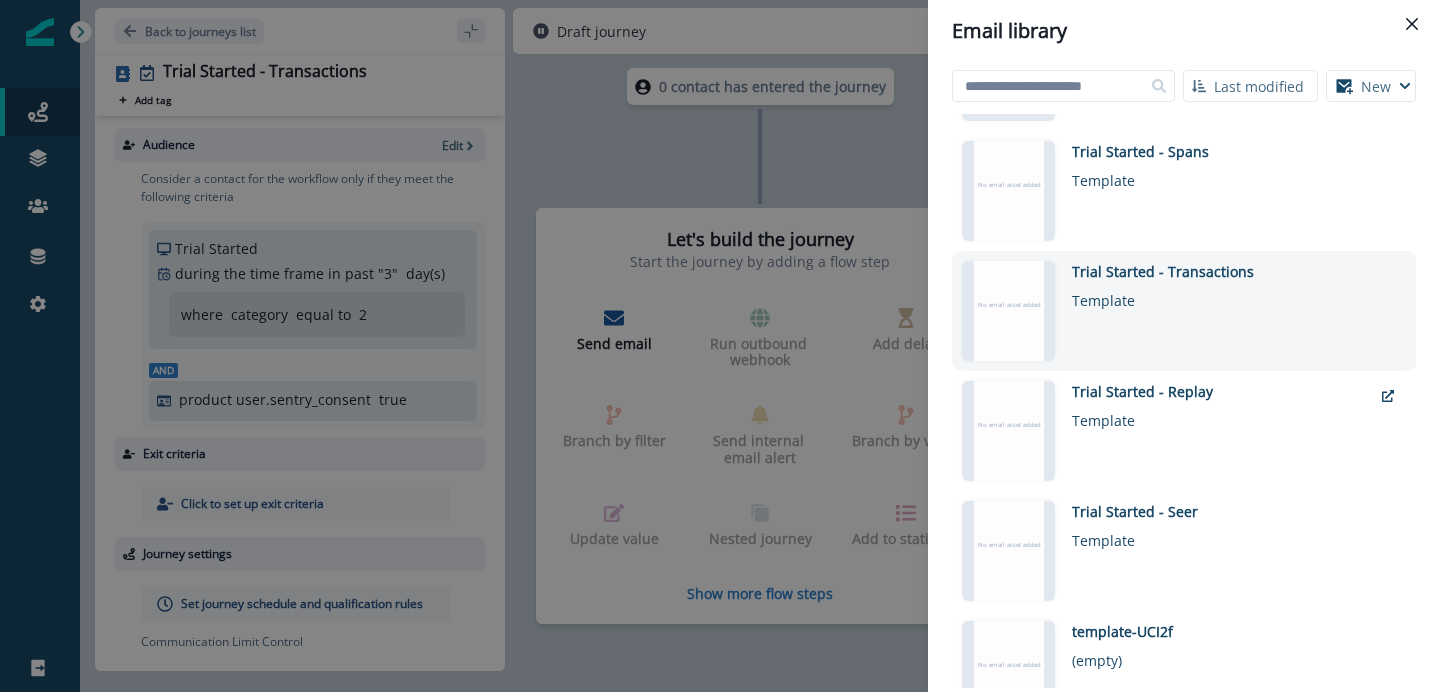 scroll, scrollTop: 121, scrollLeft: 0, axis: vertical 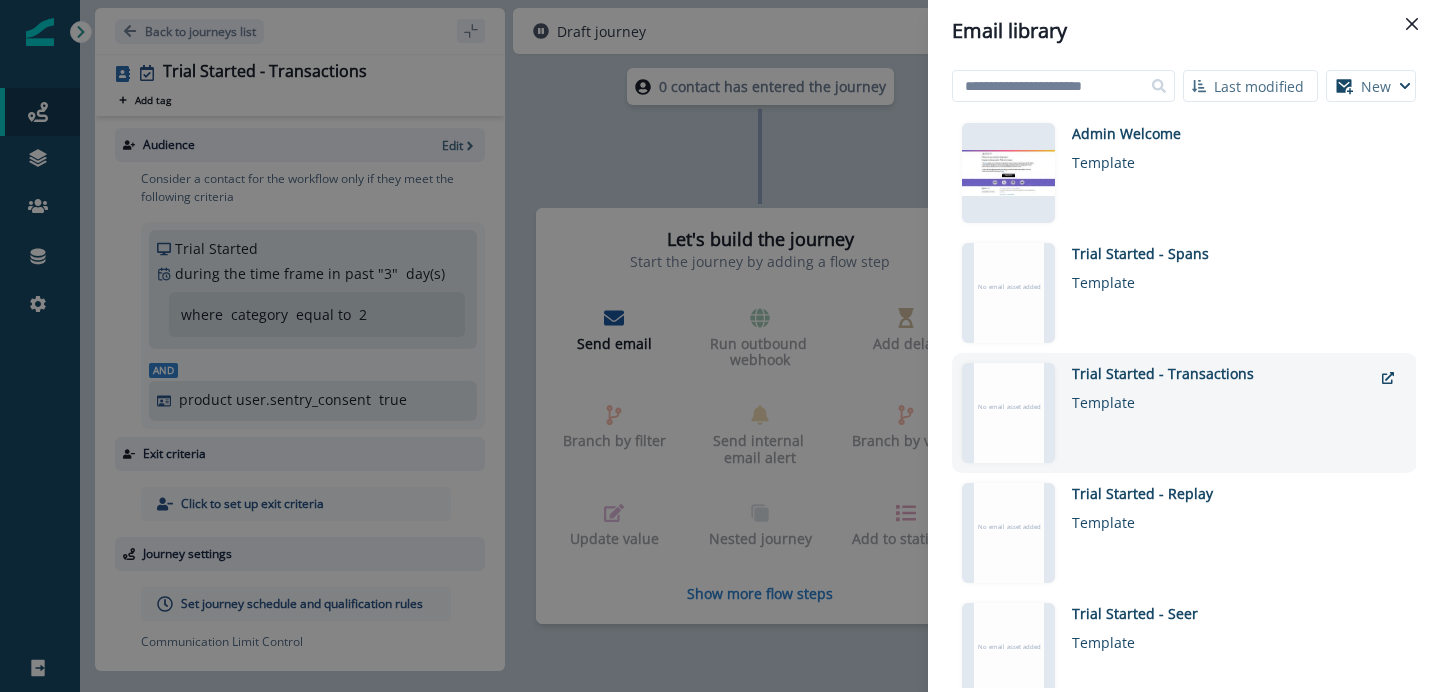 click on "Template" at bounding box center [1222, 398] 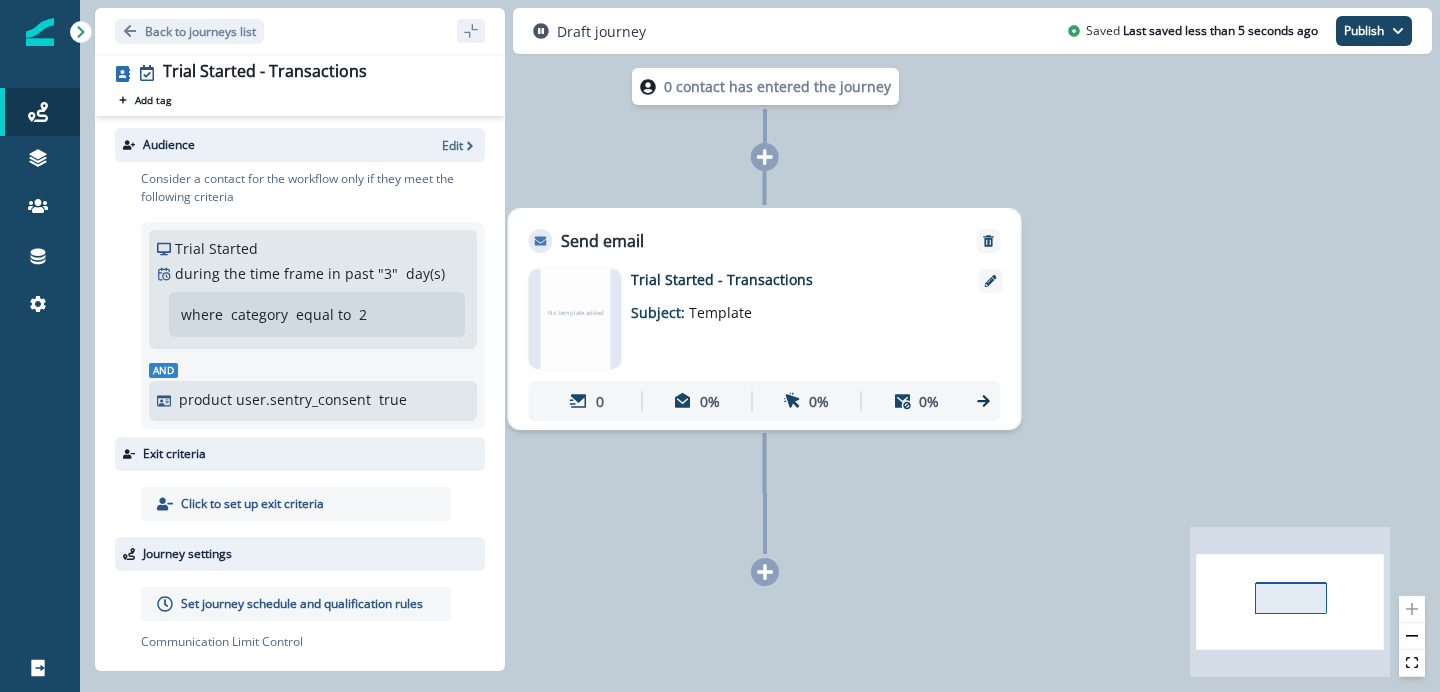 click at bounding box center [765, 572] 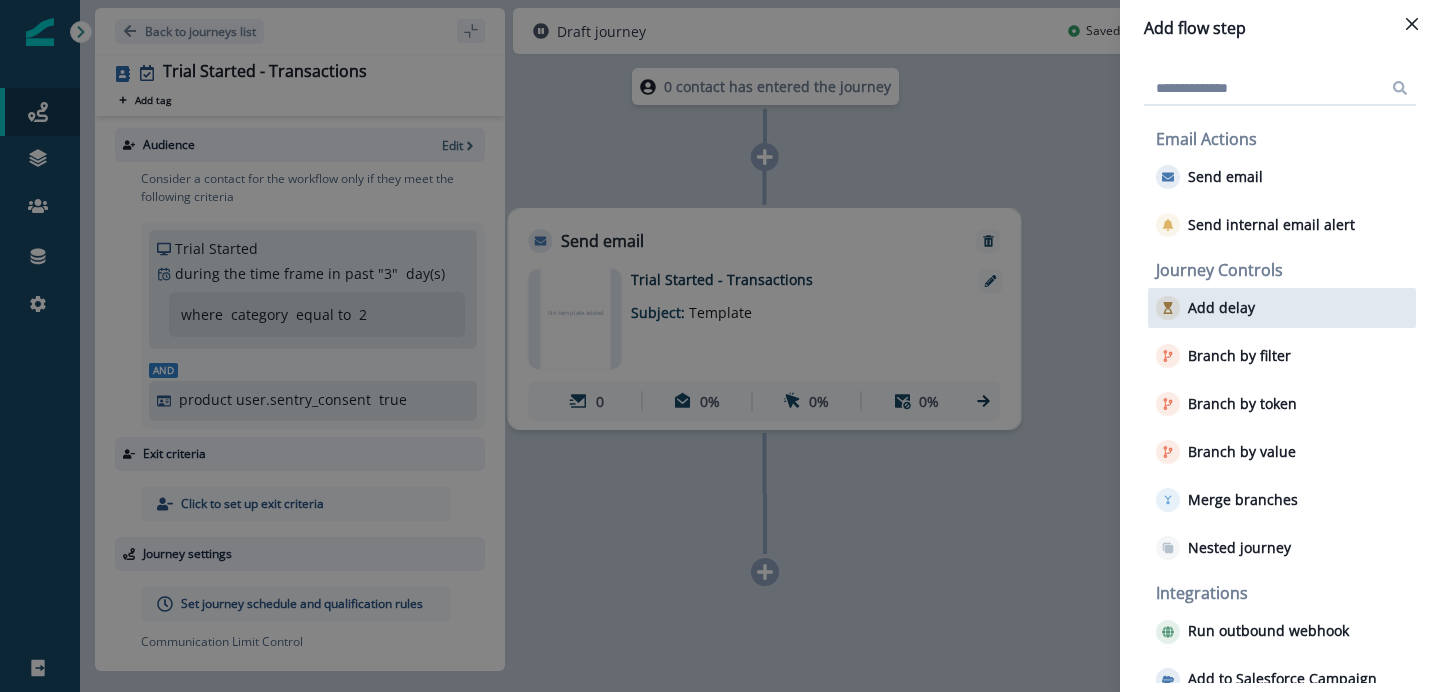 click on "Add delay" at bounding box center [1221, 308] 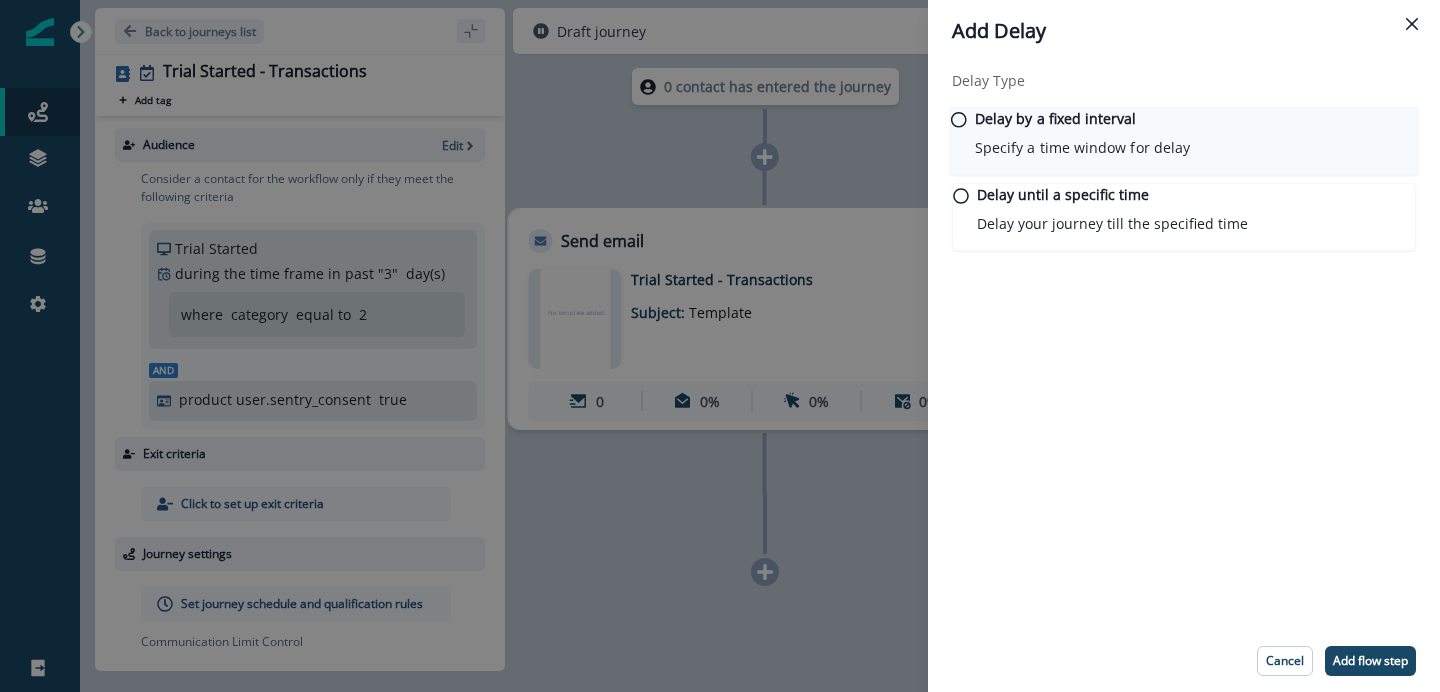 click on "Specify a time window for delay" at bounding box center [1082, 147] 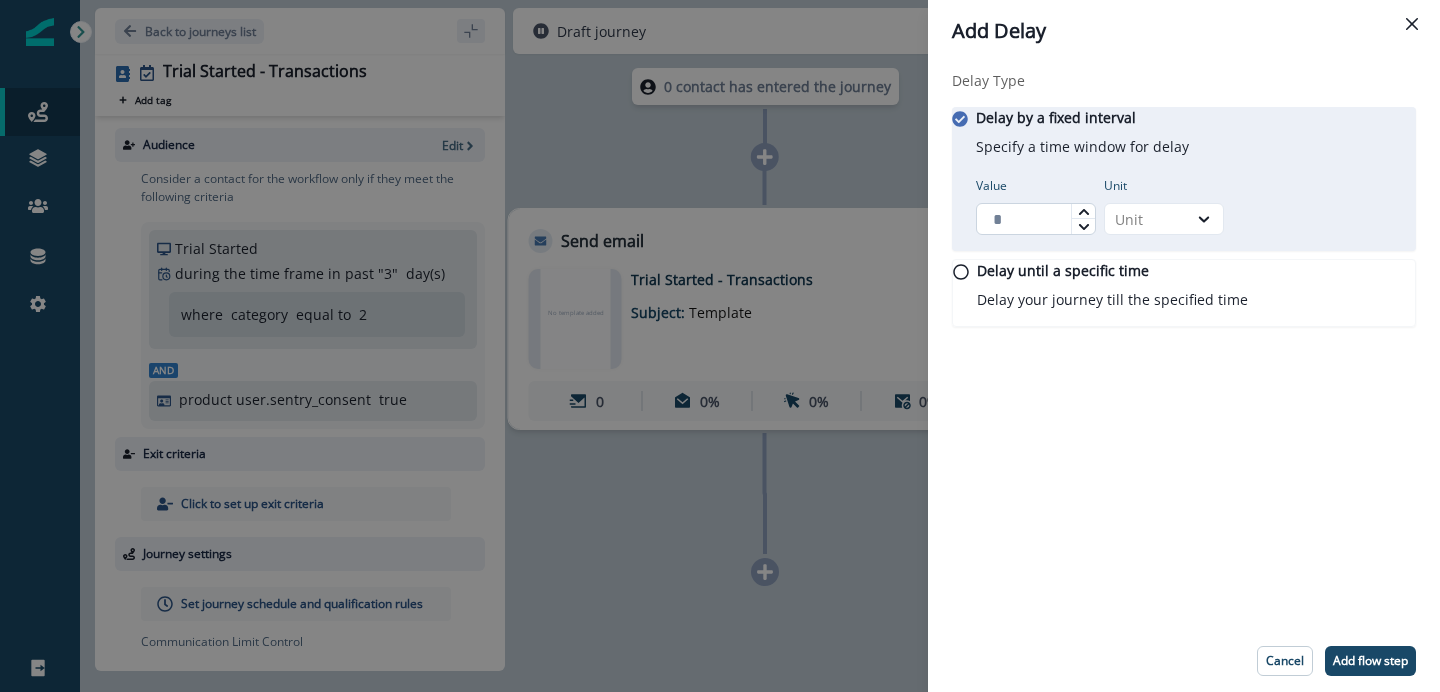 click on "Value" at bounding box center [1036, 219] 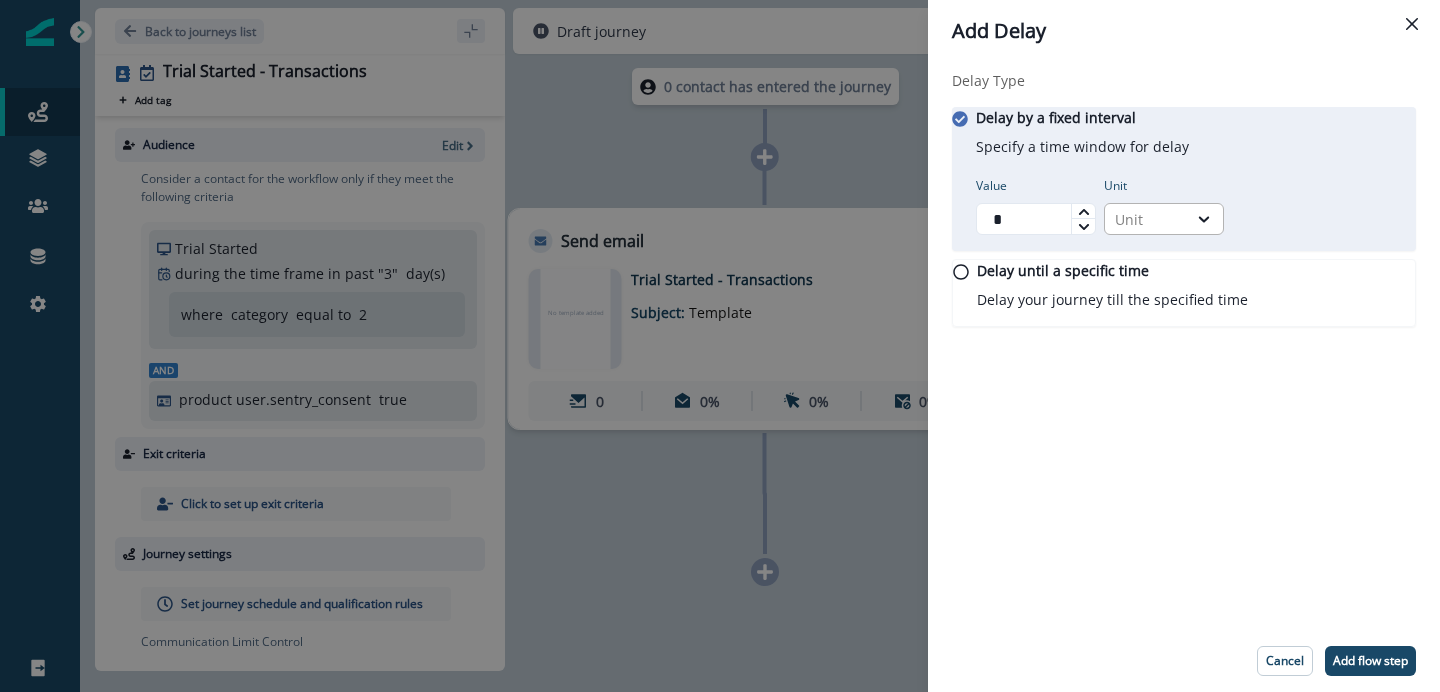 type on "*" 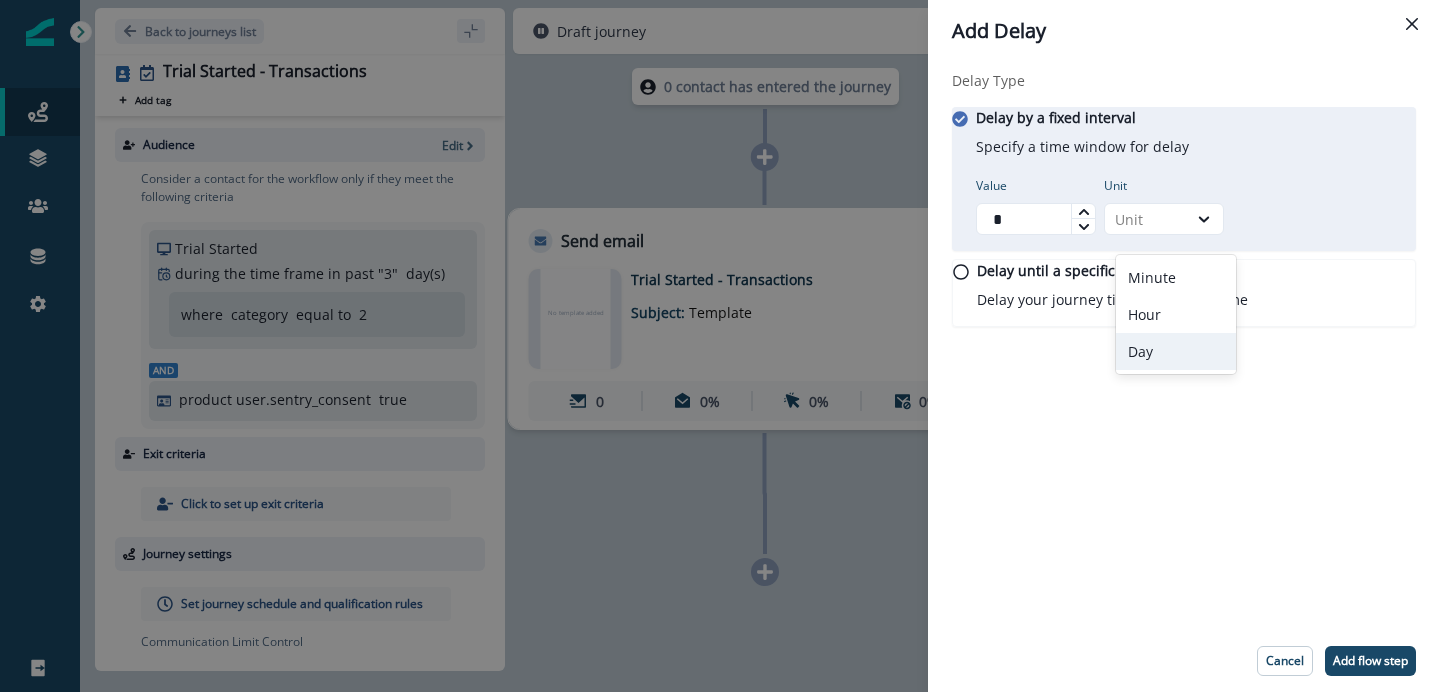 click on "Day" at bounding box center (1176, 351) 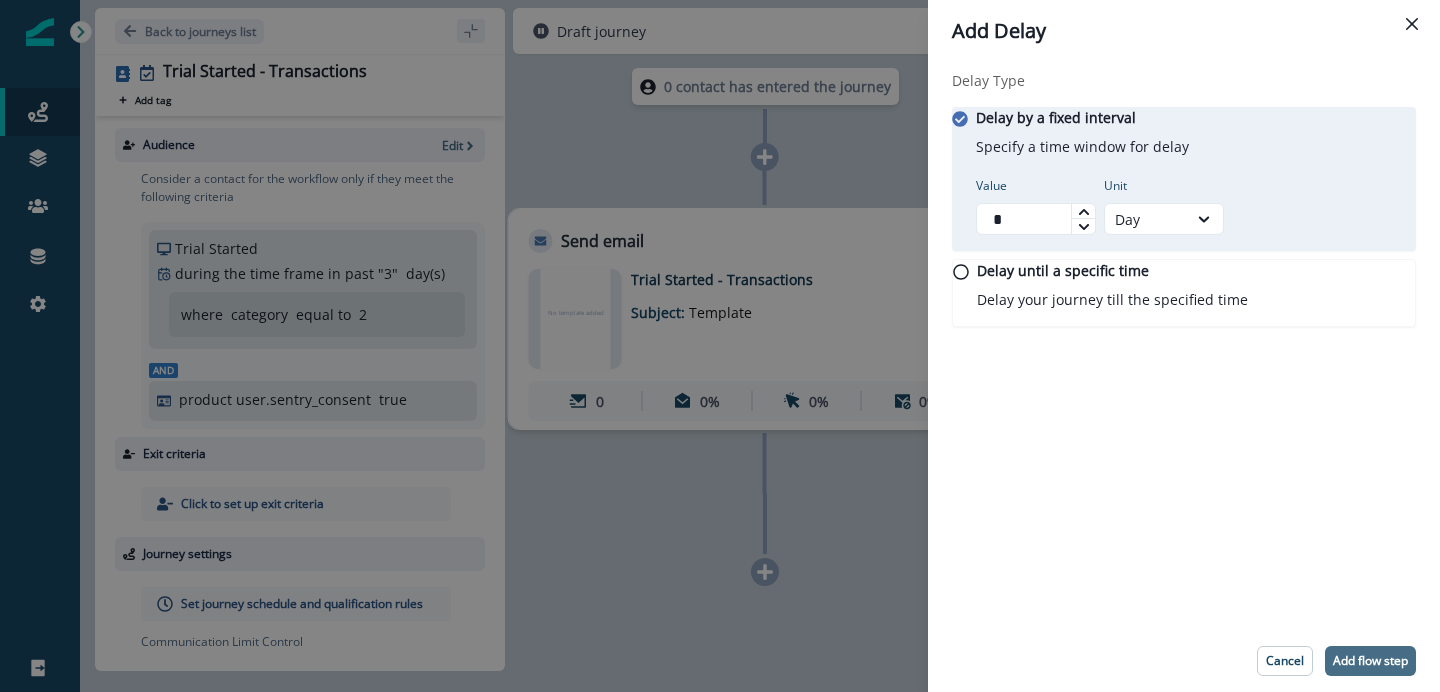 click on "Add flow step" at bounding box center (1370, 661) 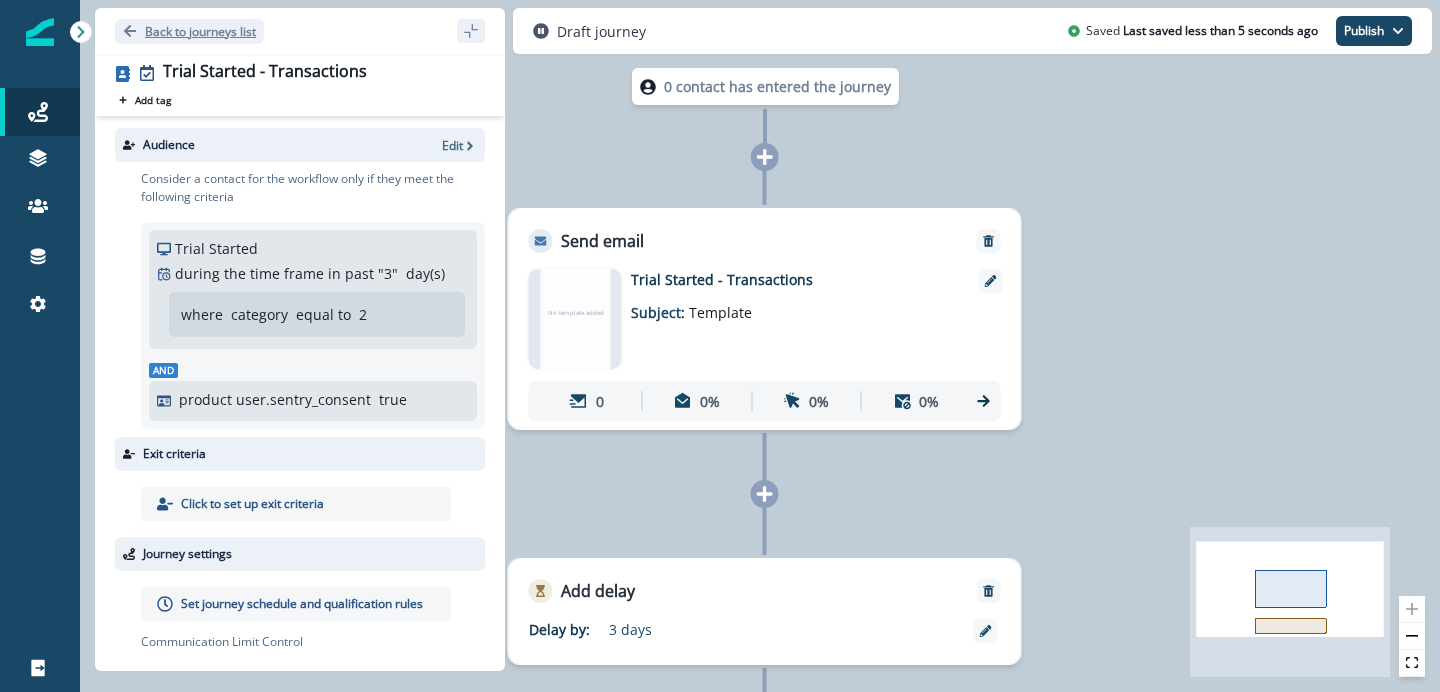 click on "Back to journeys list" at bounding box center [189, 31] 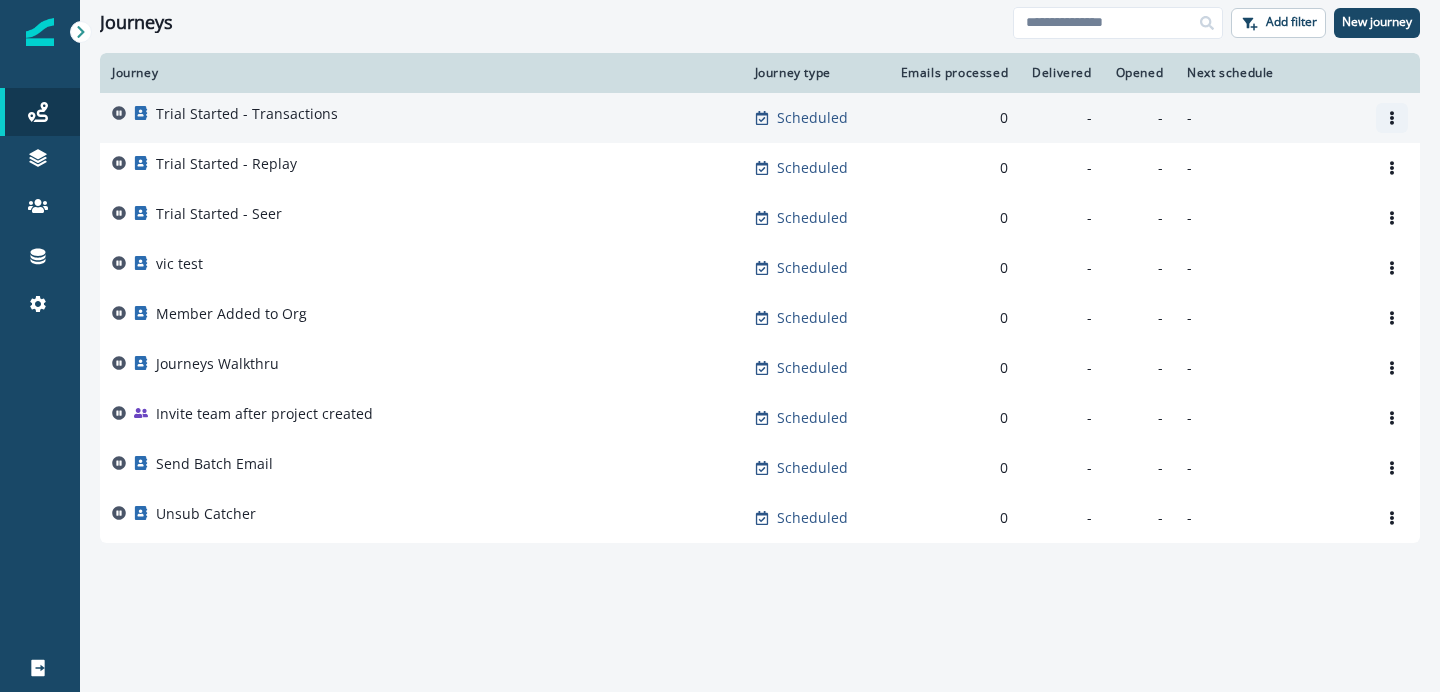click 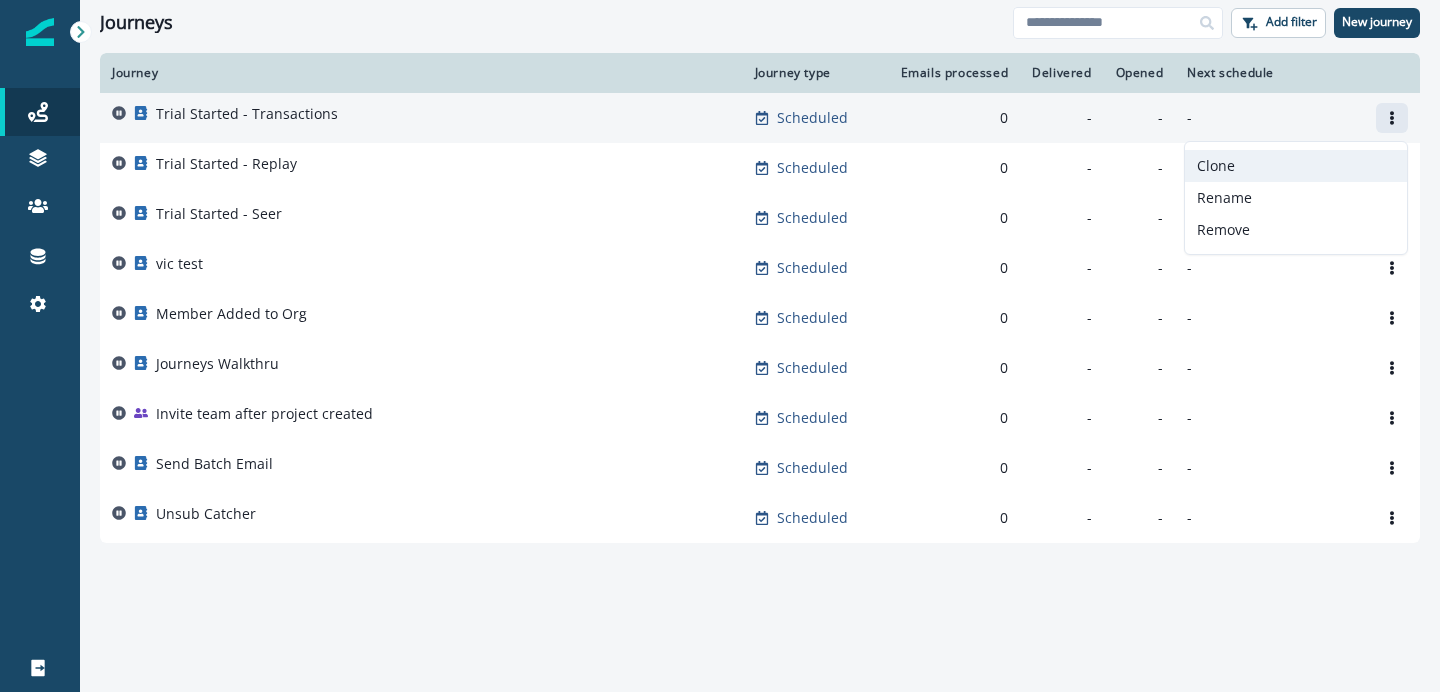 click on "Clone" at bounding box center (1296, 166) 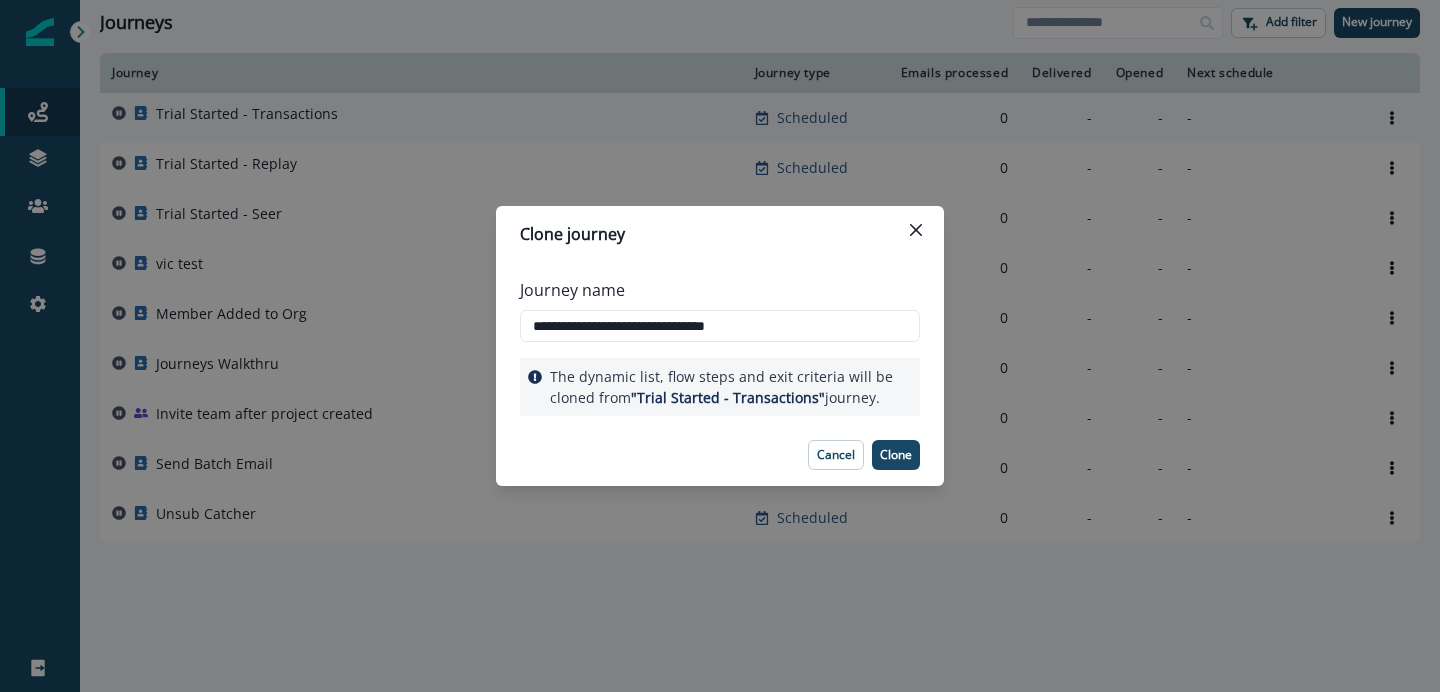 drag, startPoint x: 625, startPoint y: 326, endPoint x: 1014, endPoint y: 318, distance: 389.08224 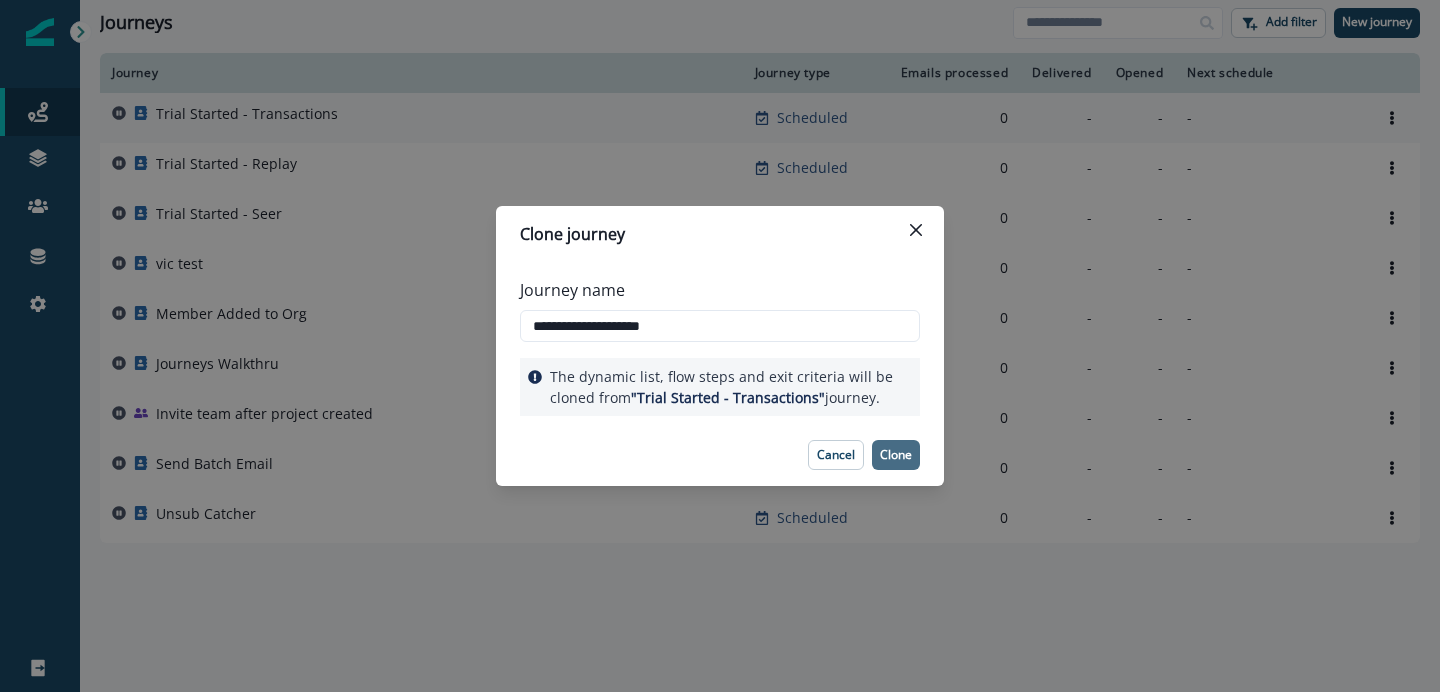 type on "**********" 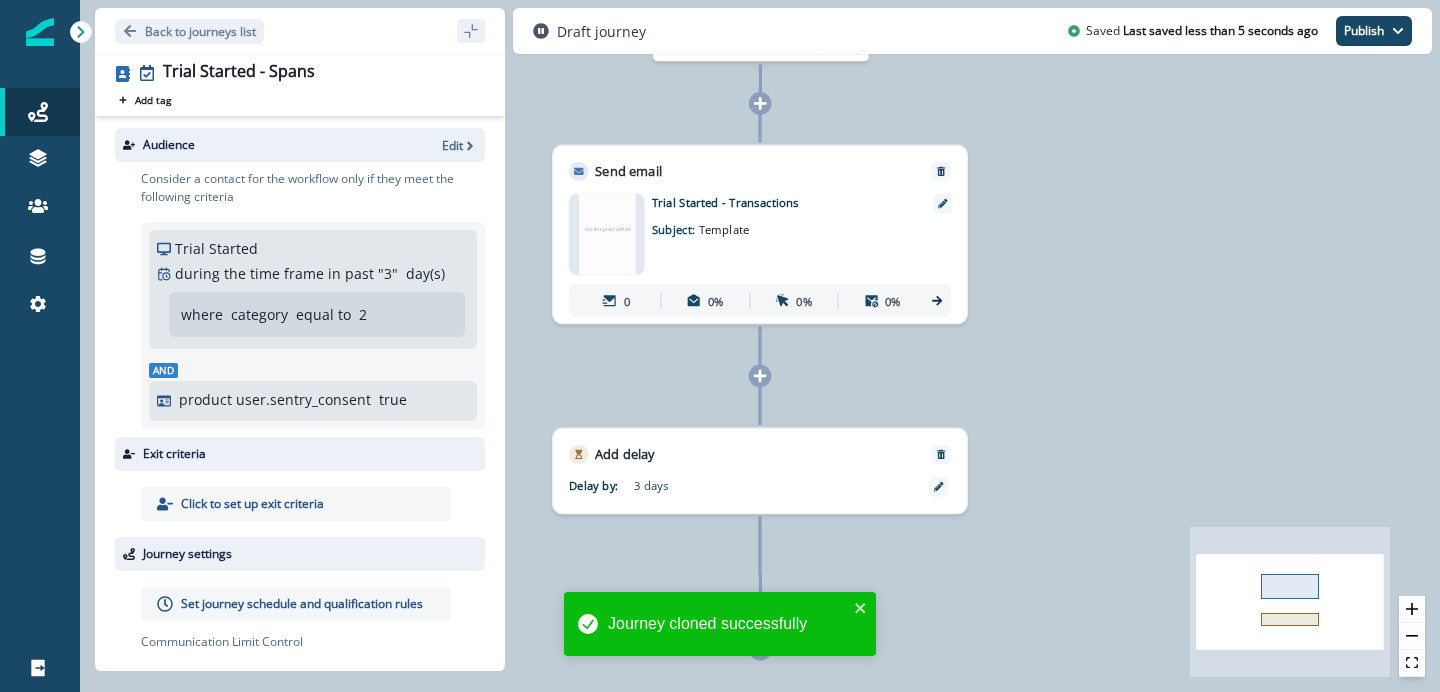 click on "category" at bounding box center (259, 314) 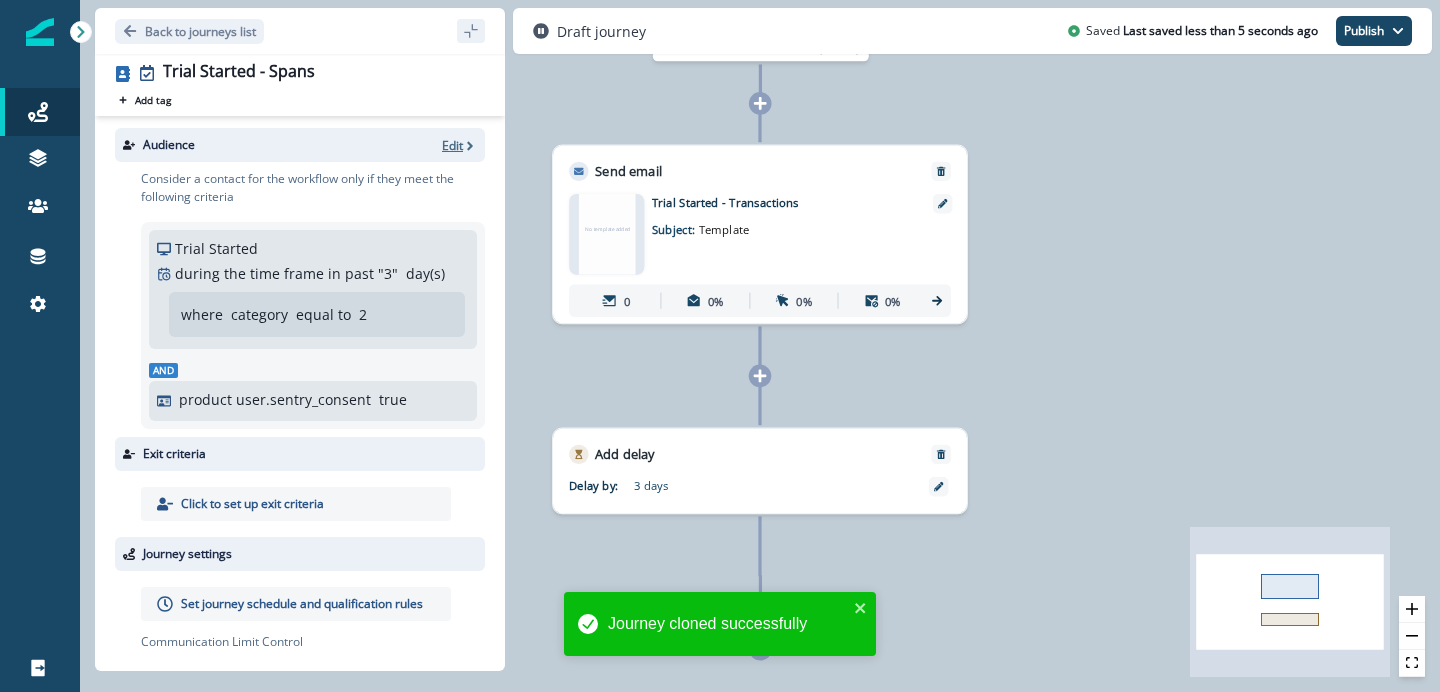 click on "Edit" at bounding box center (452, 145) 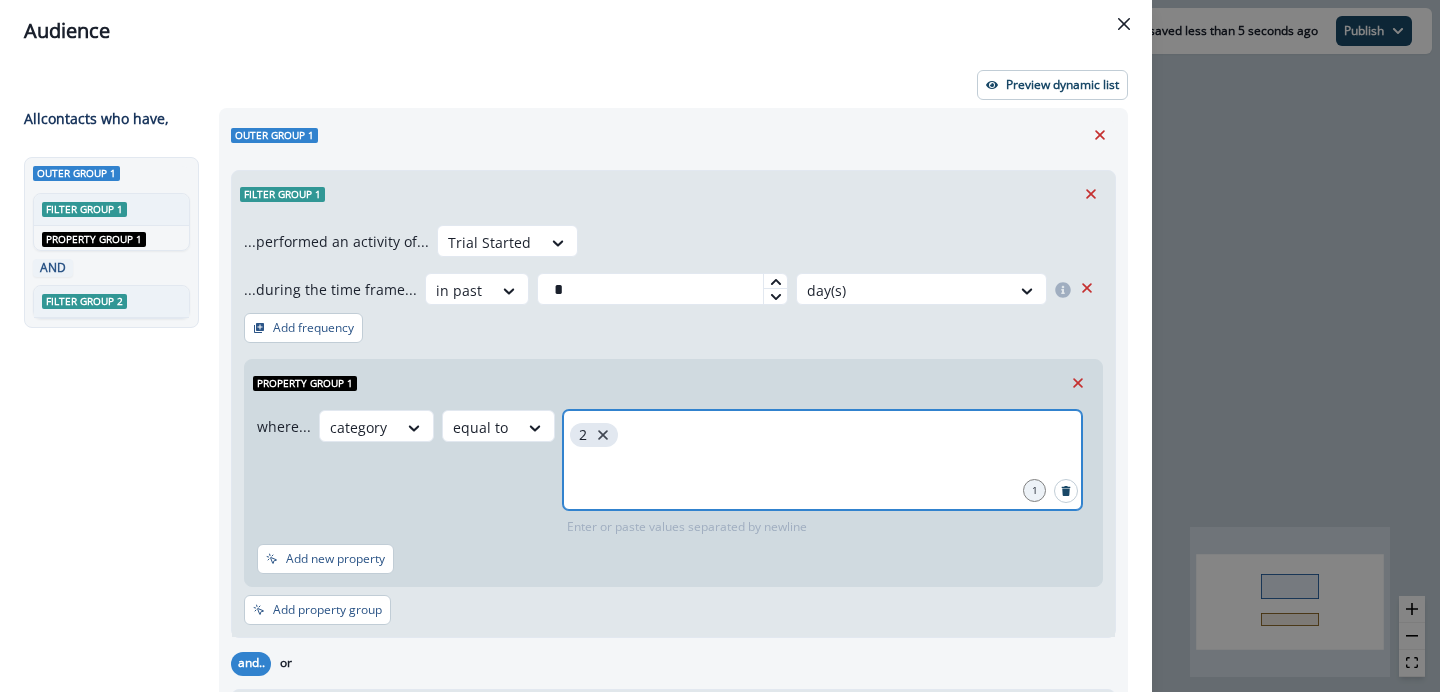 click 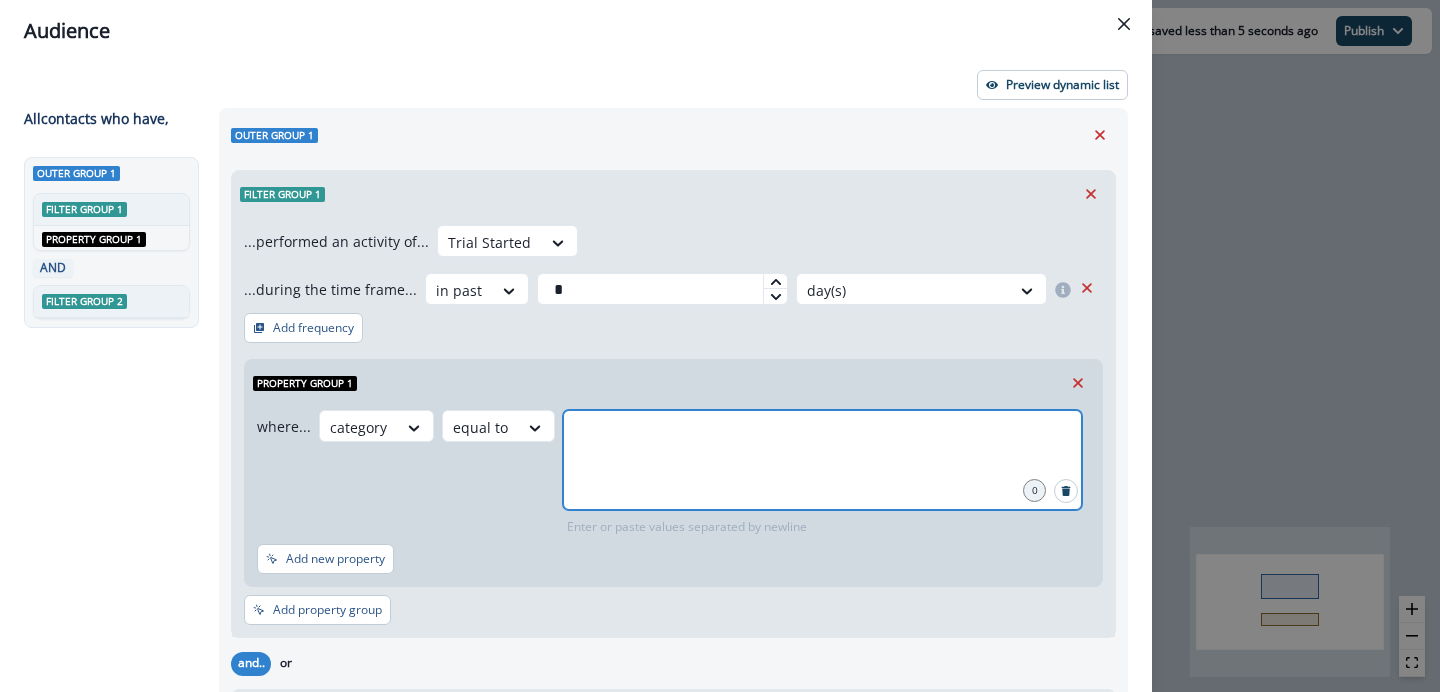 click at bounding box center (822, 435) 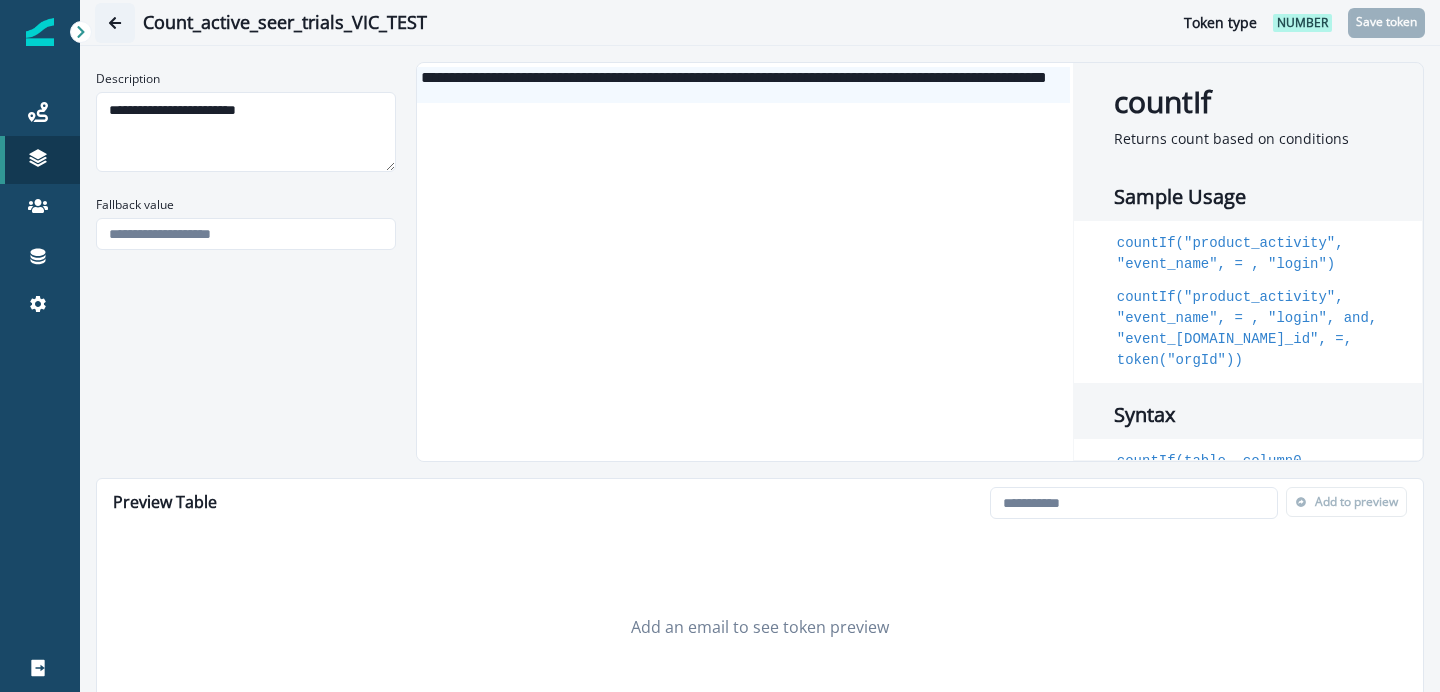 scroll, scrollTop: 0, scrollLeft: 0, axis: both 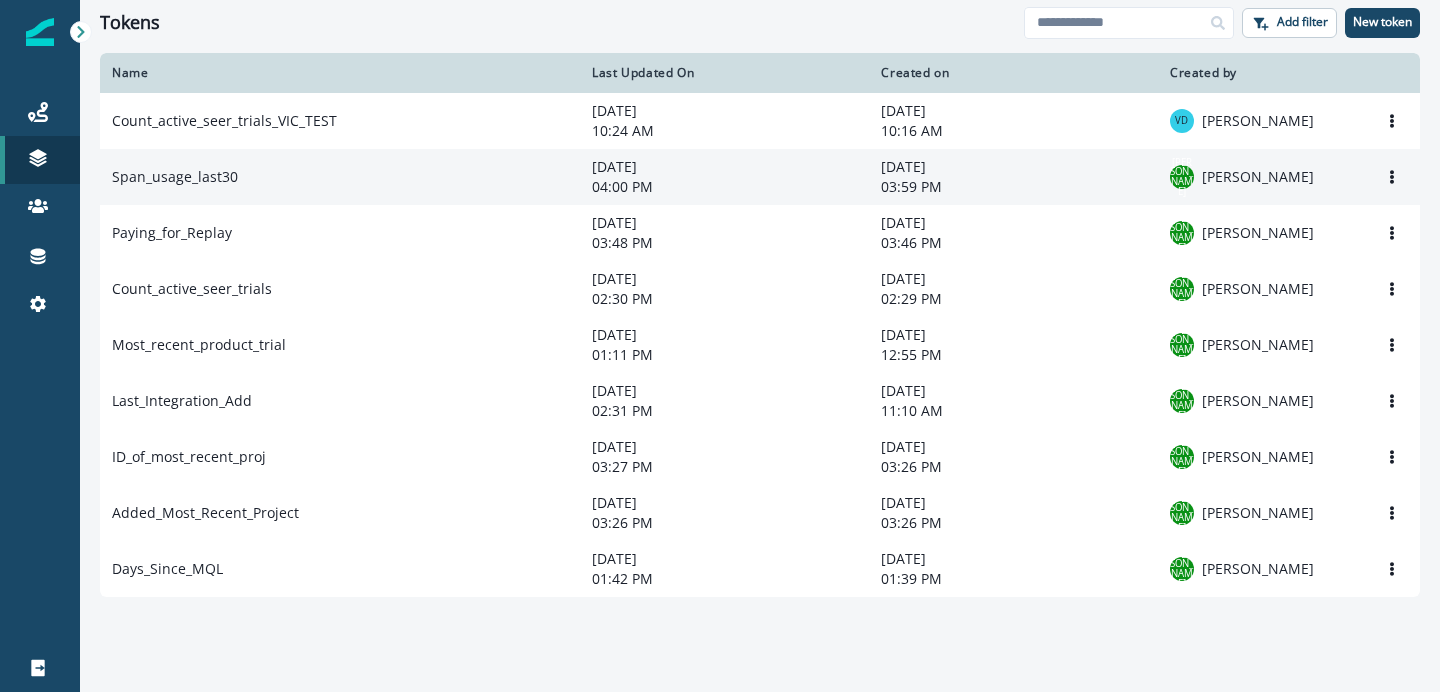 click on "Span_usage_last30" at bounding box center [340, 177] 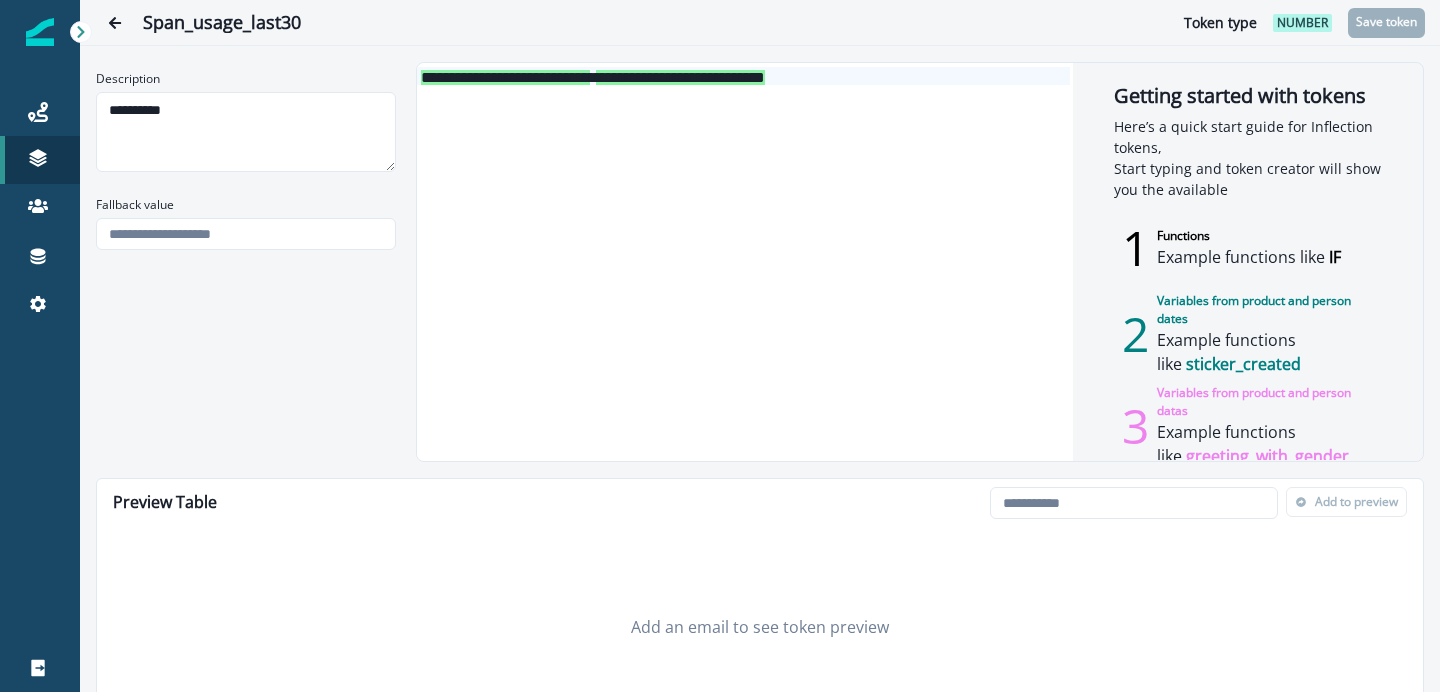 click on "**********" at bounding box center [743, 76] 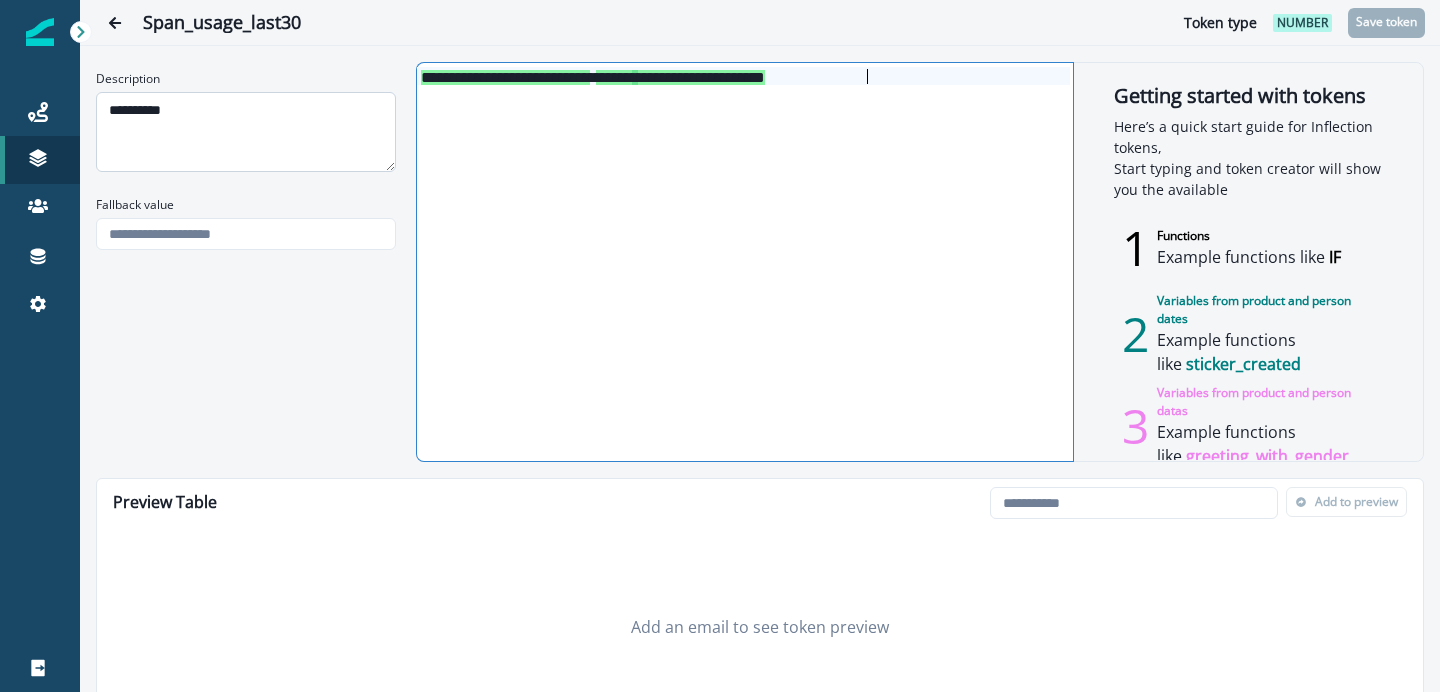 click on "**********" at bounding box center [246, 132] 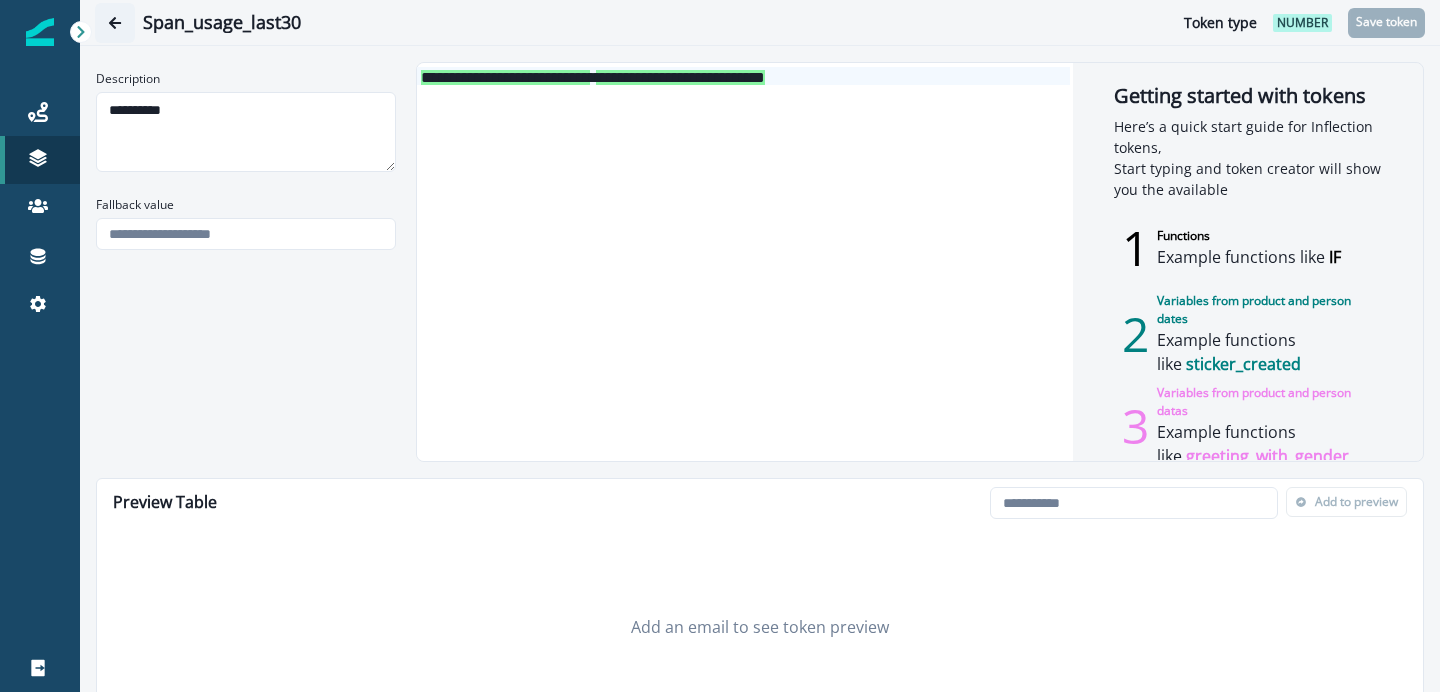 click at bounding box center (115, 23) 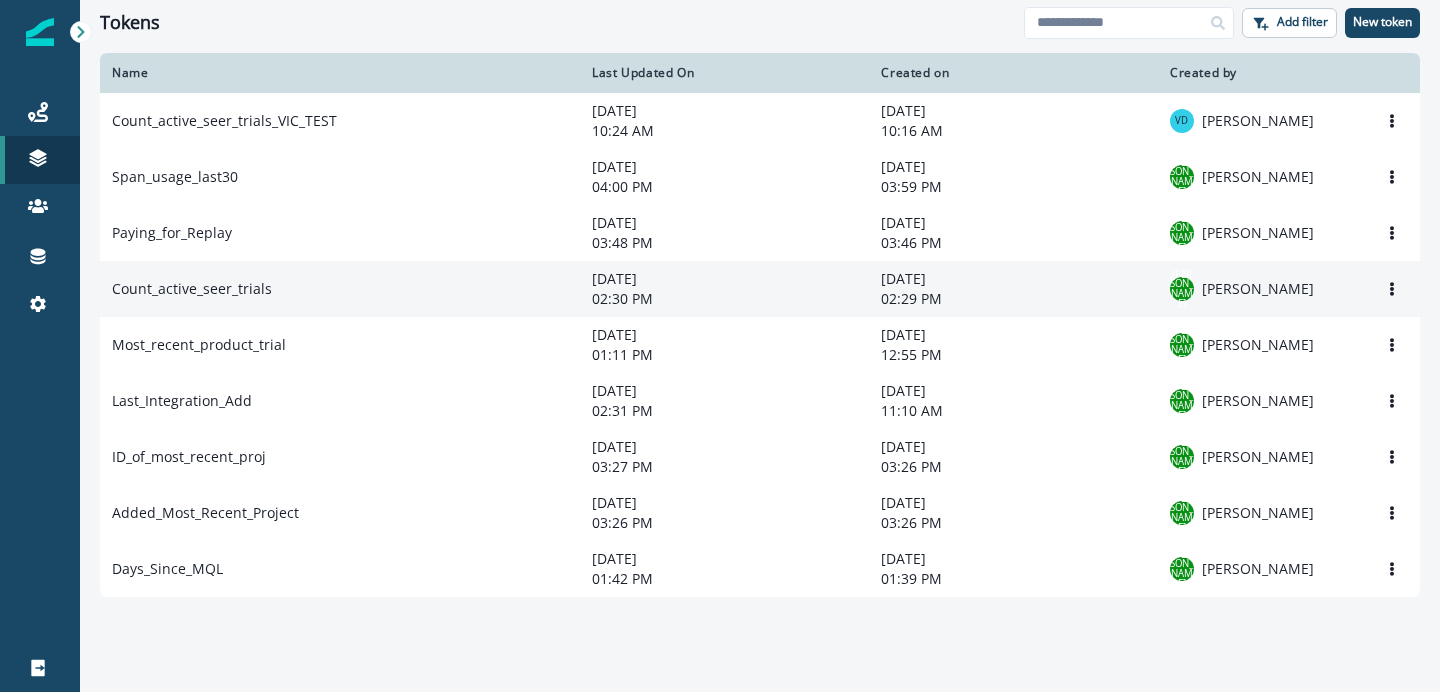 click on "Count_active_seer_trials" at bounding box center [340, 289] 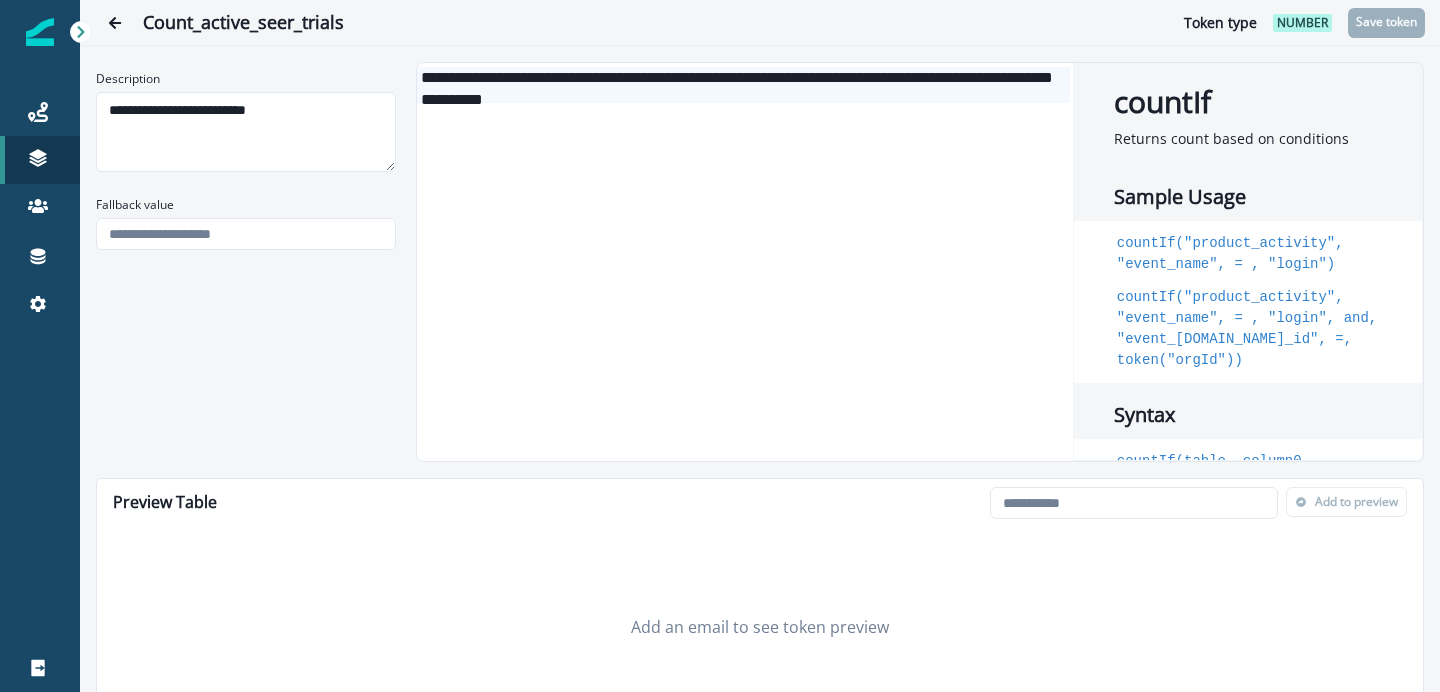 click on "**********" at bounding box center [743, 85] 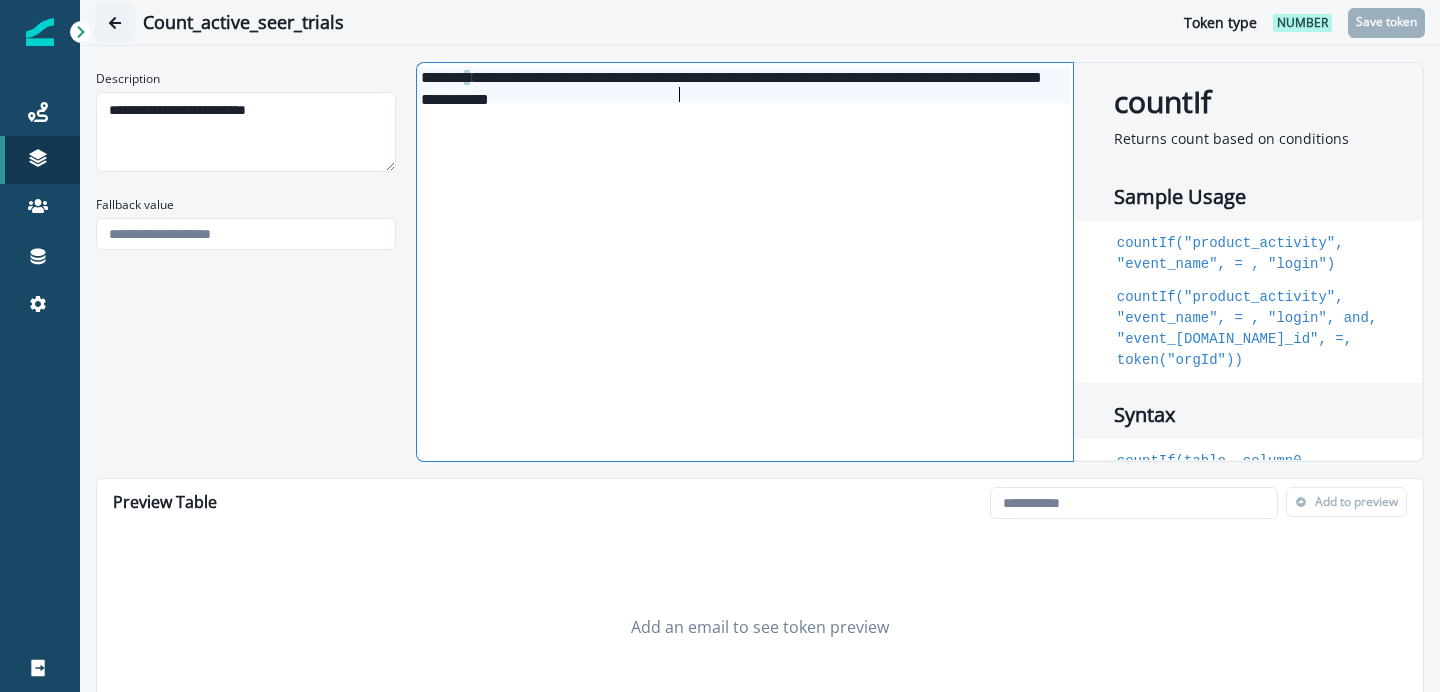 click 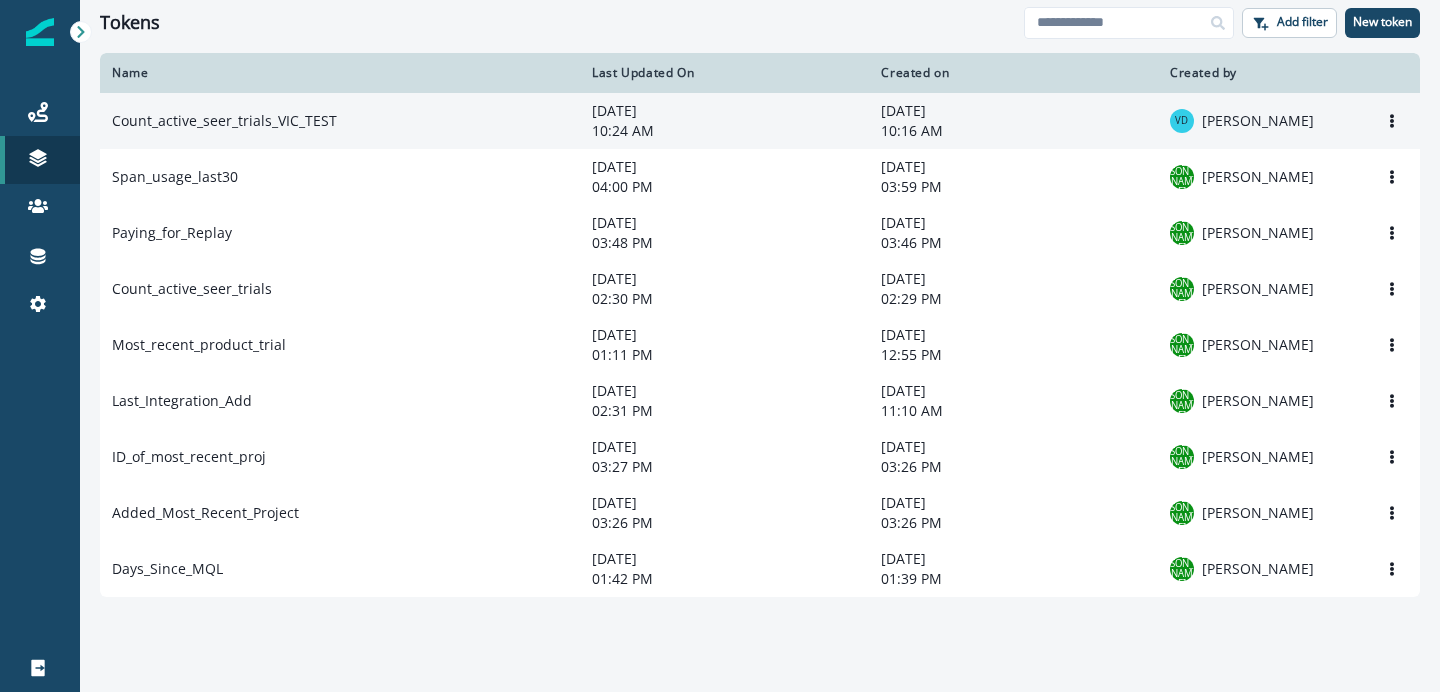 click on "Count_active_seer_trials_VIC_TEST" at bounding box center (340, 121) 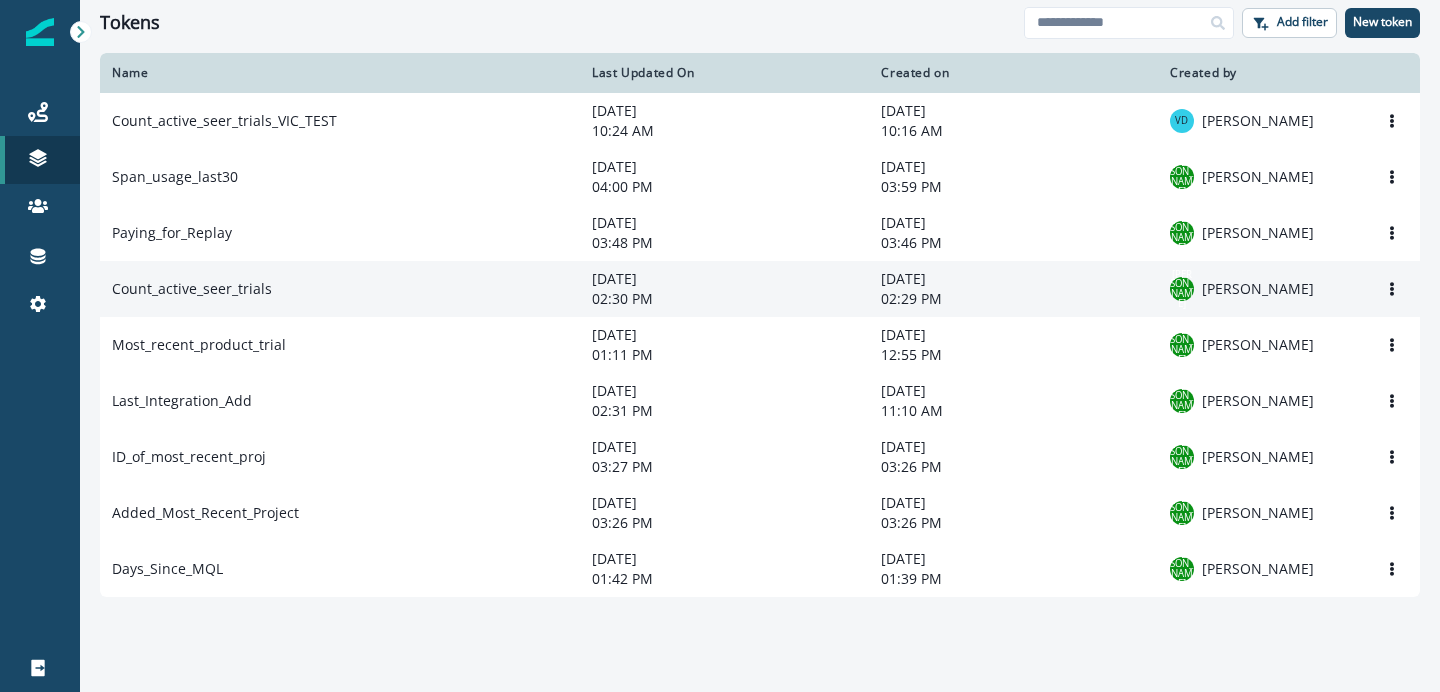 click on "Count_active_seer_trials" at bounding box center (340, 289) 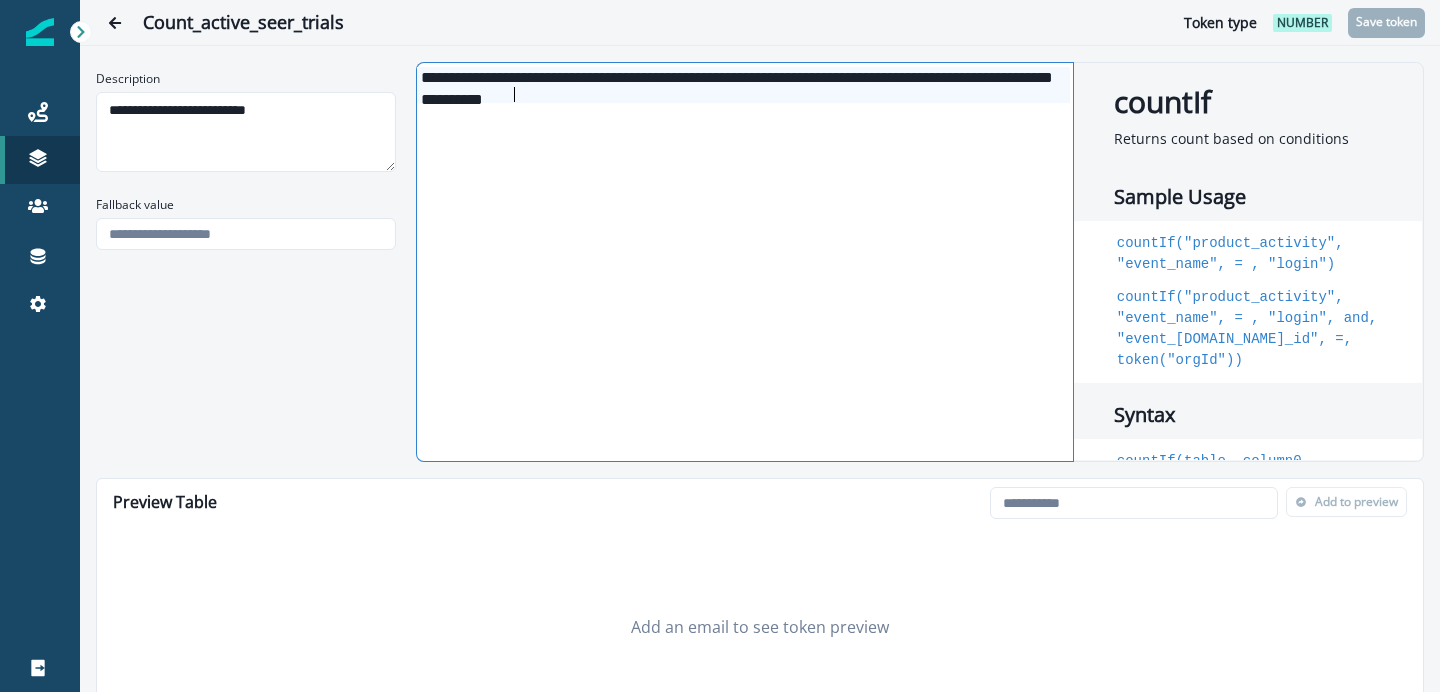 click on "**********" at bounding box center (743, 85) 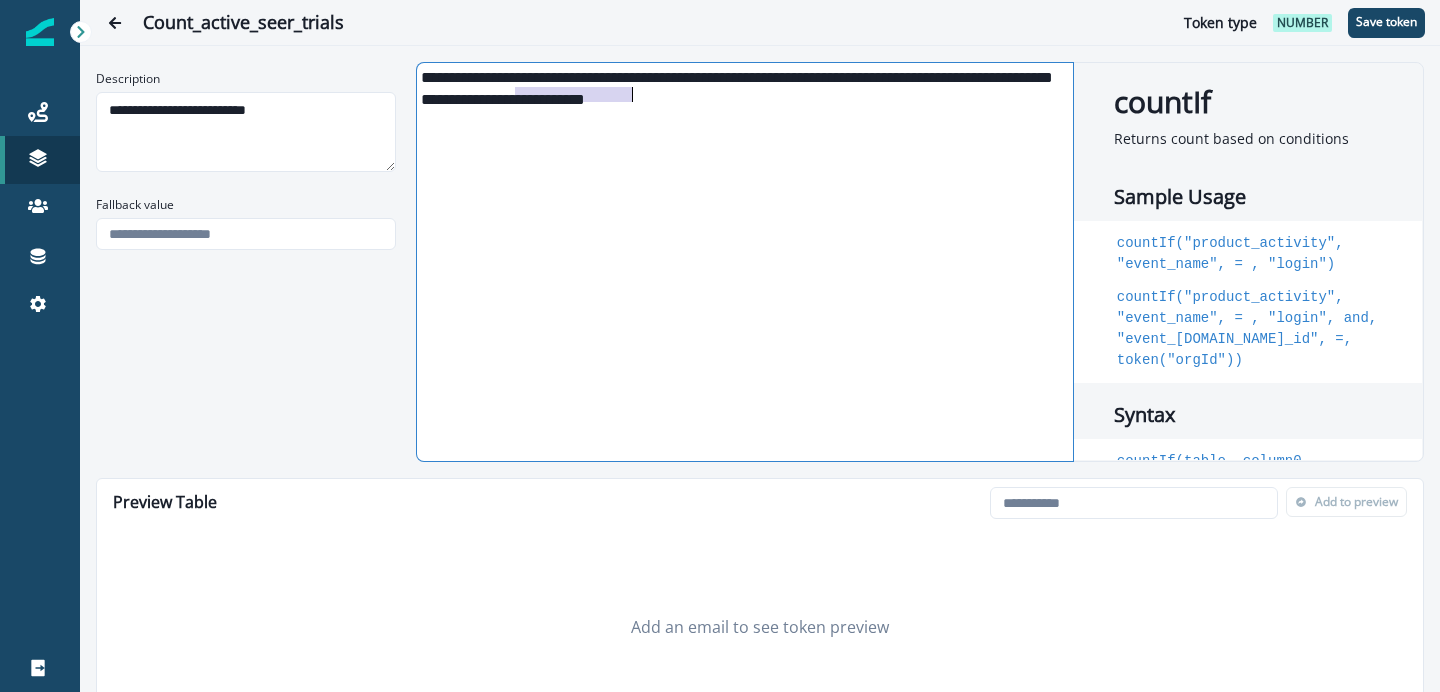 drag, startPoint x: 515, startPoint y: 95, endPoint x: 636, endPoint y: 89, distance: 121.14867 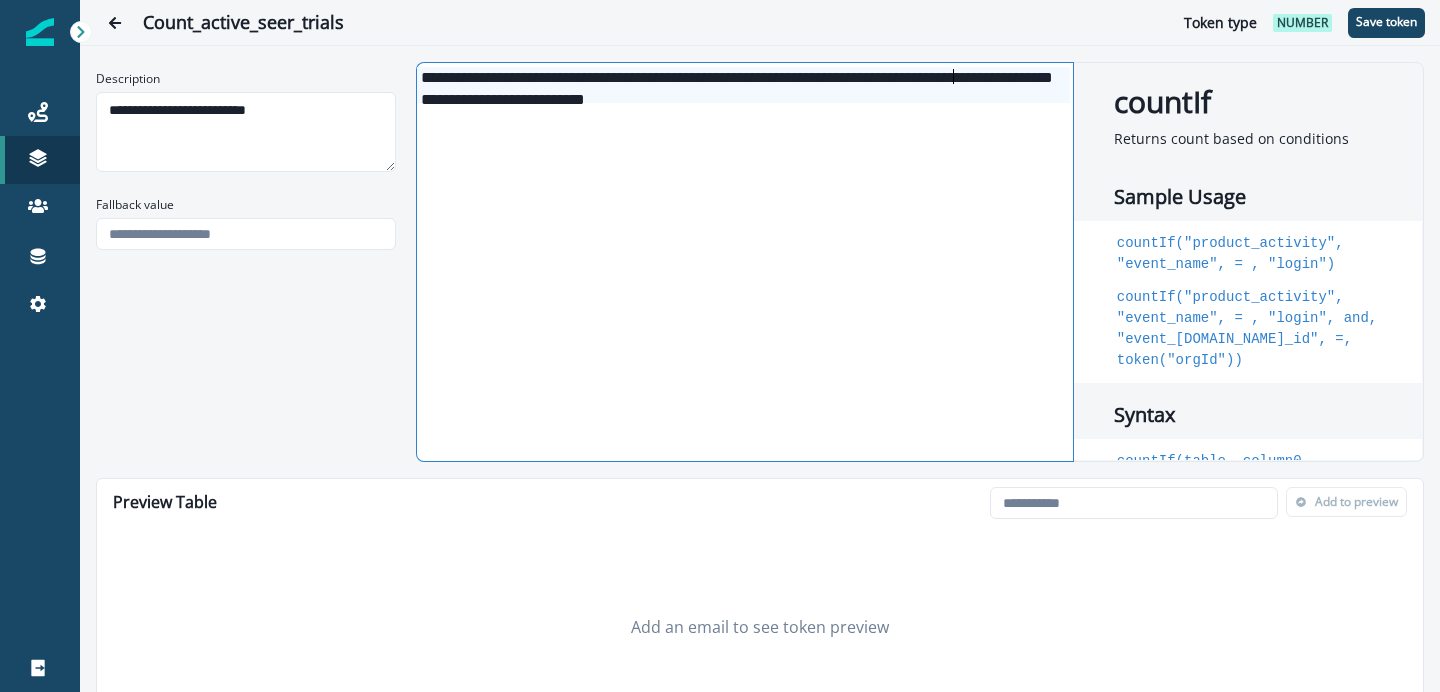 click on "**********" at bounding box center (743, 85) 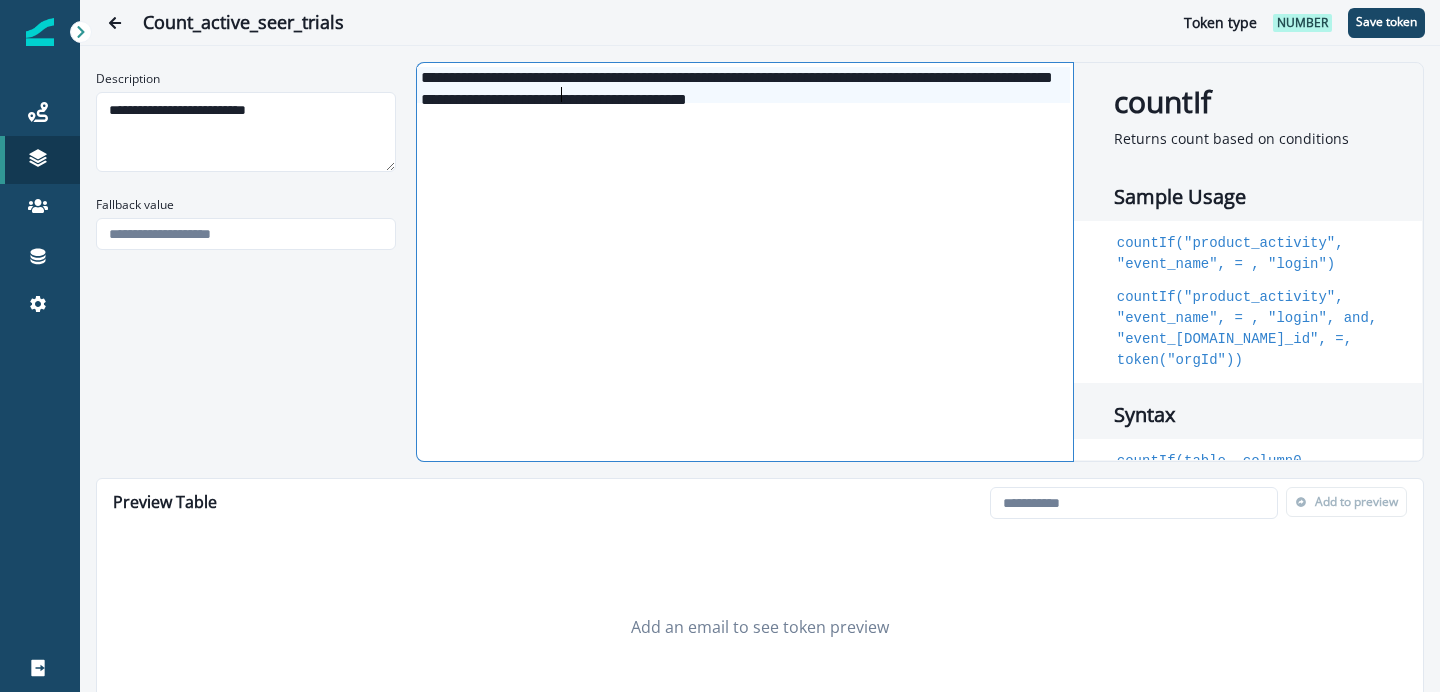 click on "**********" at bounding box center [743, 262] 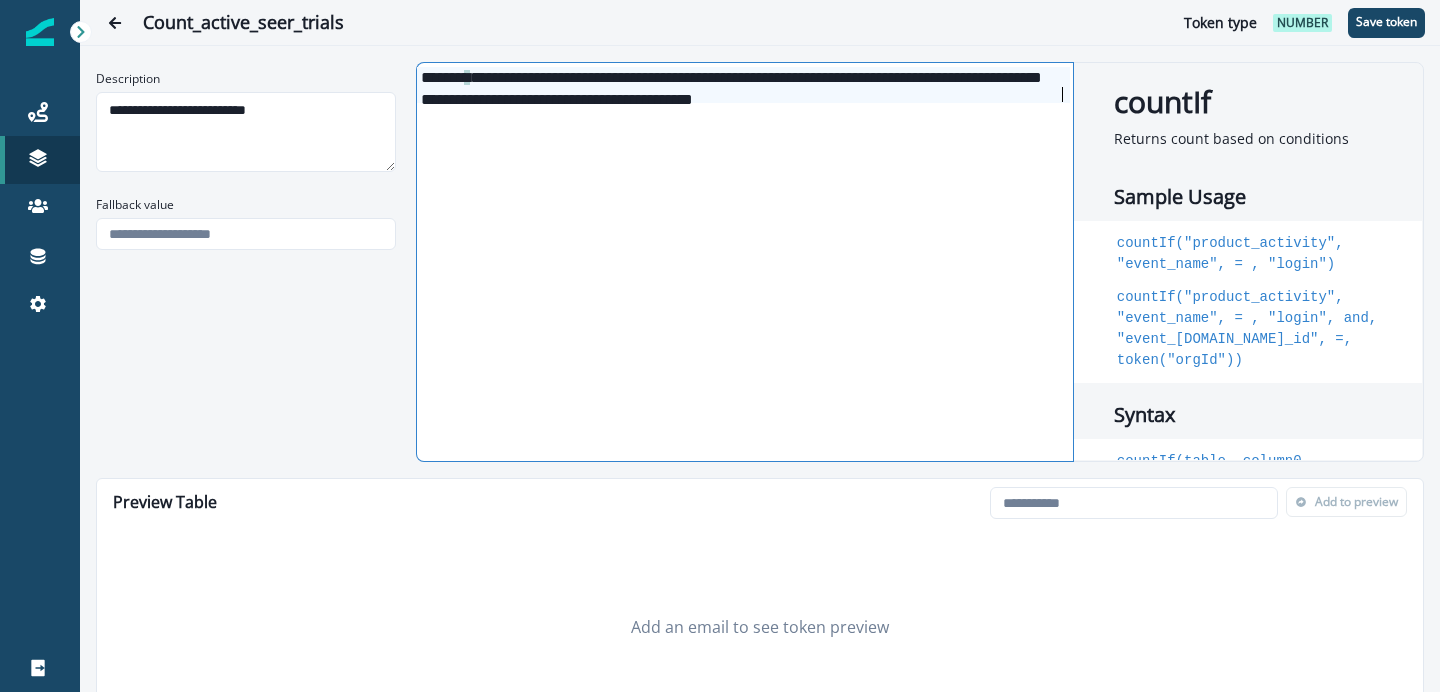 click on "**********" at bounding box center [743, 85] 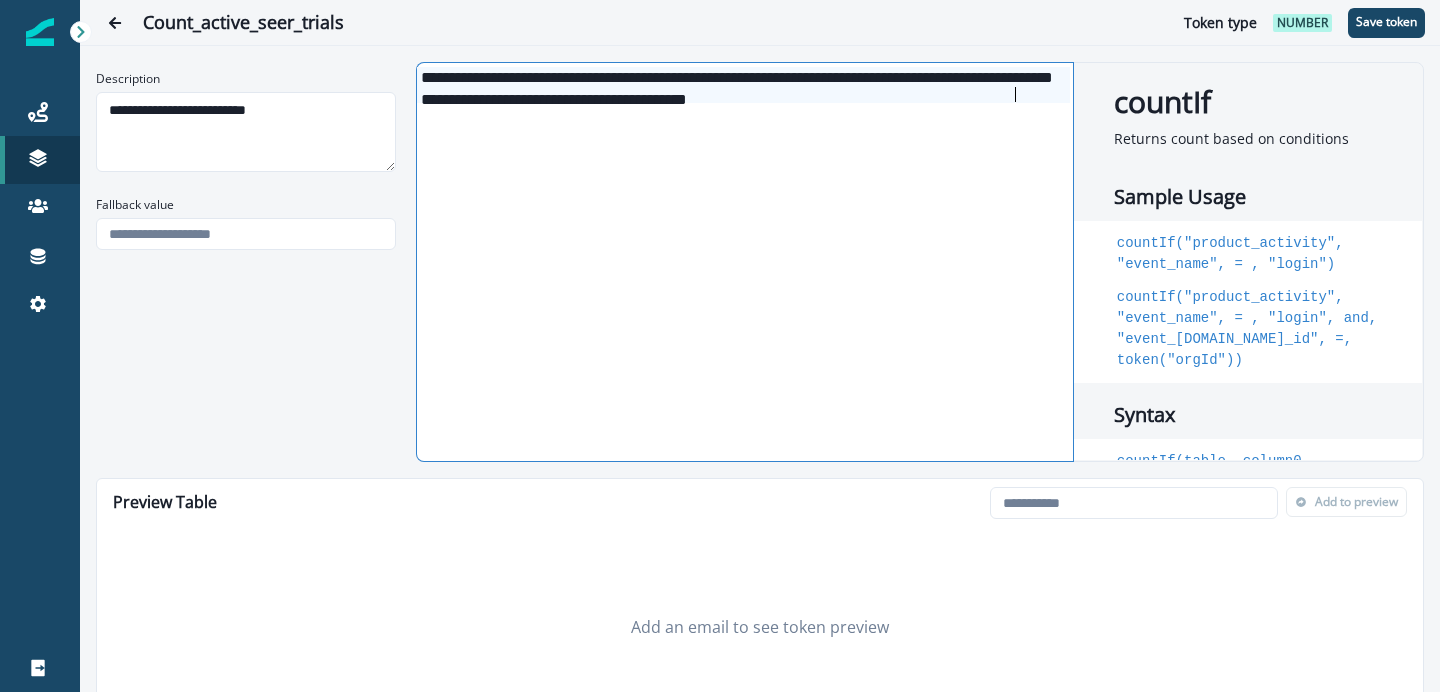 click on "**********" at bounding box center (743, 85) 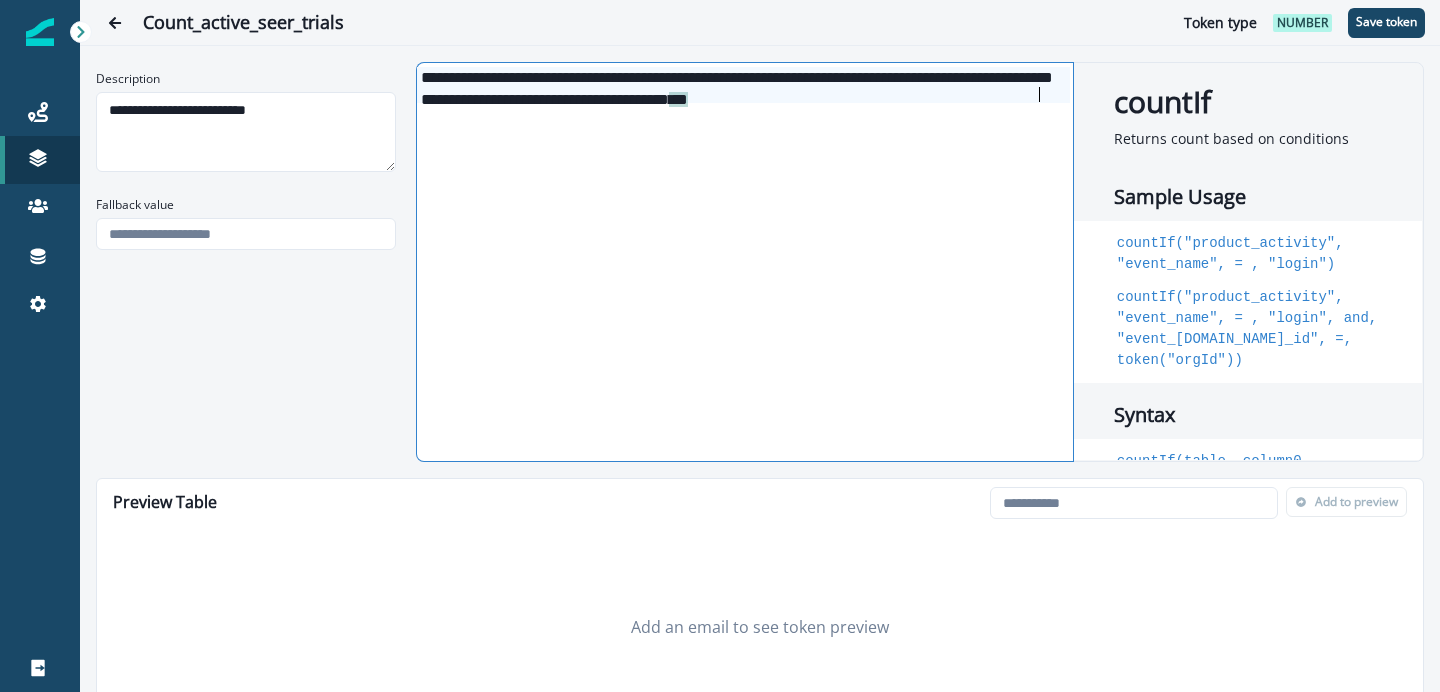 click on "**********" at bounding box center (743, 85) 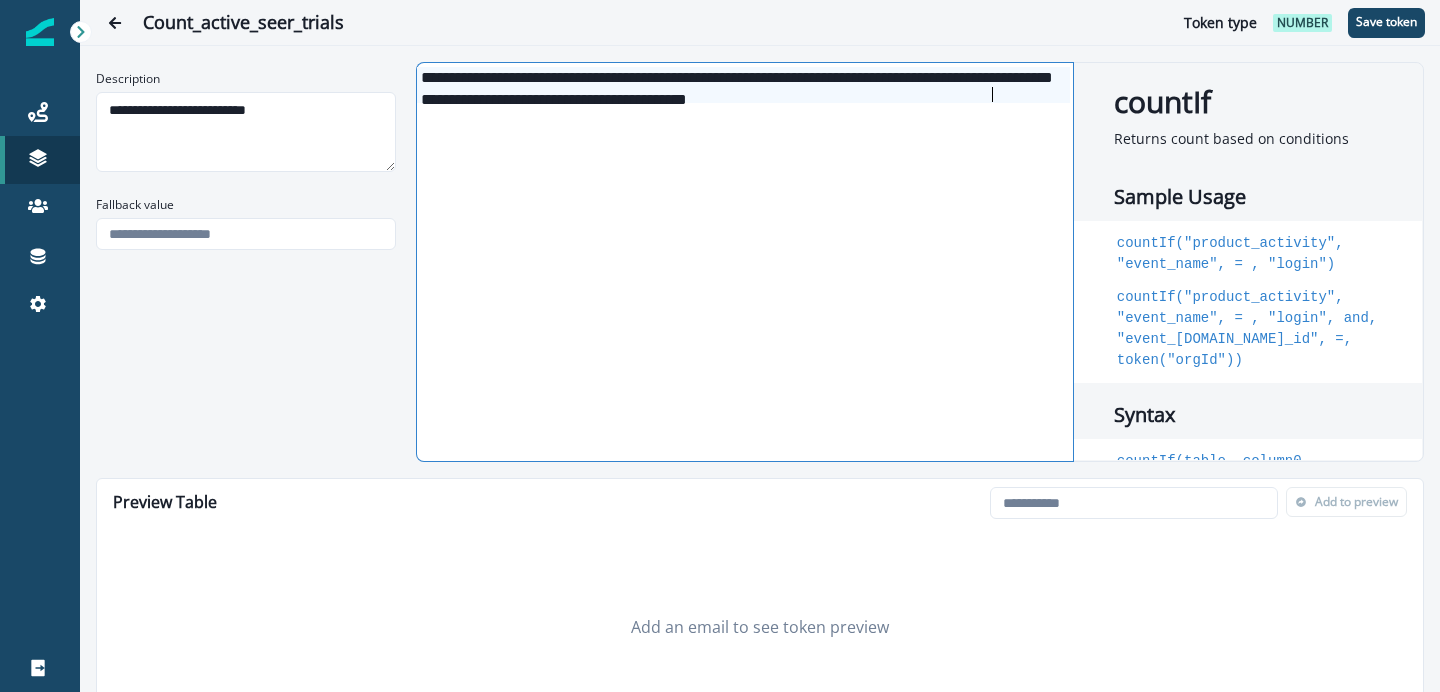 click on "**********" at bounding box center [760, 262] 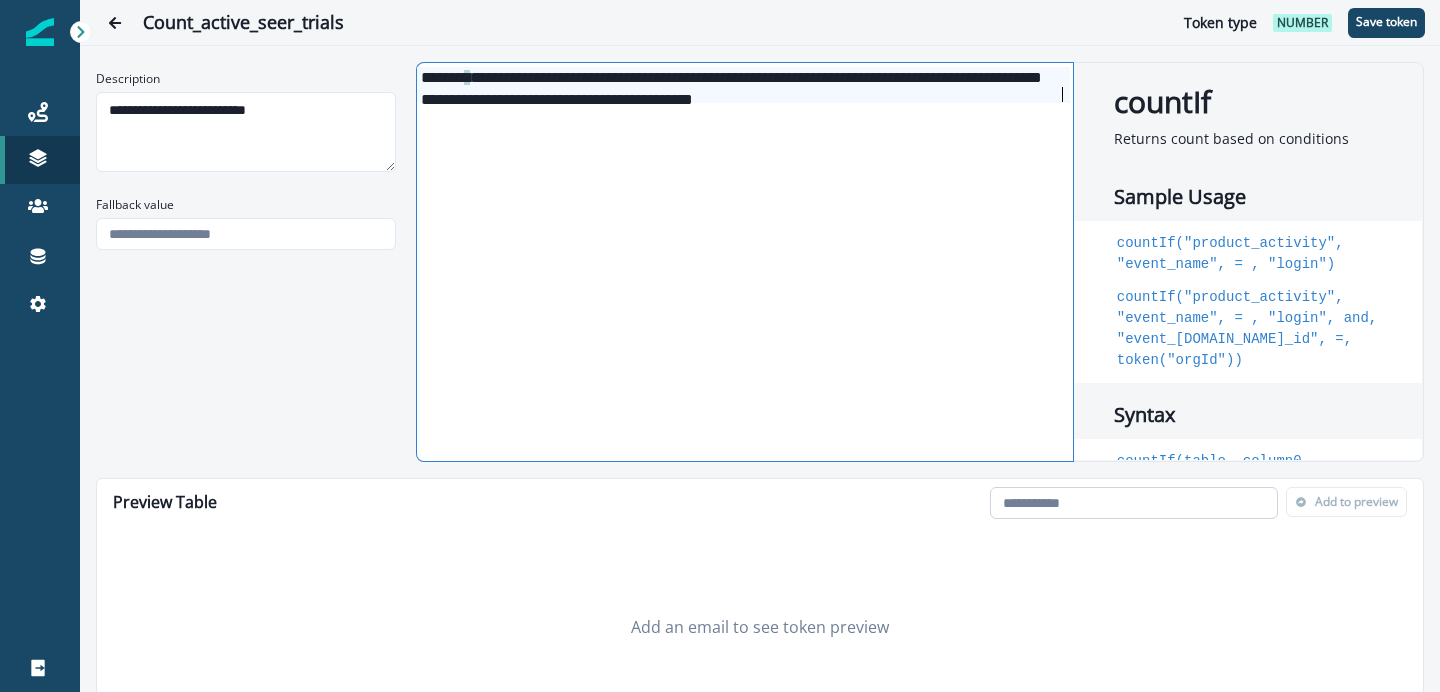 click at bounding box center [1134, 503] 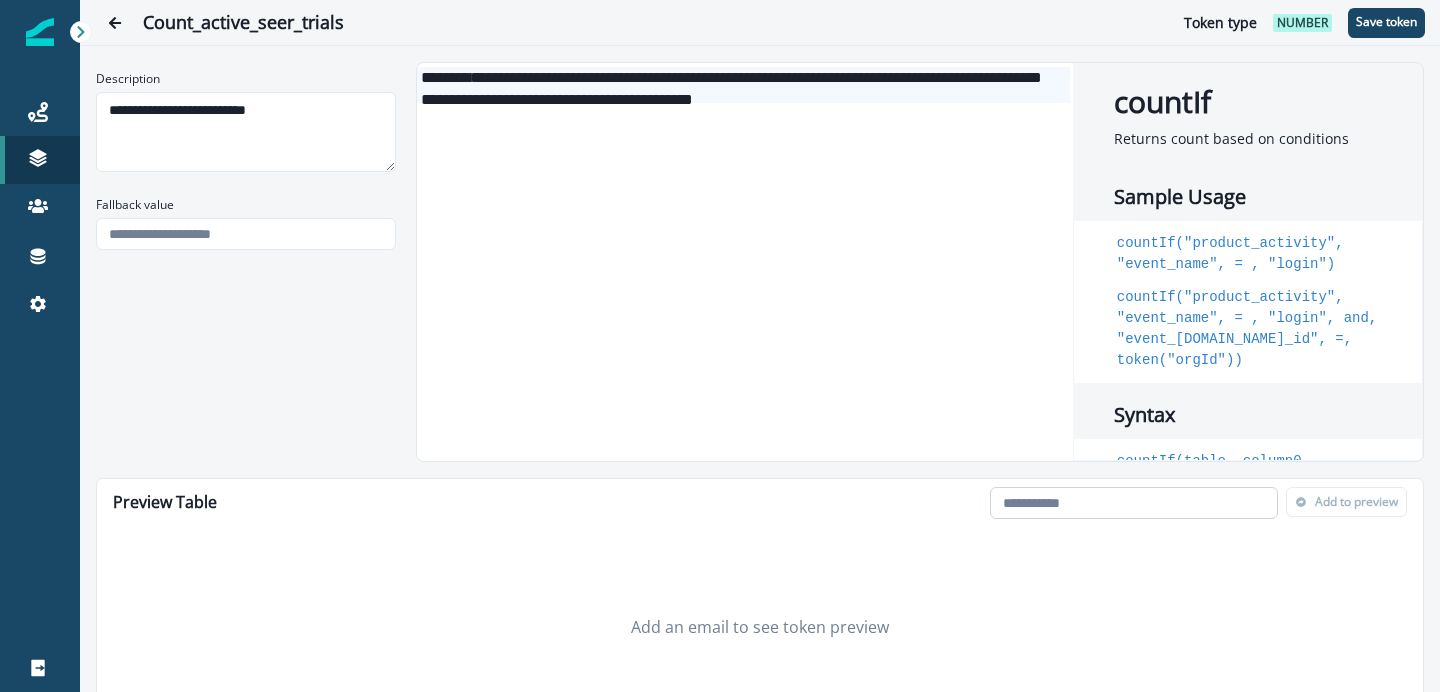 click at bounding box center (1134, 503) 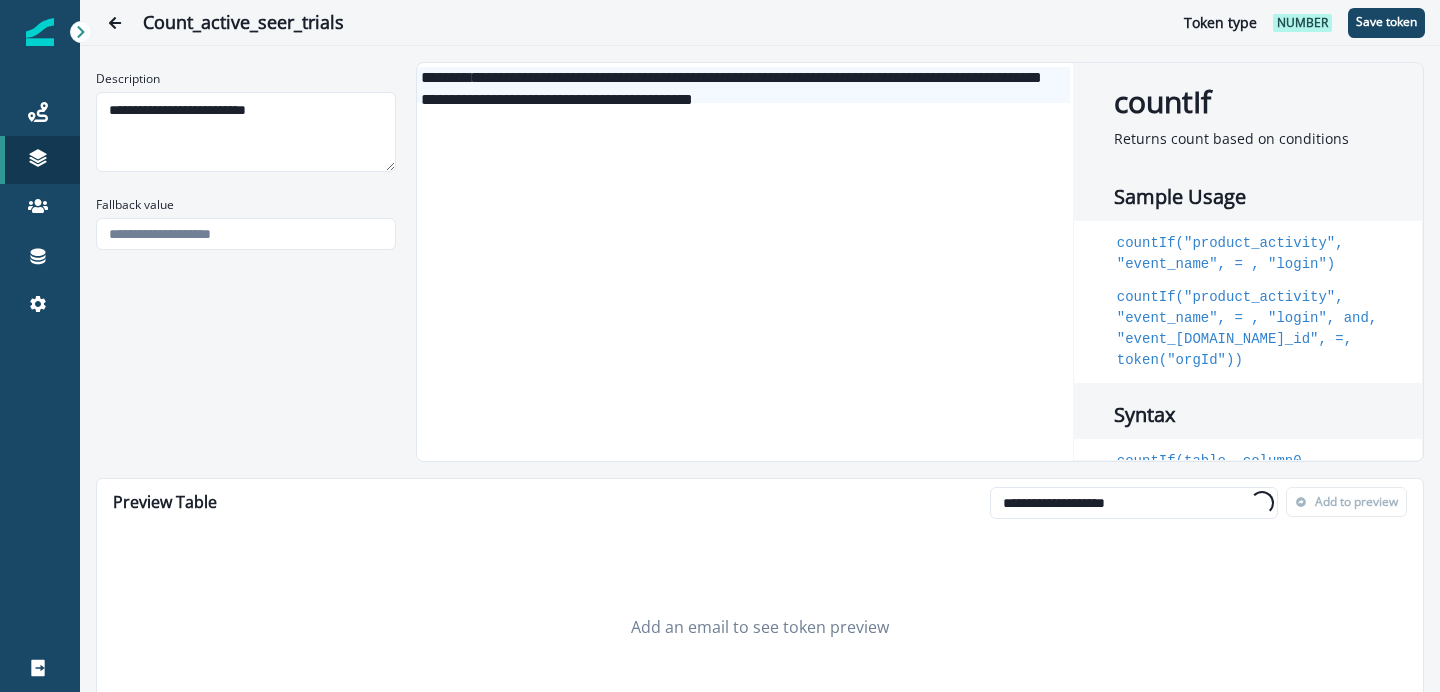 type on "**********" 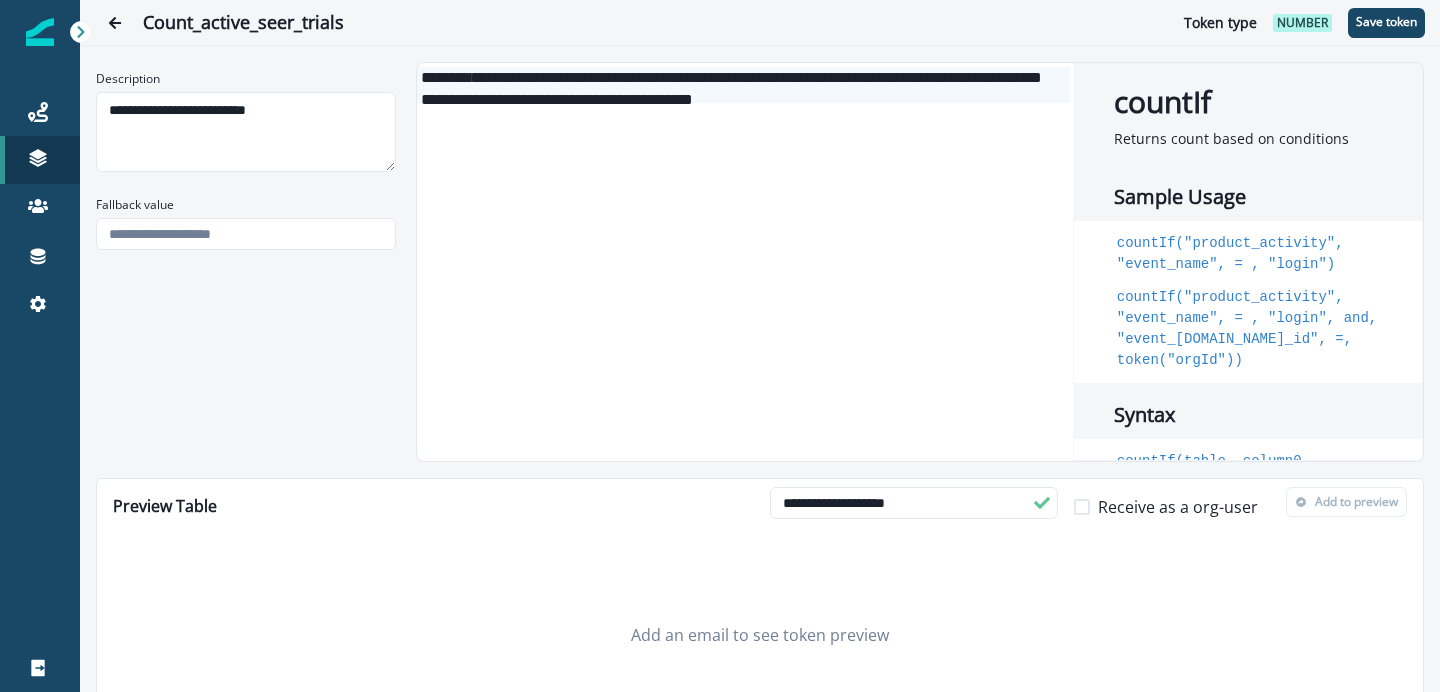 click at bounding box center (1082, 507) 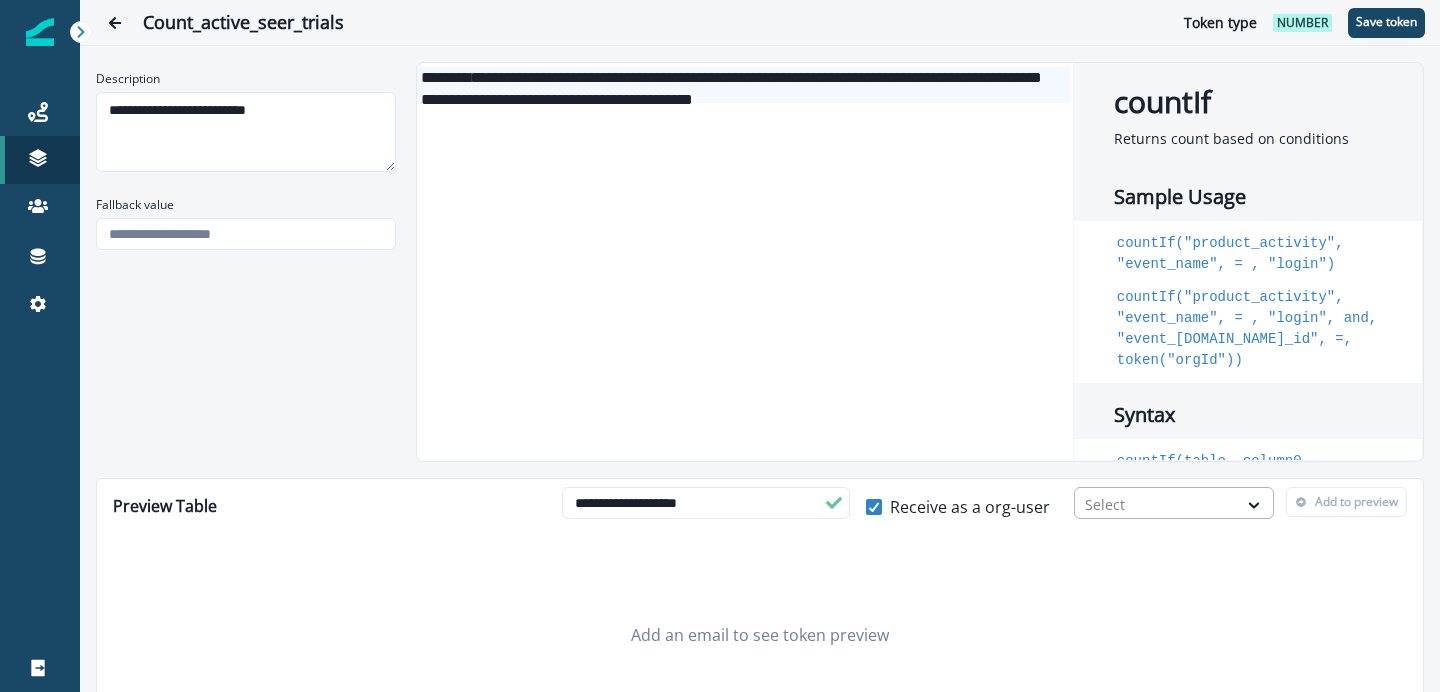 click at bounding box center (1156, 504) 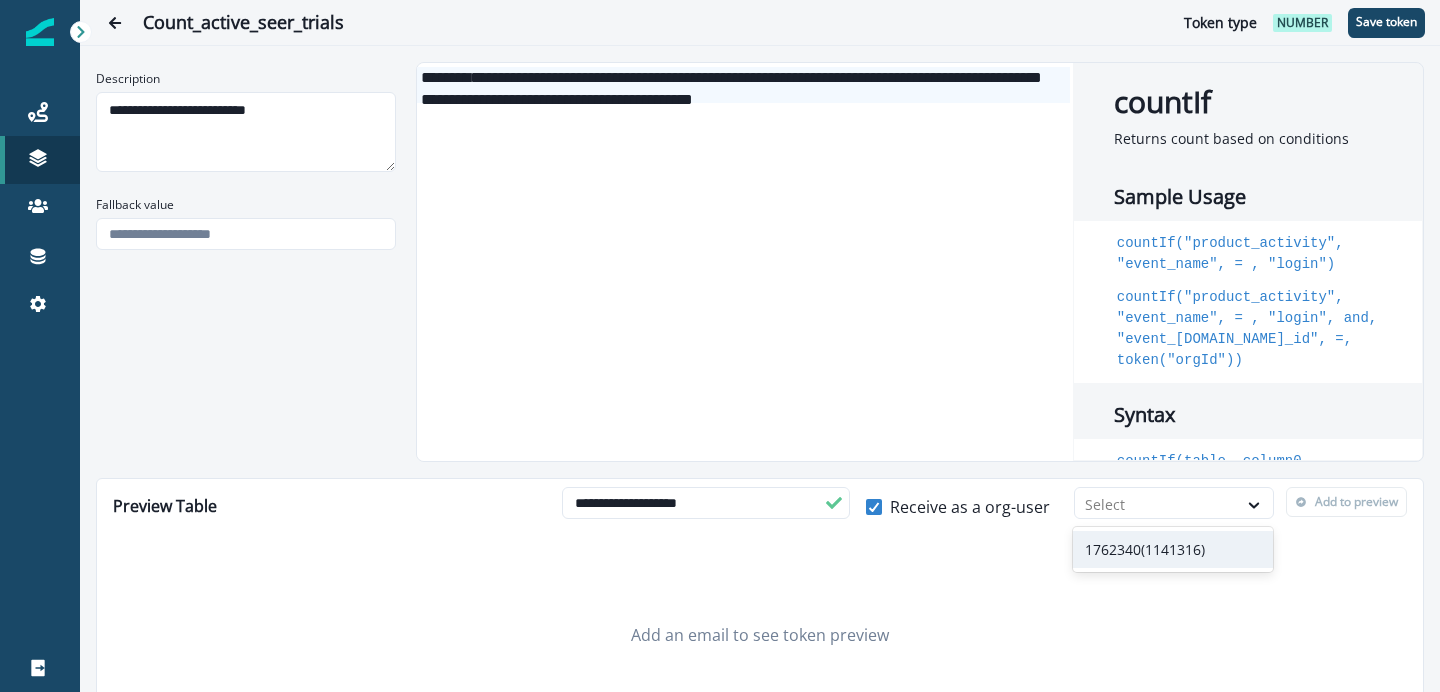 click on "1762340(1141316)" at bounding box center (1173, 549) 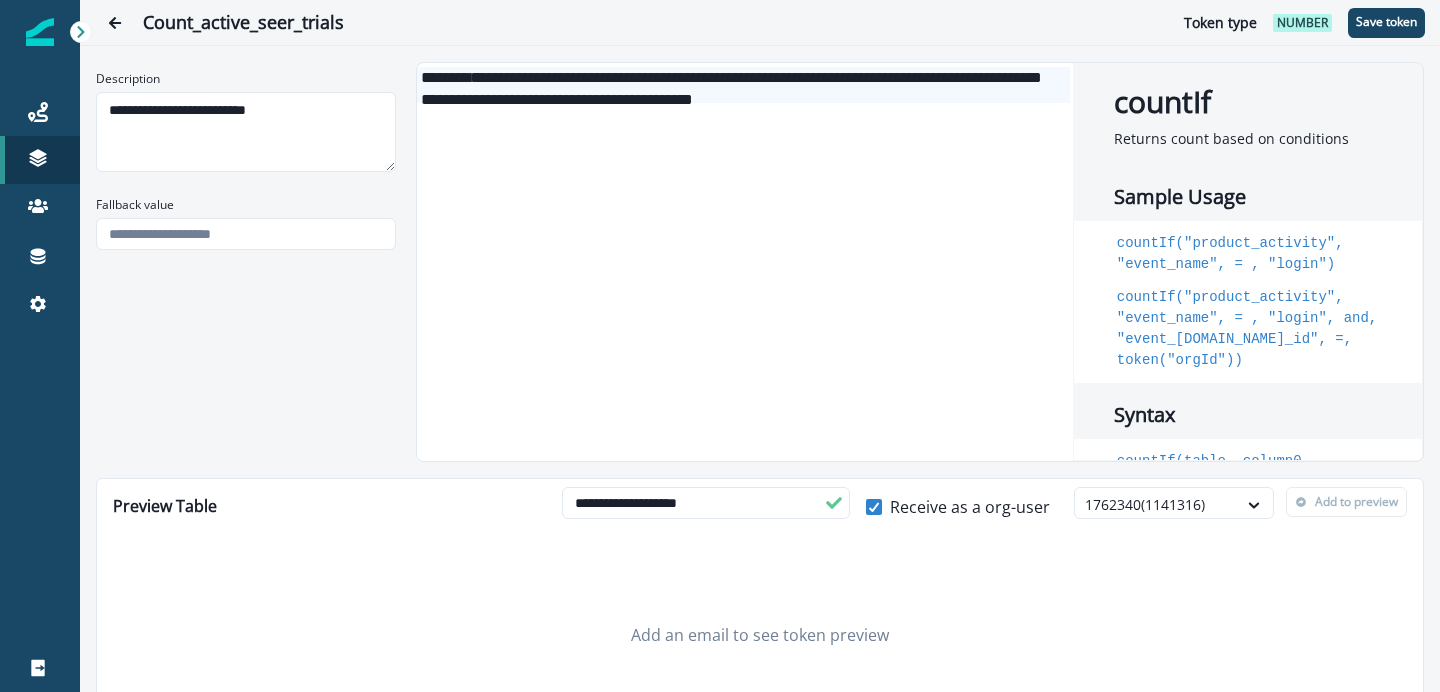 click on "Add an email to see token preview" at bounding box center (760, 635) 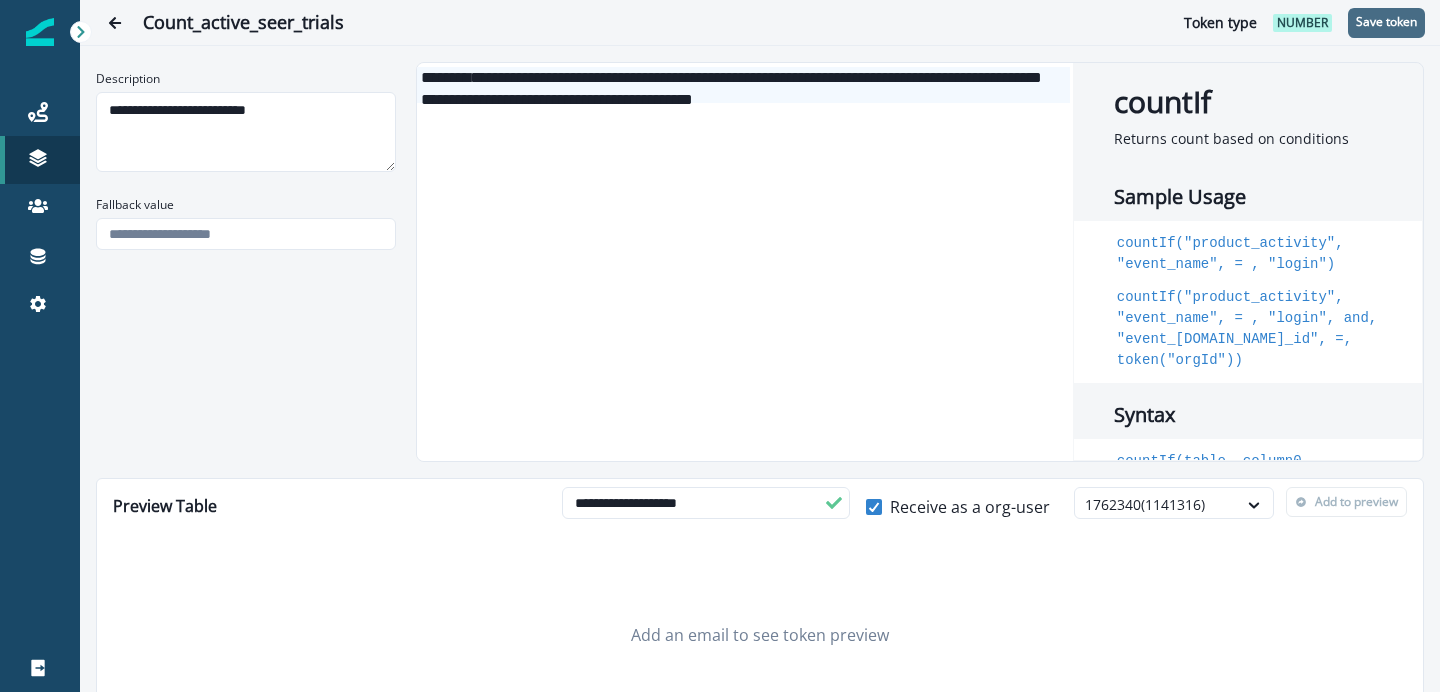 click on "Save token" at bounding box center [1386, 22] 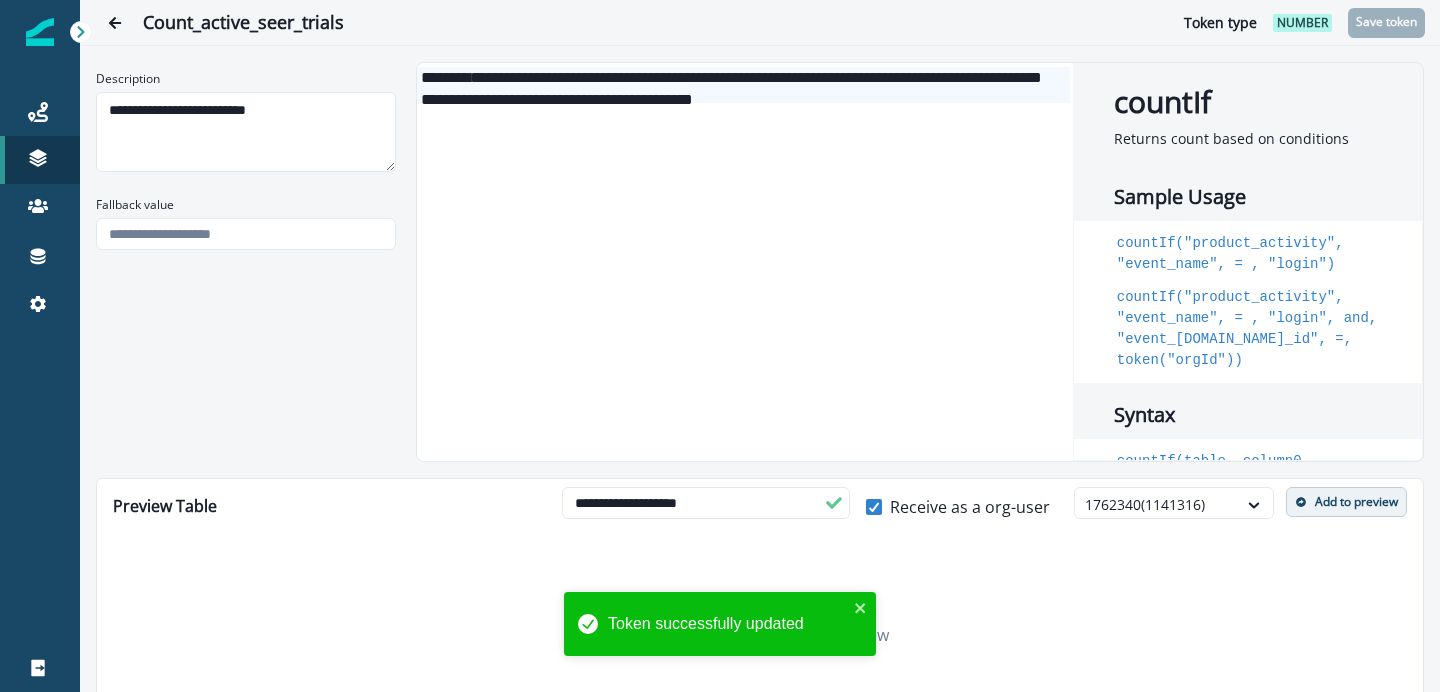 click on "Add to preview" at bounding box center (1356, 502) 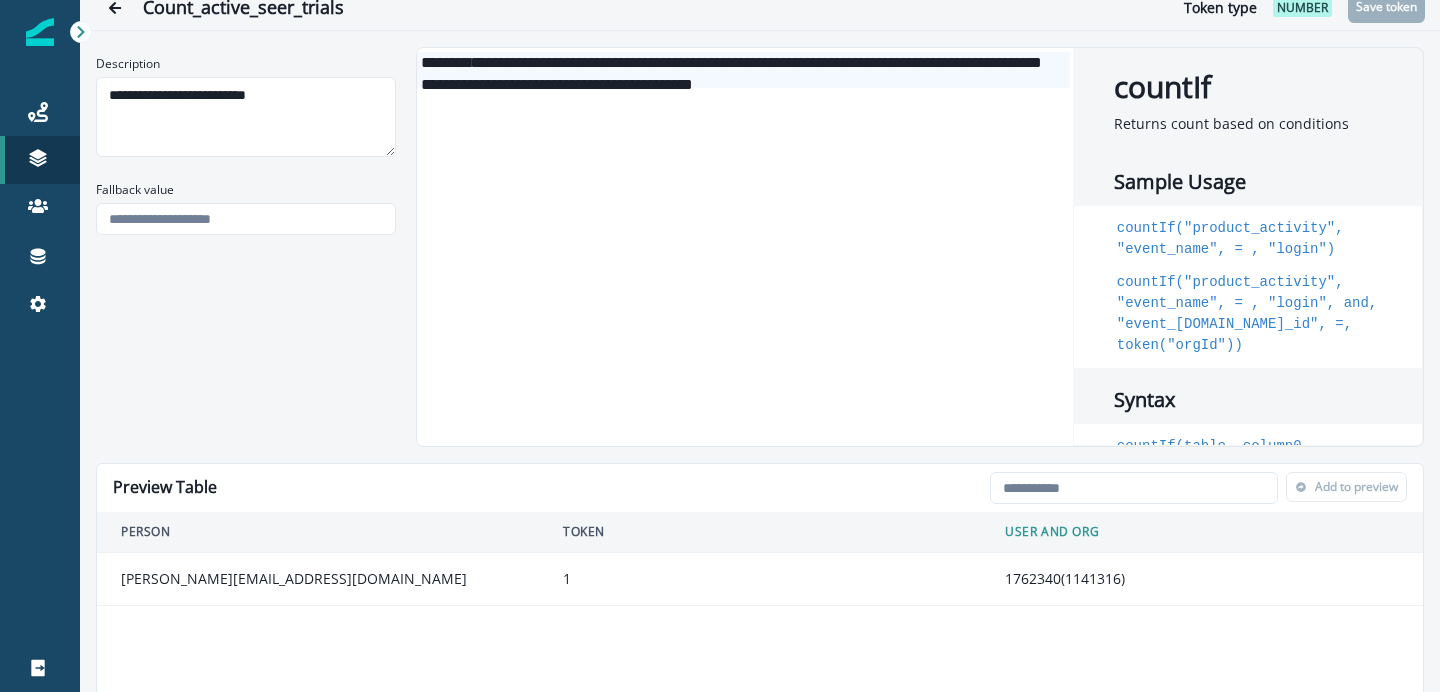 scroll, scrollTop: 0, scrollLeft: 0, axis: both 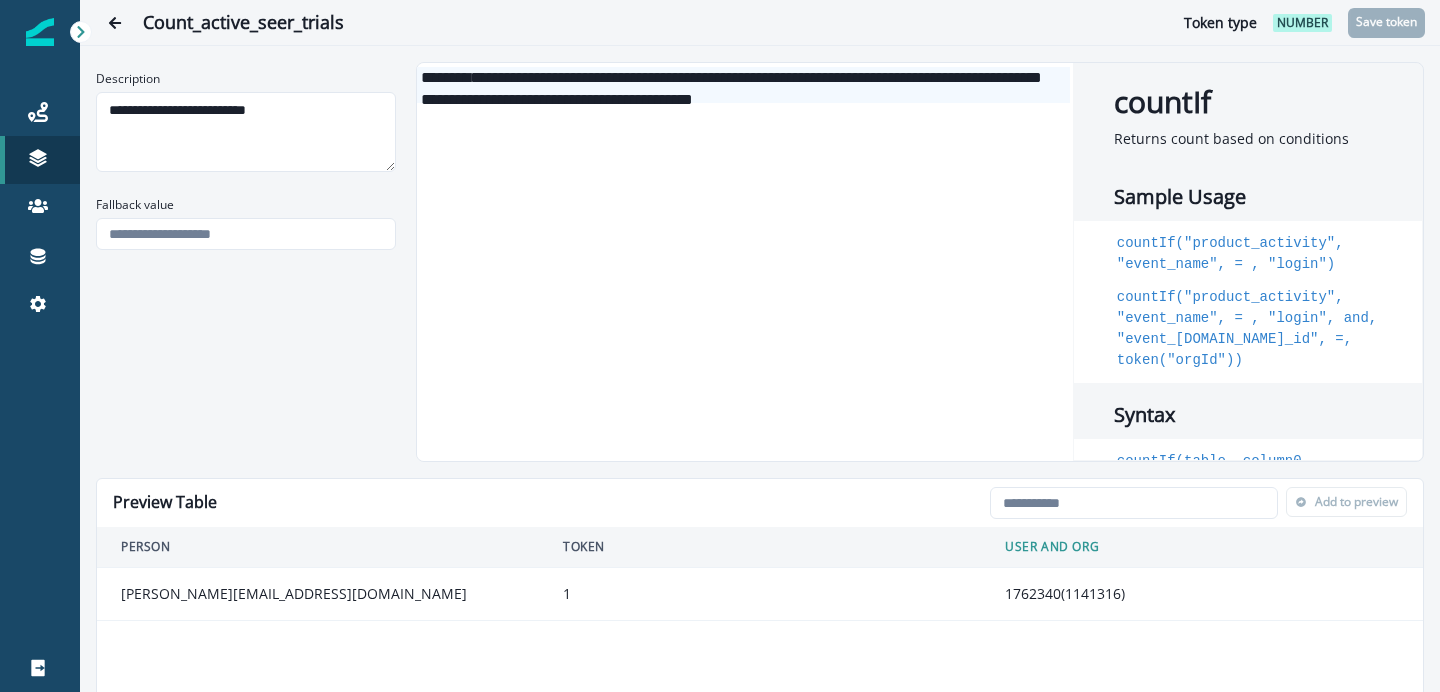 click on "1" at bounding box center (760, 594) 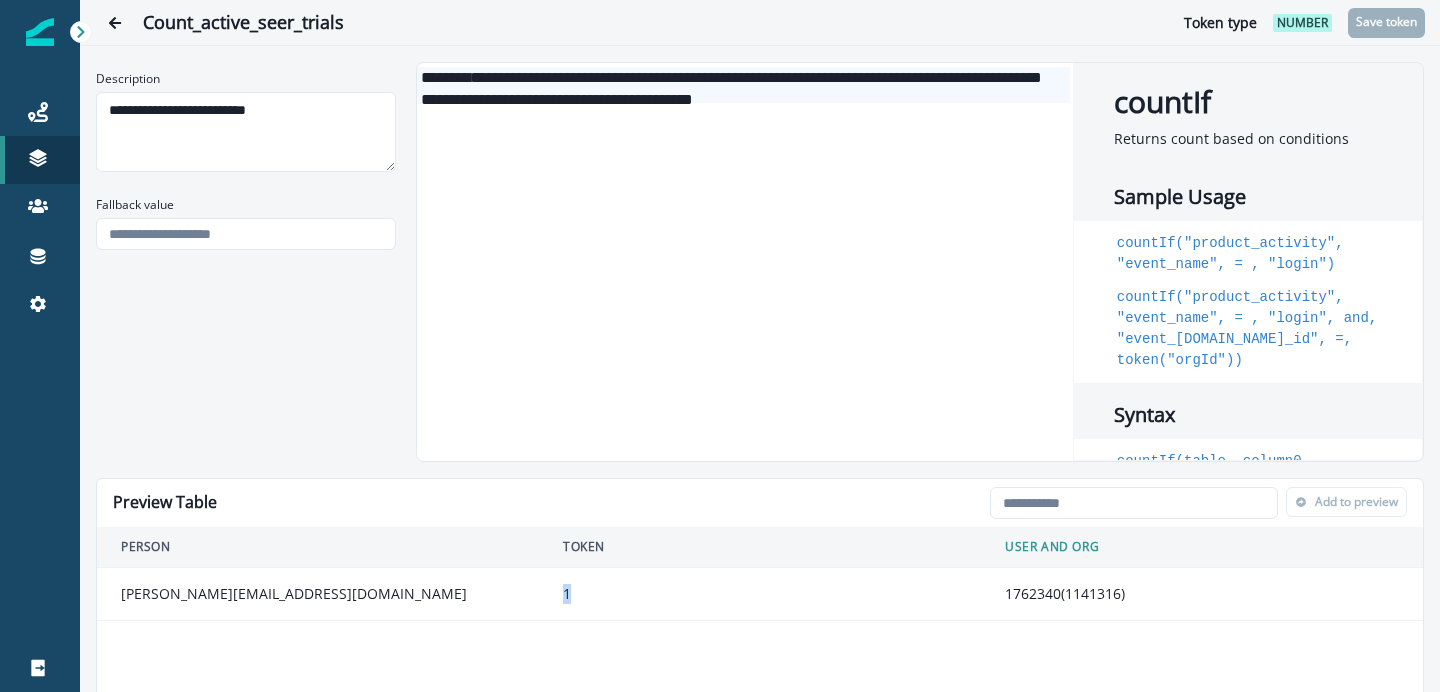 drag, startPoint x: 565, startPoint y: 597, endPoint x: 603, endPoint y: 597, distance: 38 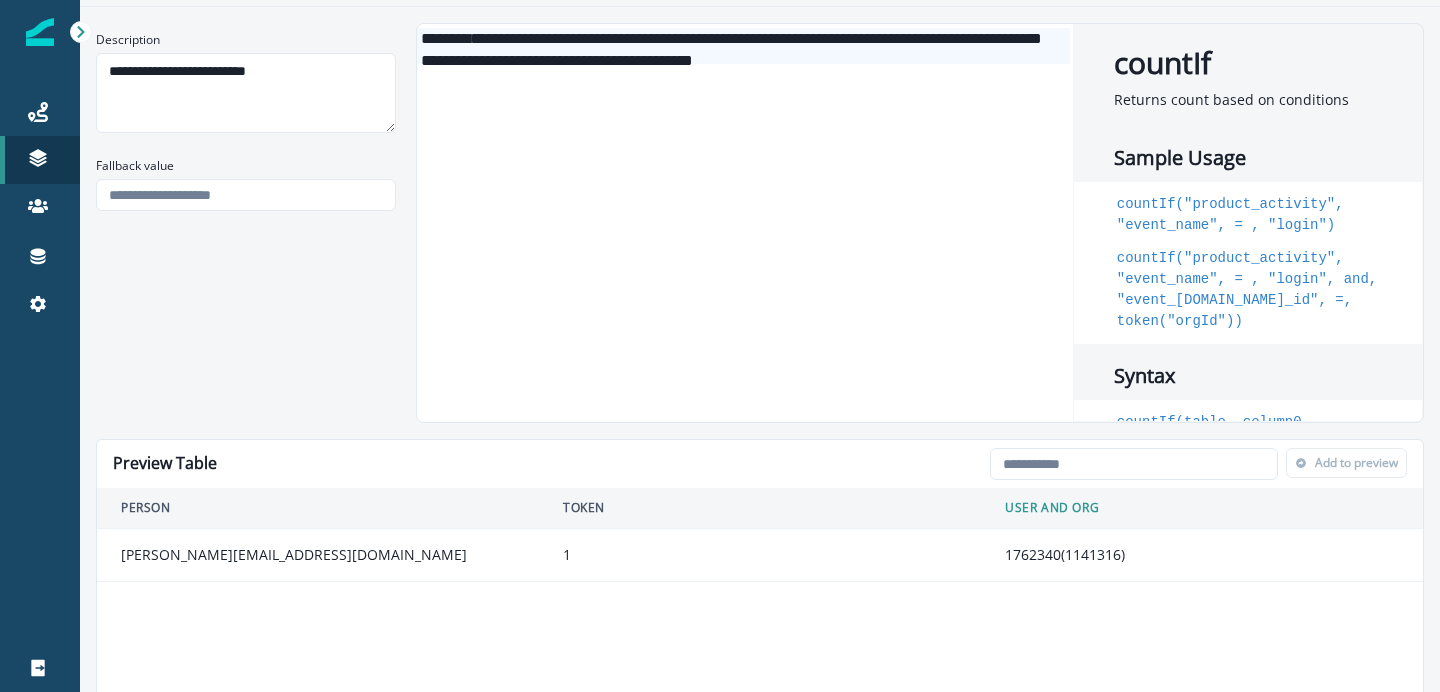 scroll, scrollTop: 0, scrollLeft: 0, axis: both 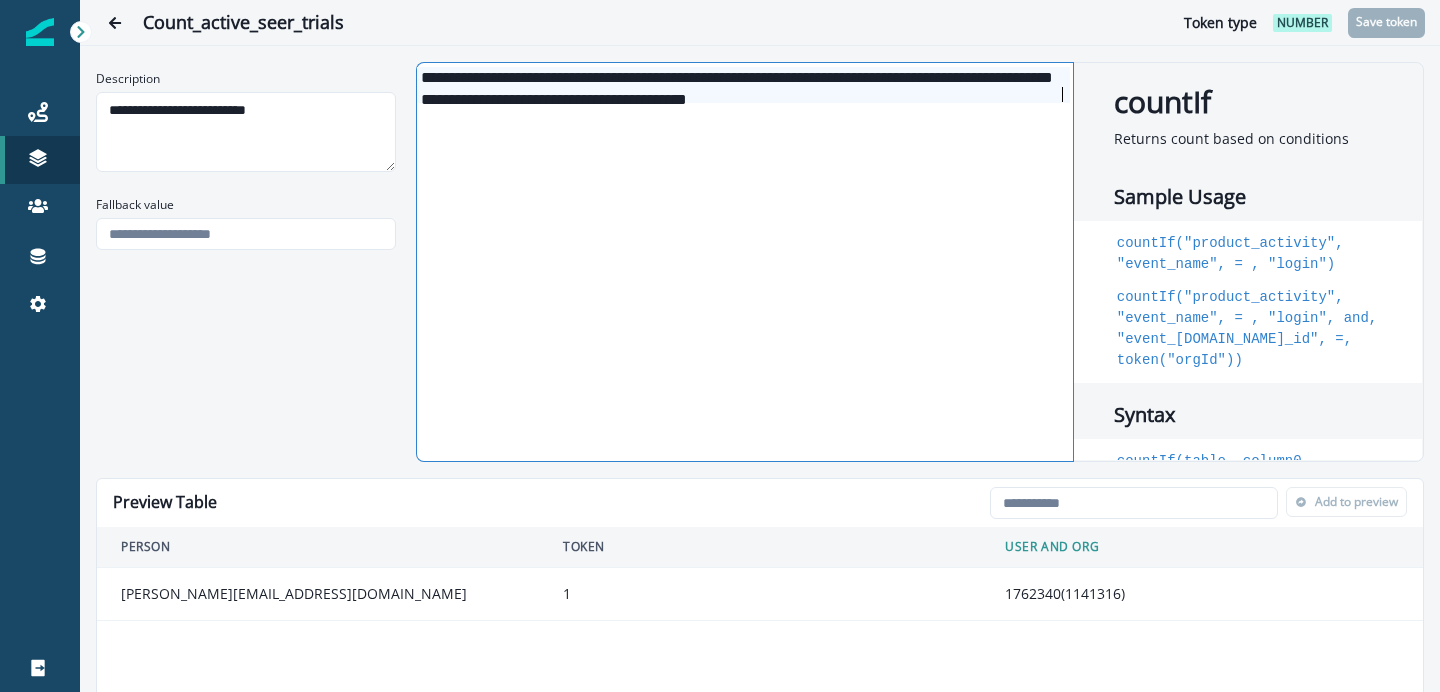 click on "**********" at bounding box center (760, 346) 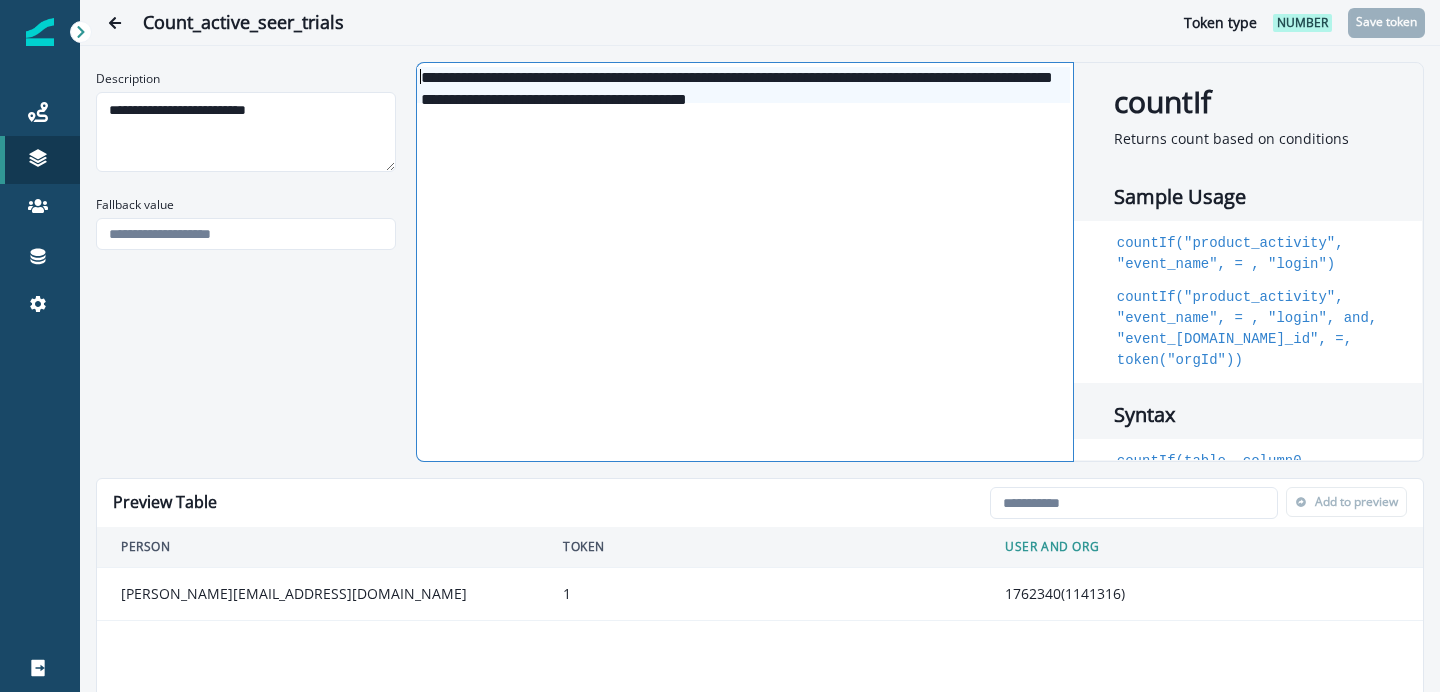 click on "**********" at bounding box center (760, 346) 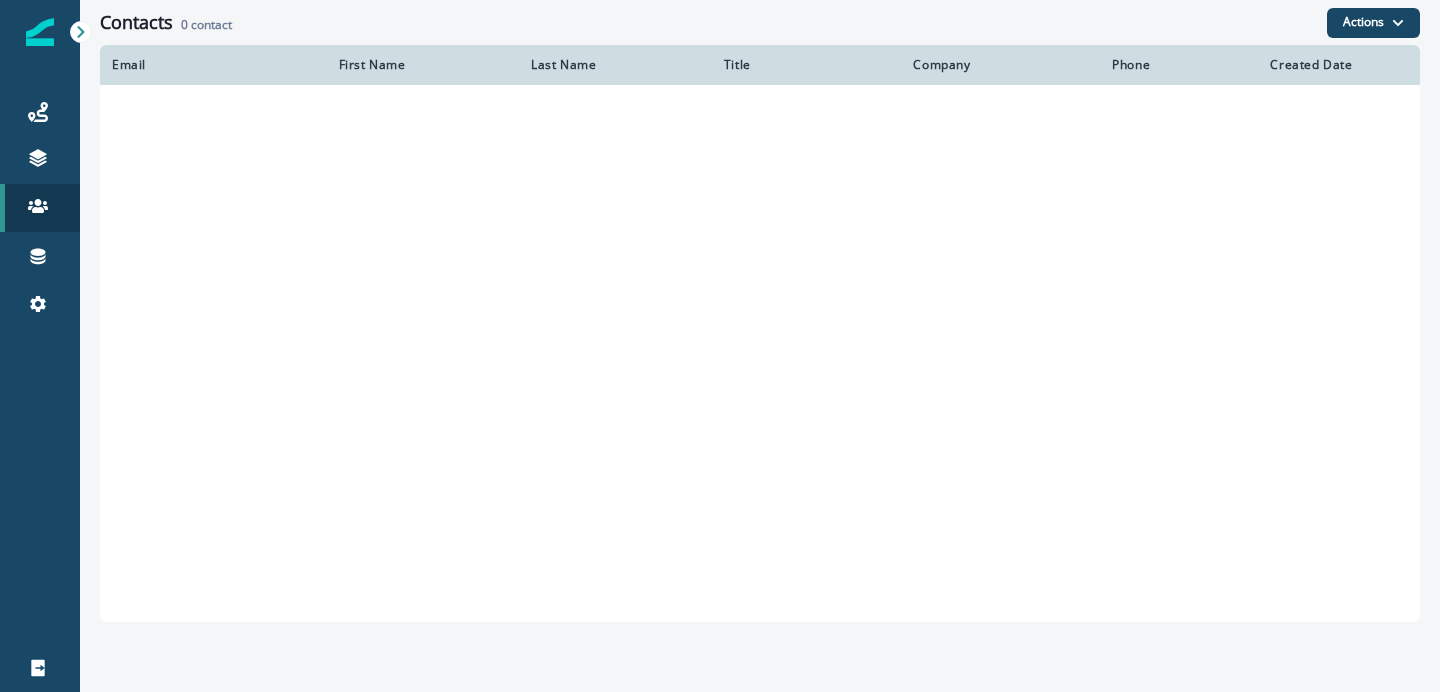 scroll, scrollTop: 0, scrollLeft: 0, axis: both 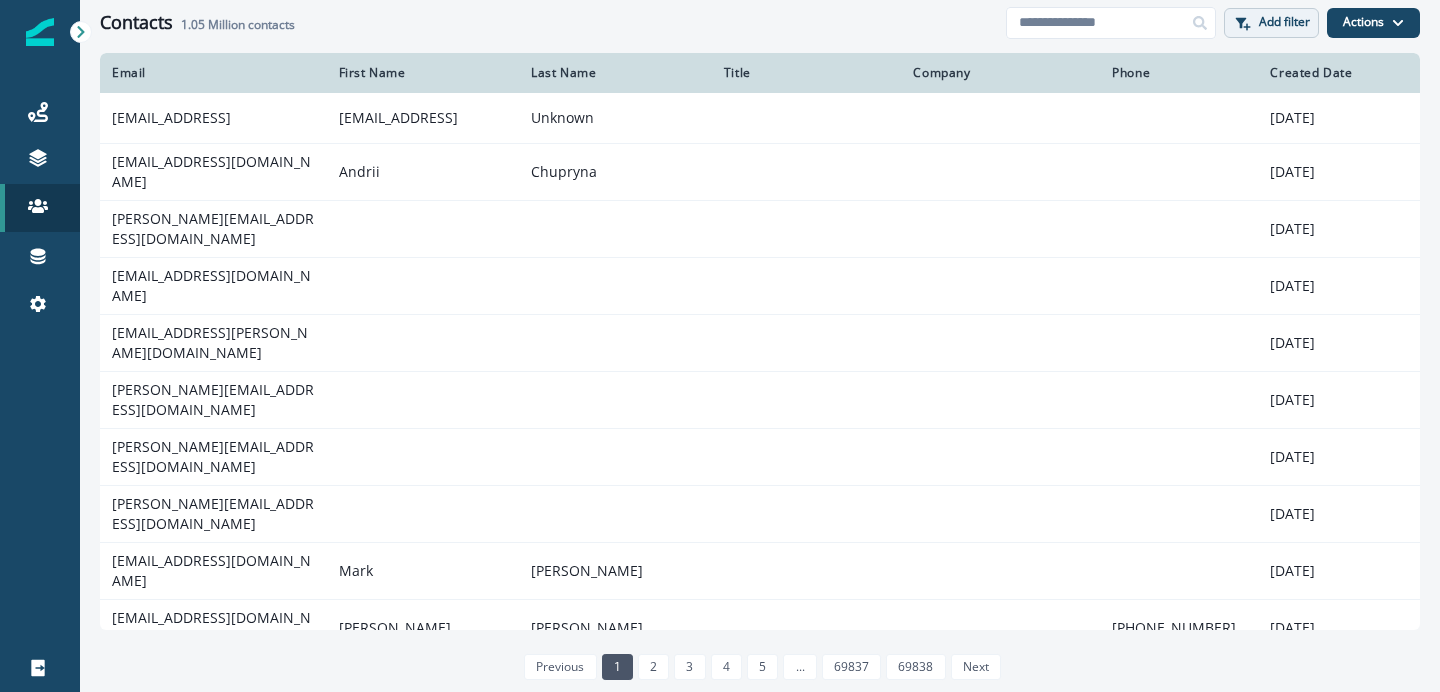 click on "Add filter" at bounding box center (1284, 22) 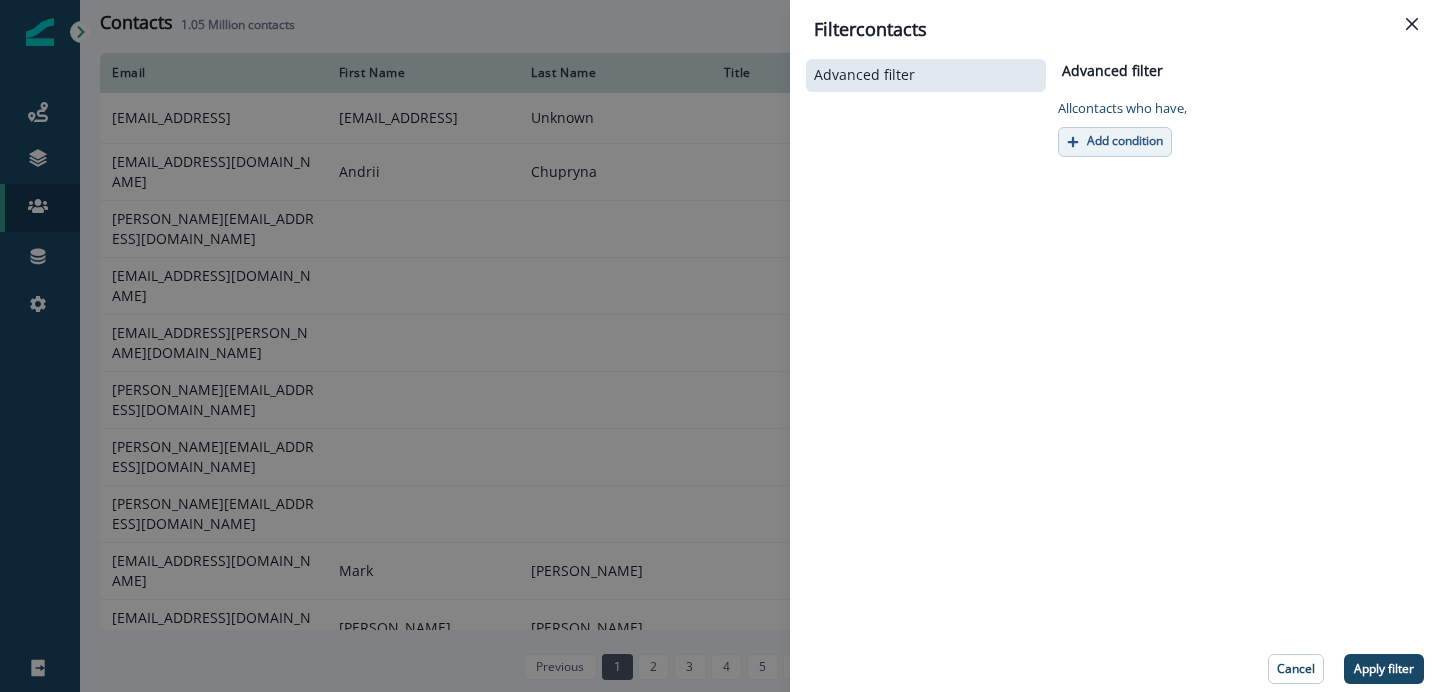 click on "Add condition" at bounding box center [1125, 141] 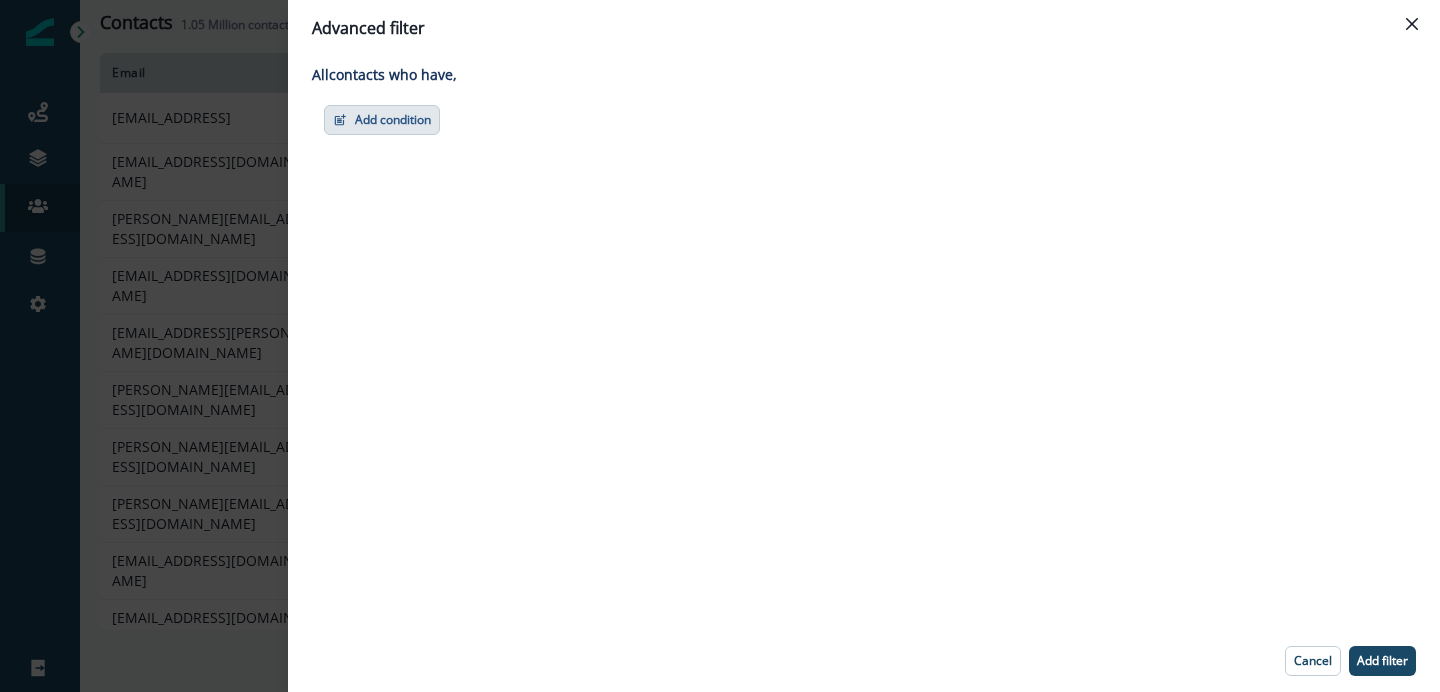 click on "Add condition" at bounding box center [382, 120] 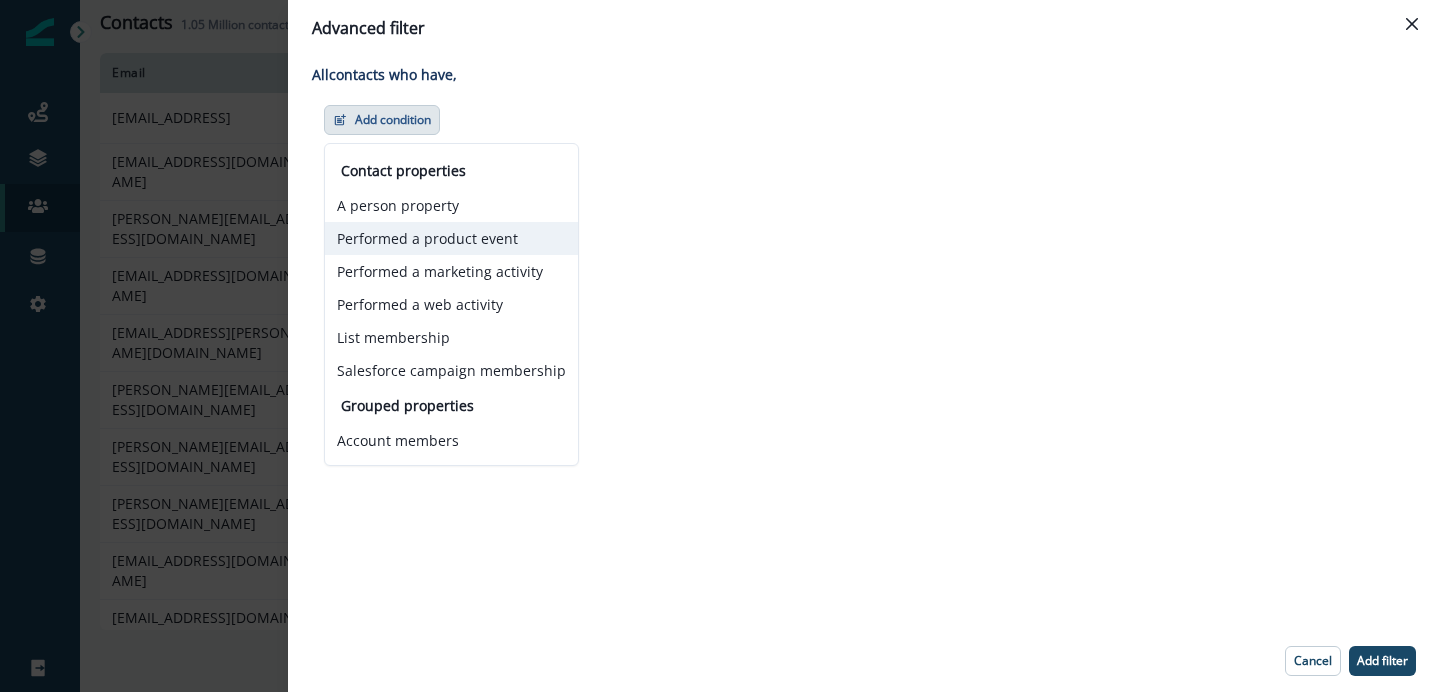 click on "Performed a product event" at bounding box center (451, 238) 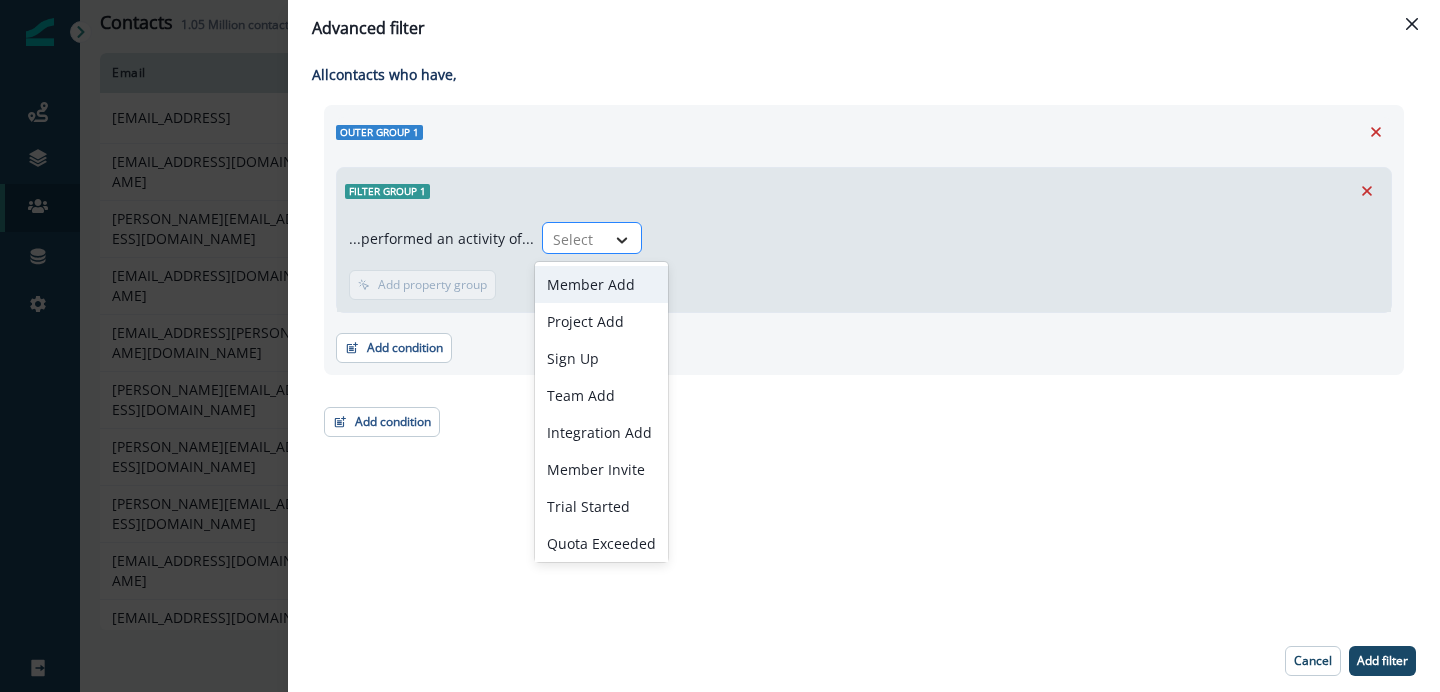click 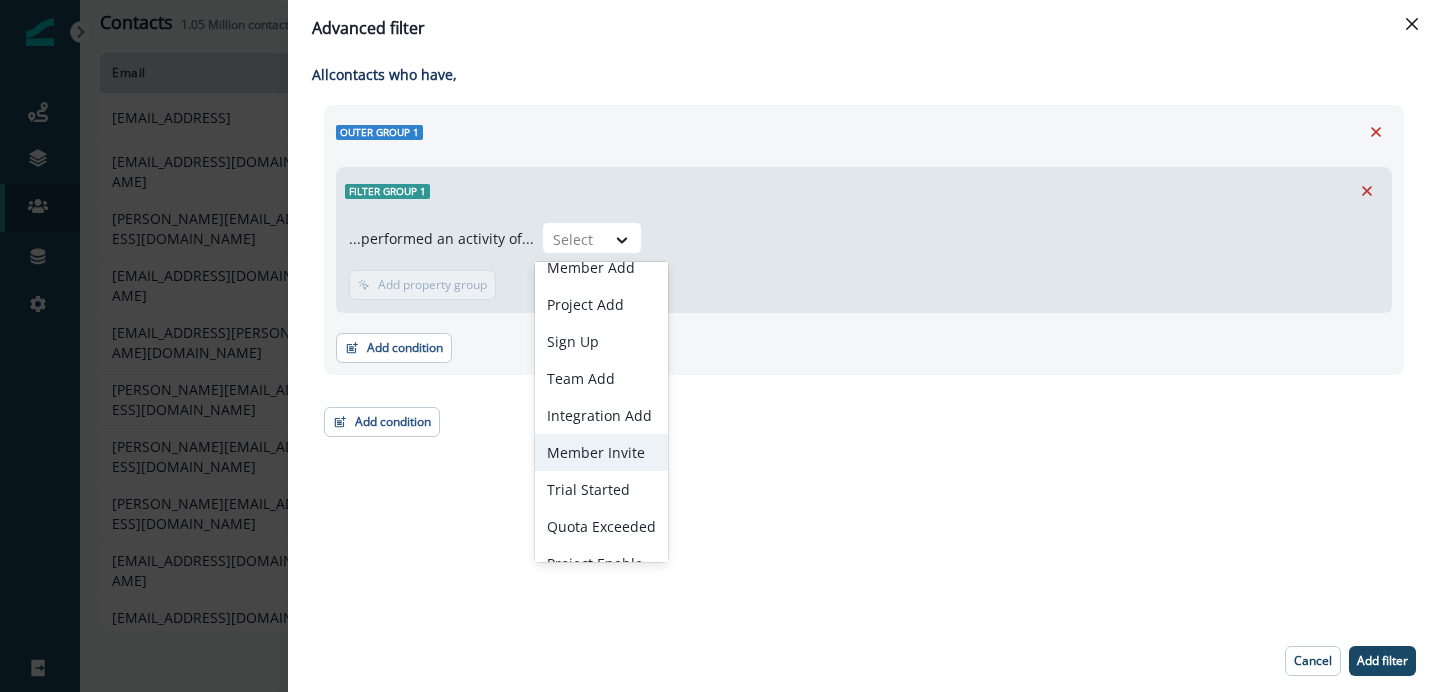 scroll, scrollTop: 41, scrollLeft: 0, axis: vertical 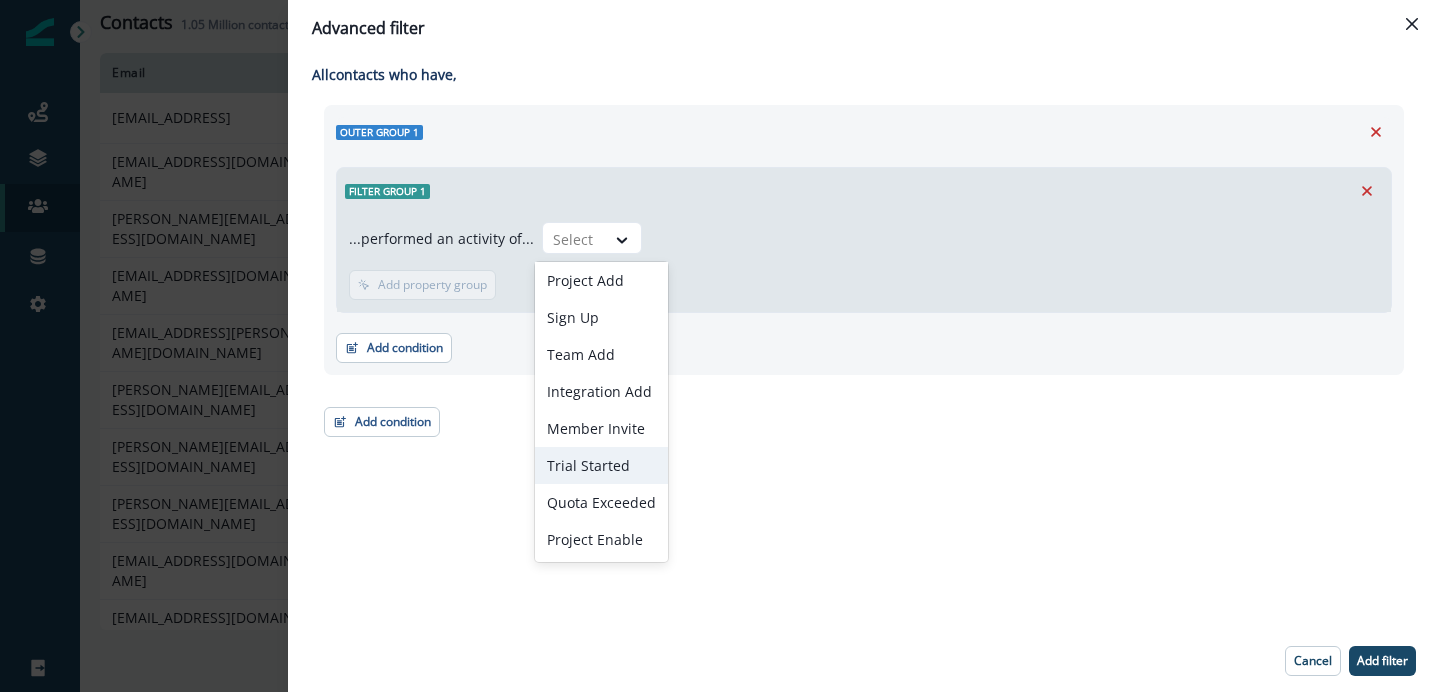 click on "Trial Started" at bounding box center (601, 465) 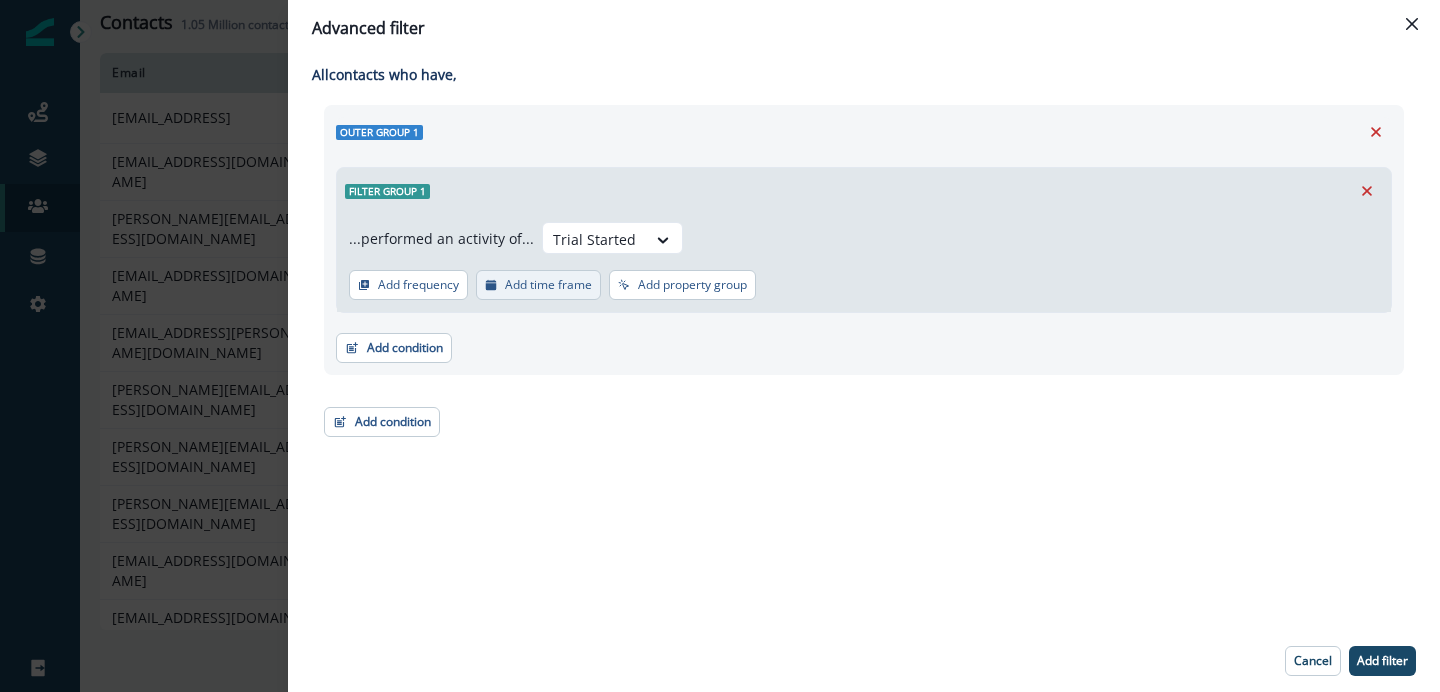click on "Add time frame" at bounding box center [548, 285] 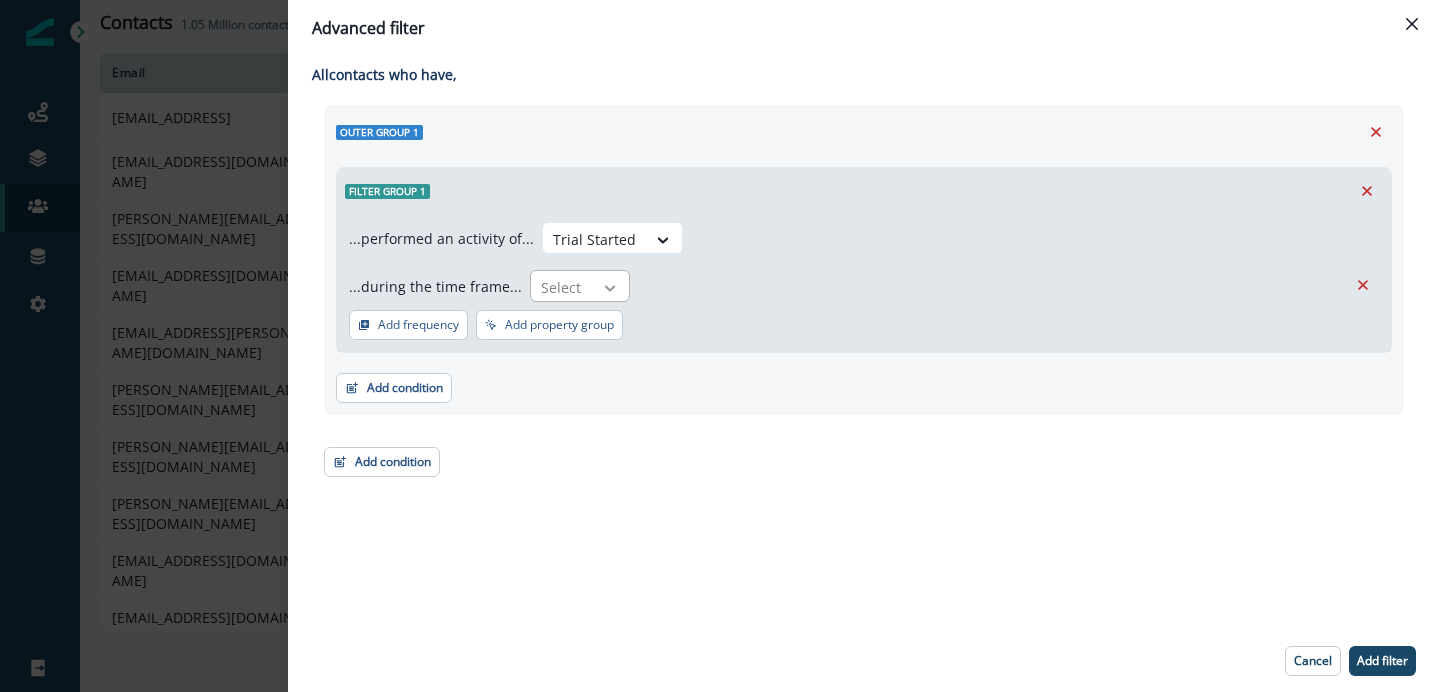 click 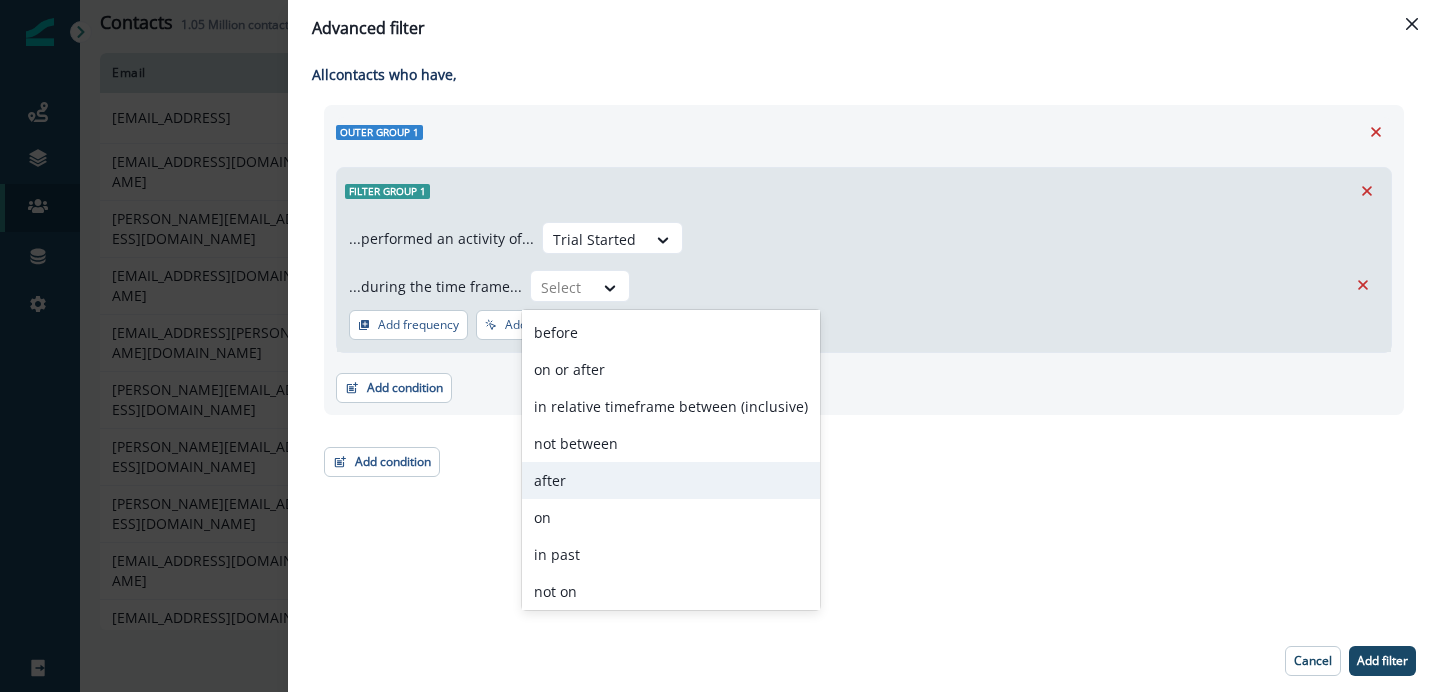 scroll, scrollTop: 78, scrollLeft: 0, axis: vertical 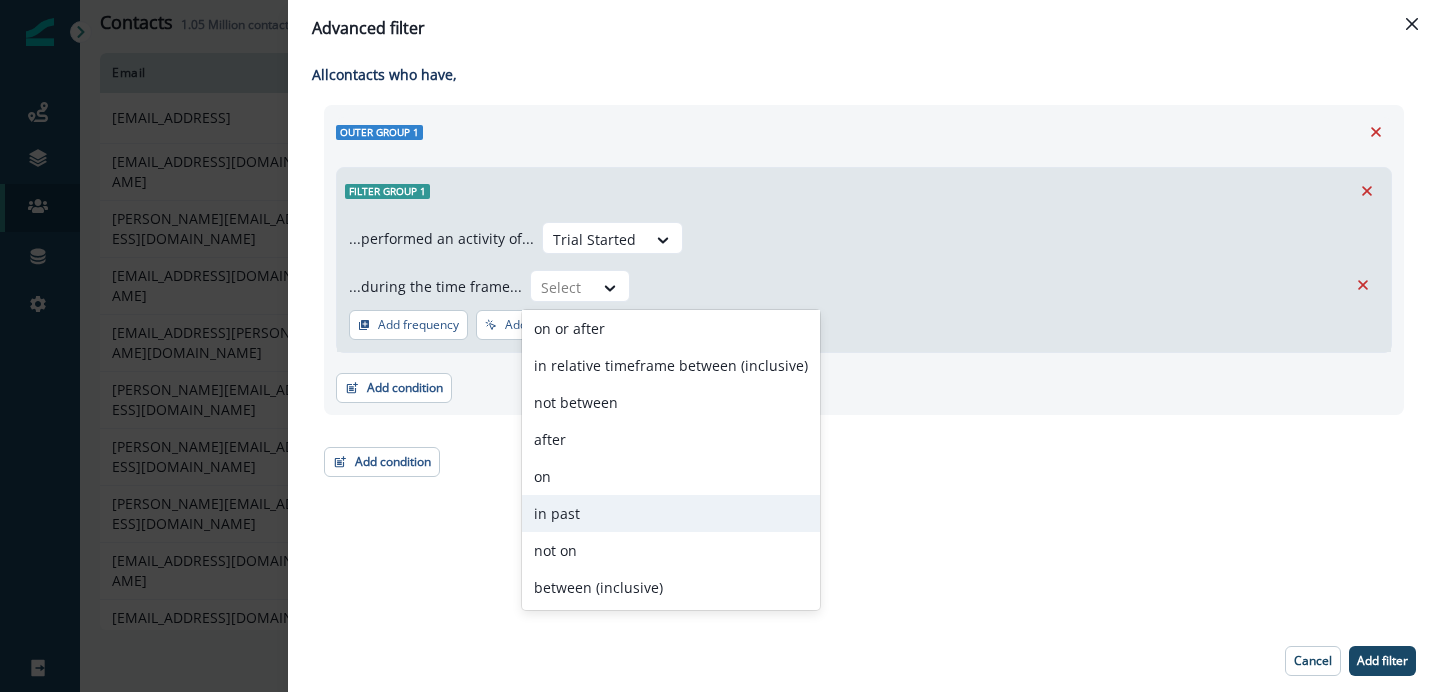 click on "in past" at bounding box center (671, 513) 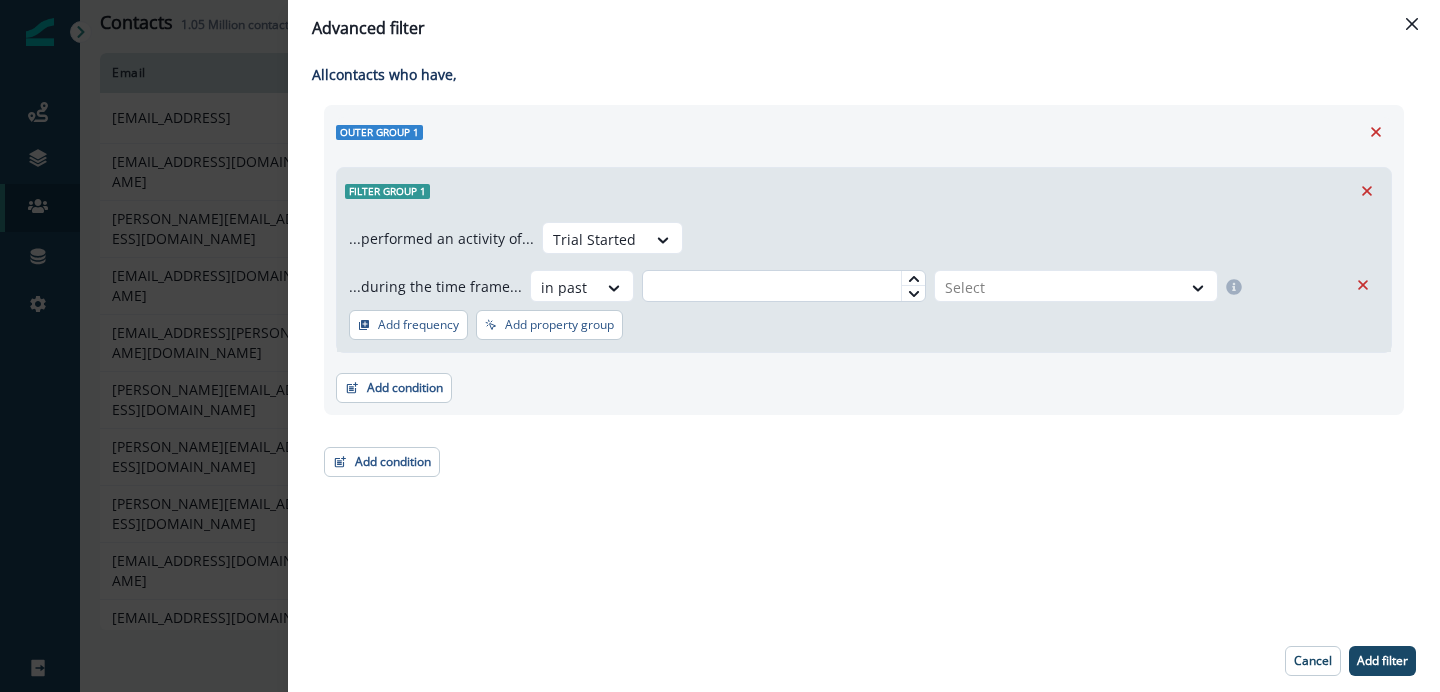 click at bounding box center [784, 286] 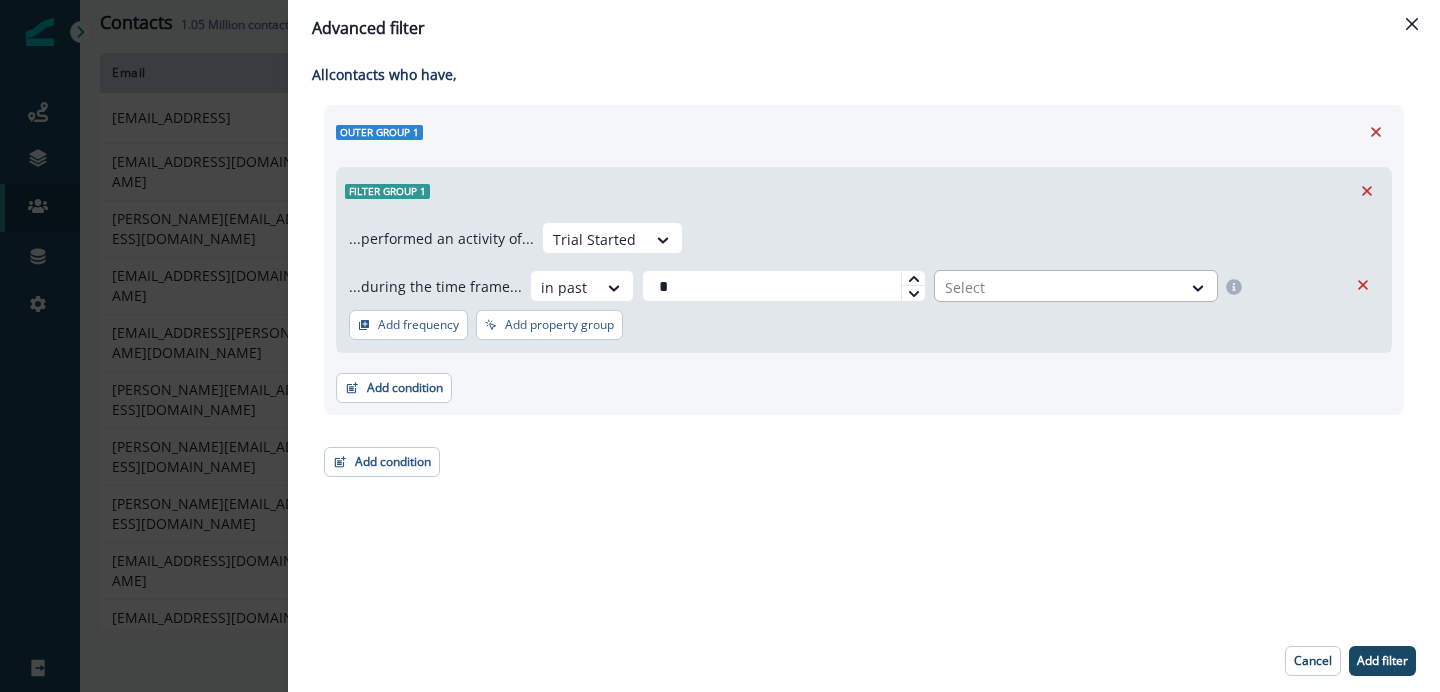 type on "*" 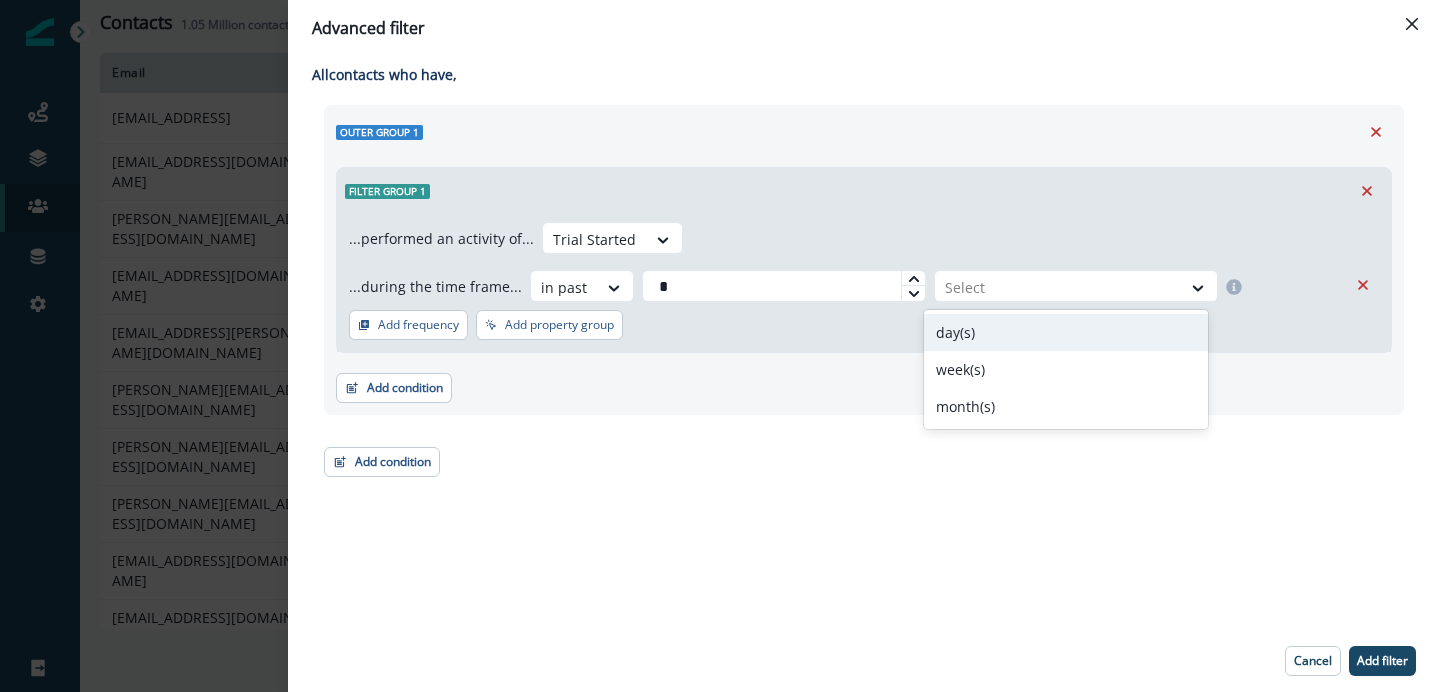 click on "day(s)" at bounding box center [1066, 332] 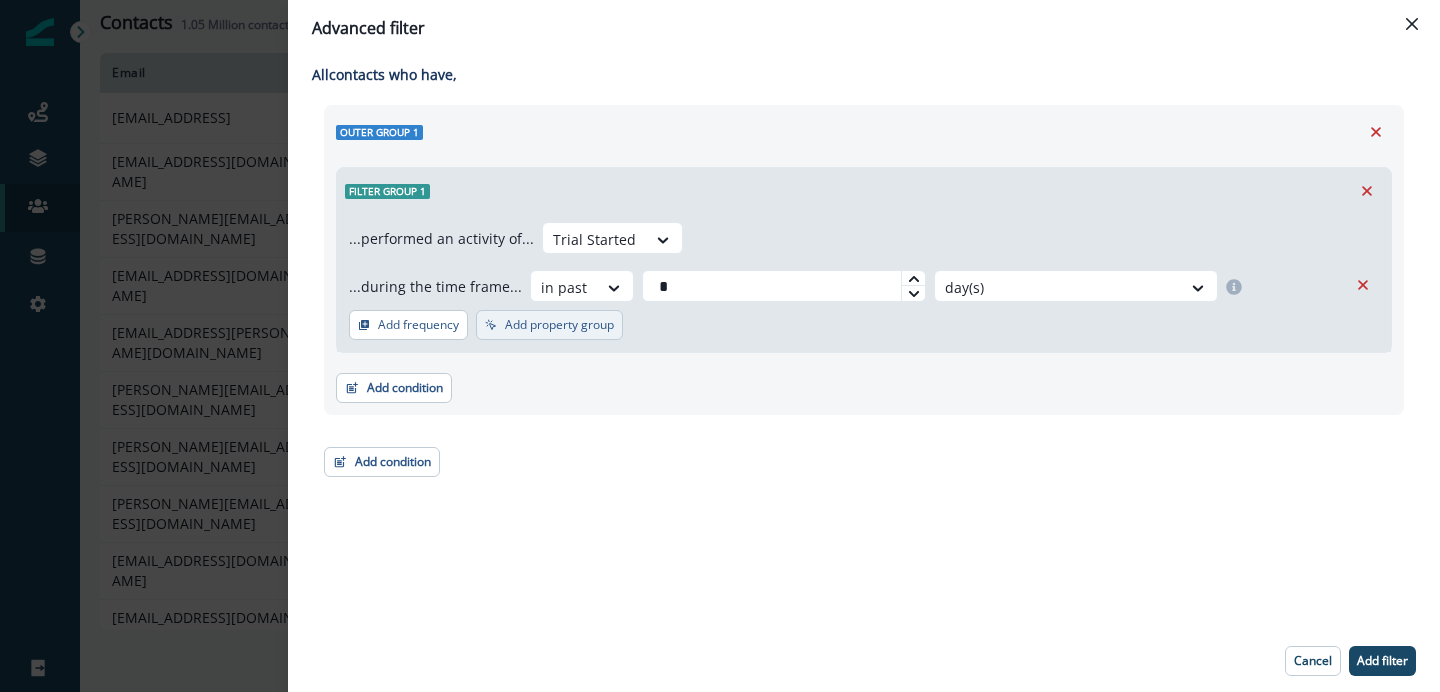click on "Add property group" at bounding box center [559, 325] 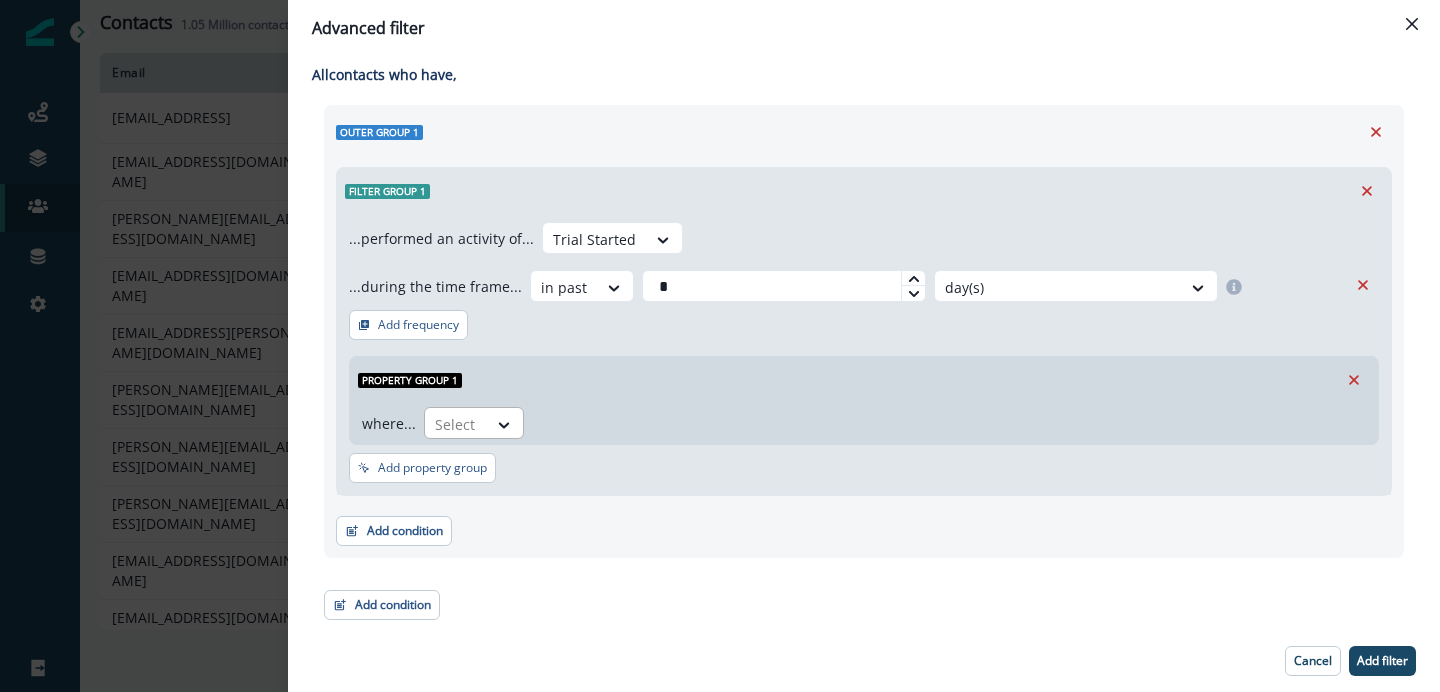 click on "Select" at bounding box center (456, 424) 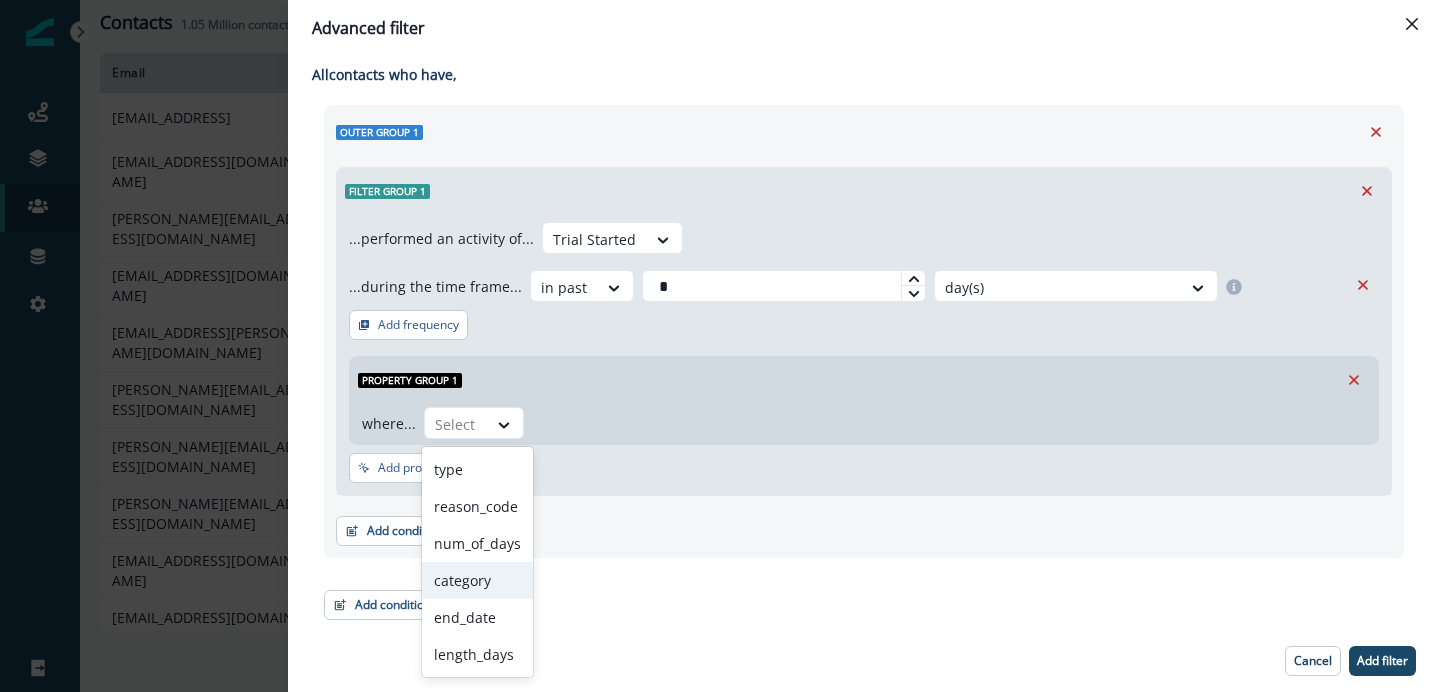 click on "category" at bounding box center (477, 580) 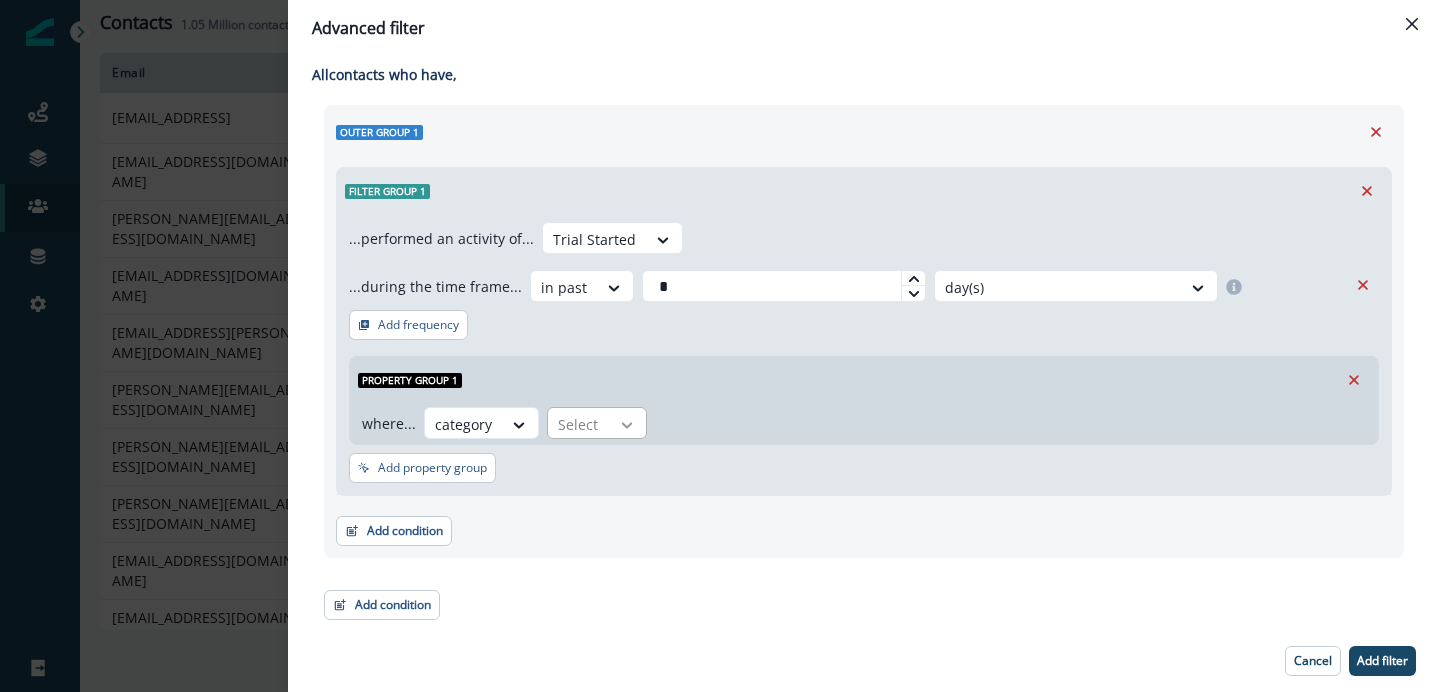 click 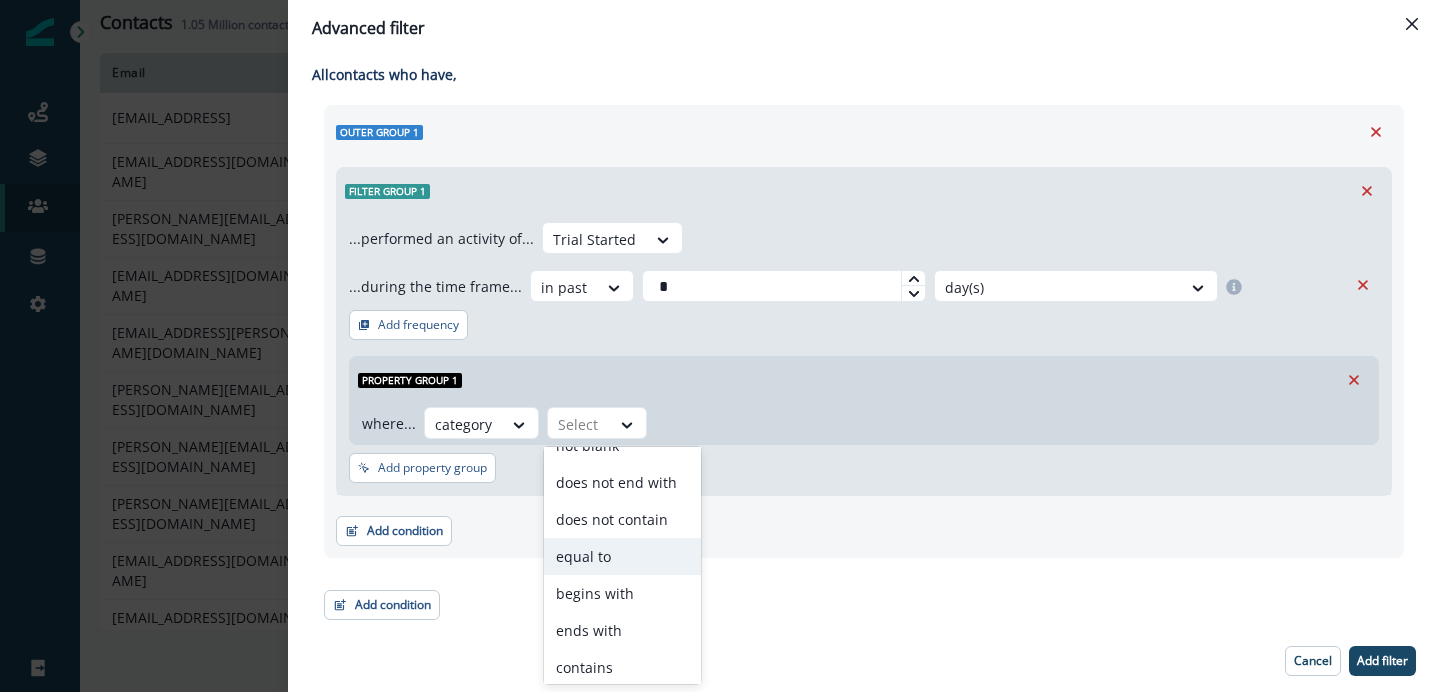 scroll, scrollTop: 141, scrollLeft: 0, axis: vertical 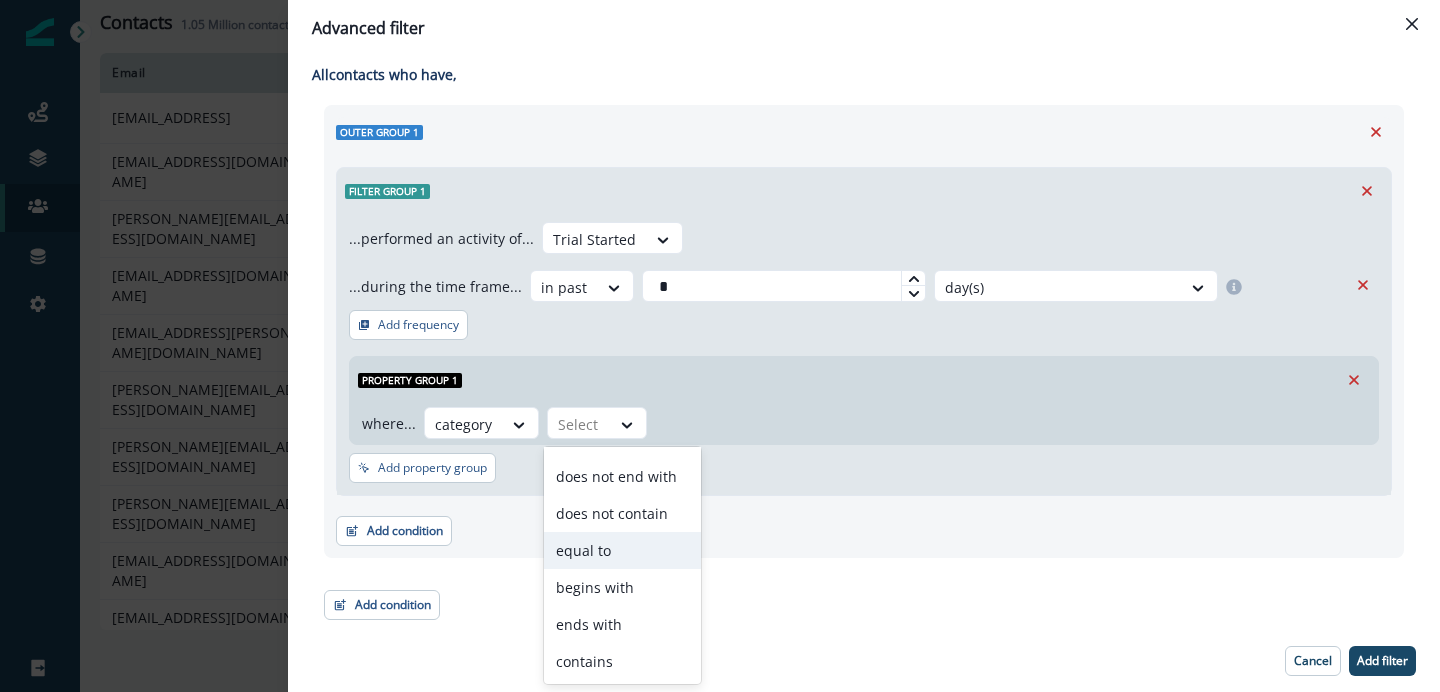 click on "equal to" at bounding box center [622, 550] 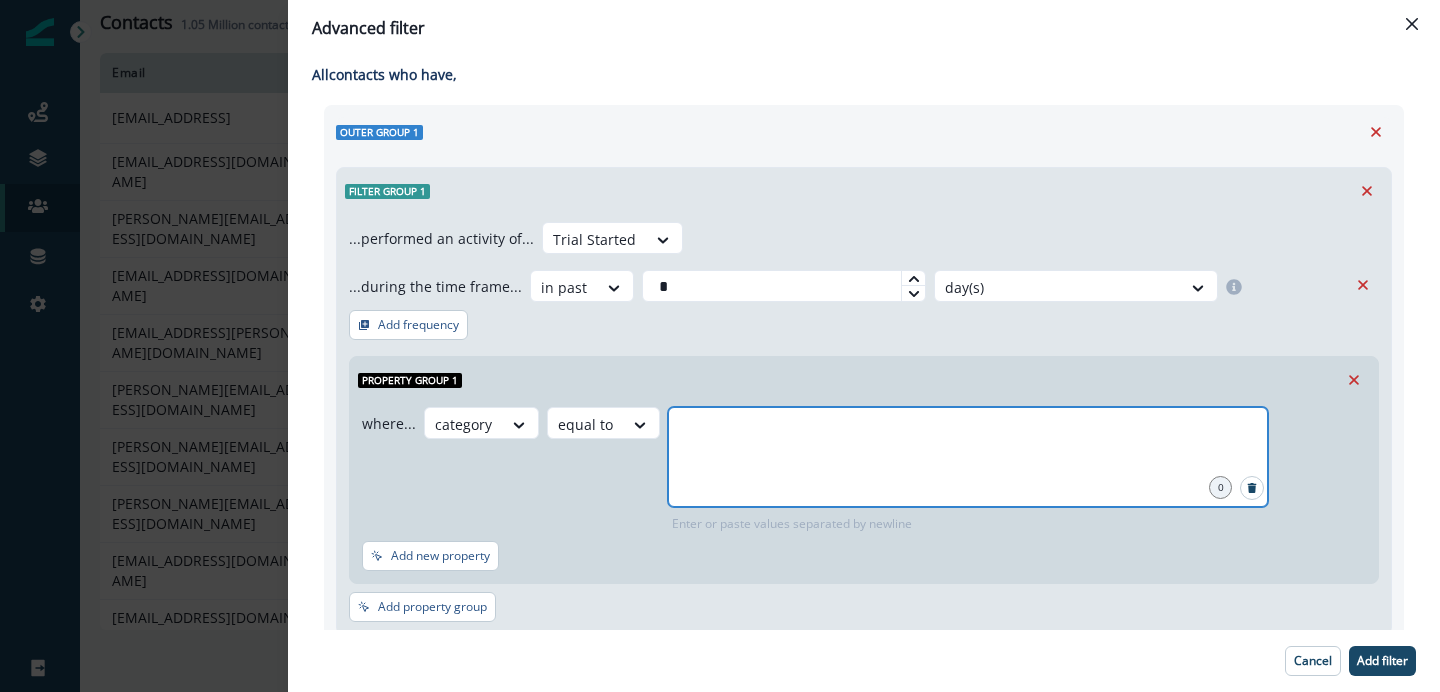 click at bounding box center [968, 432] 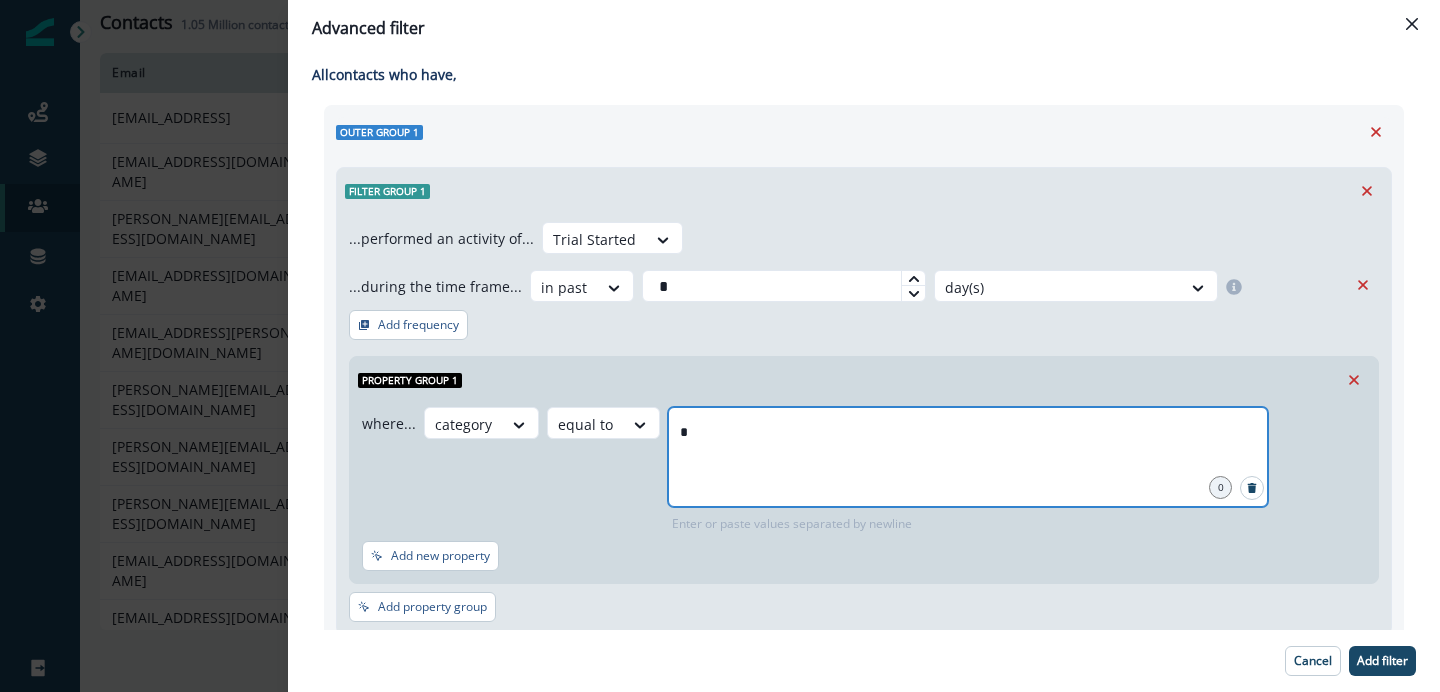 type on "**" 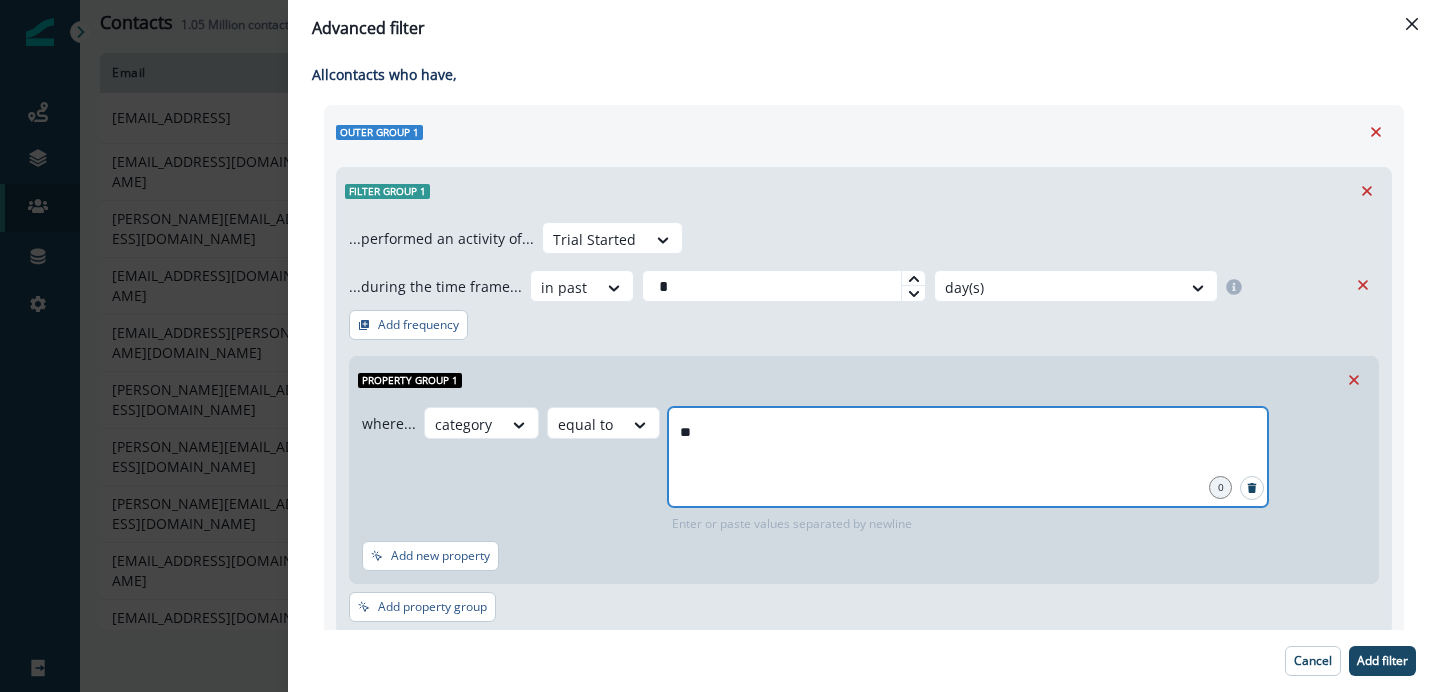 type 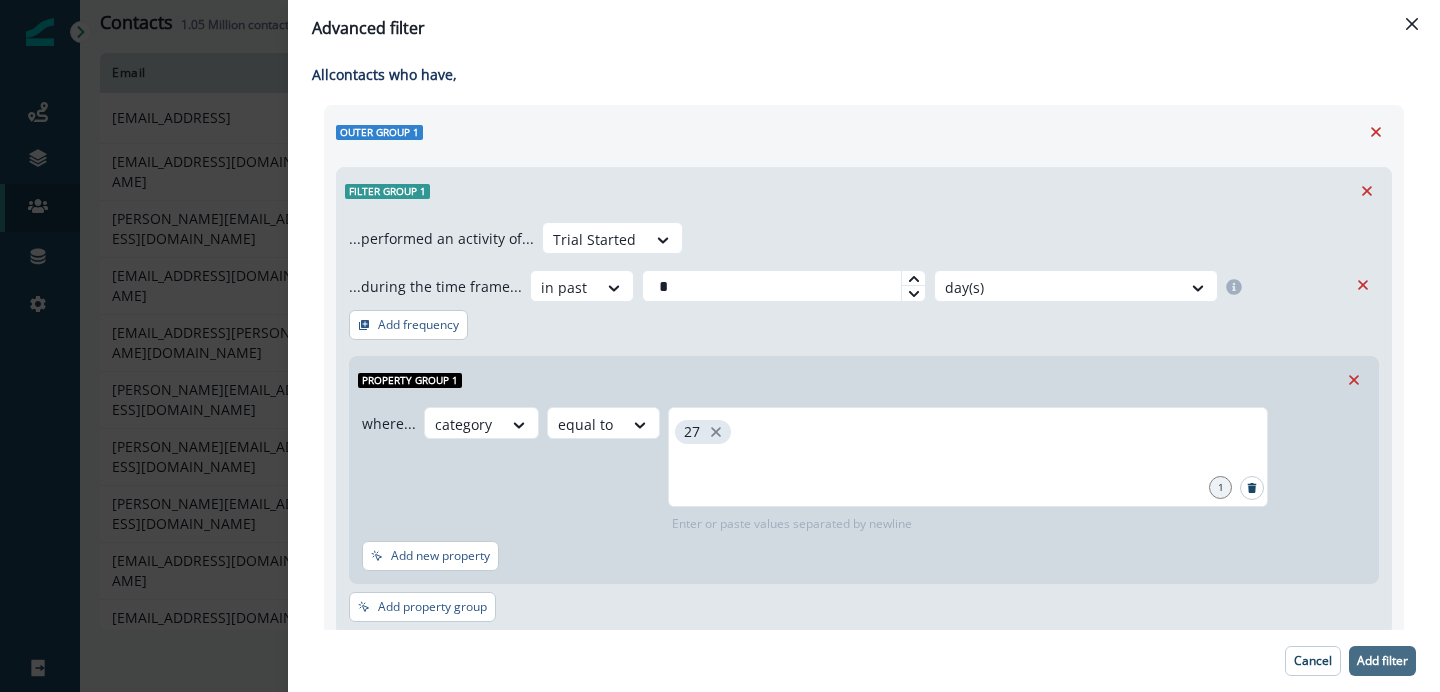 click on "Add filter" at bounding box center (1382, 661) 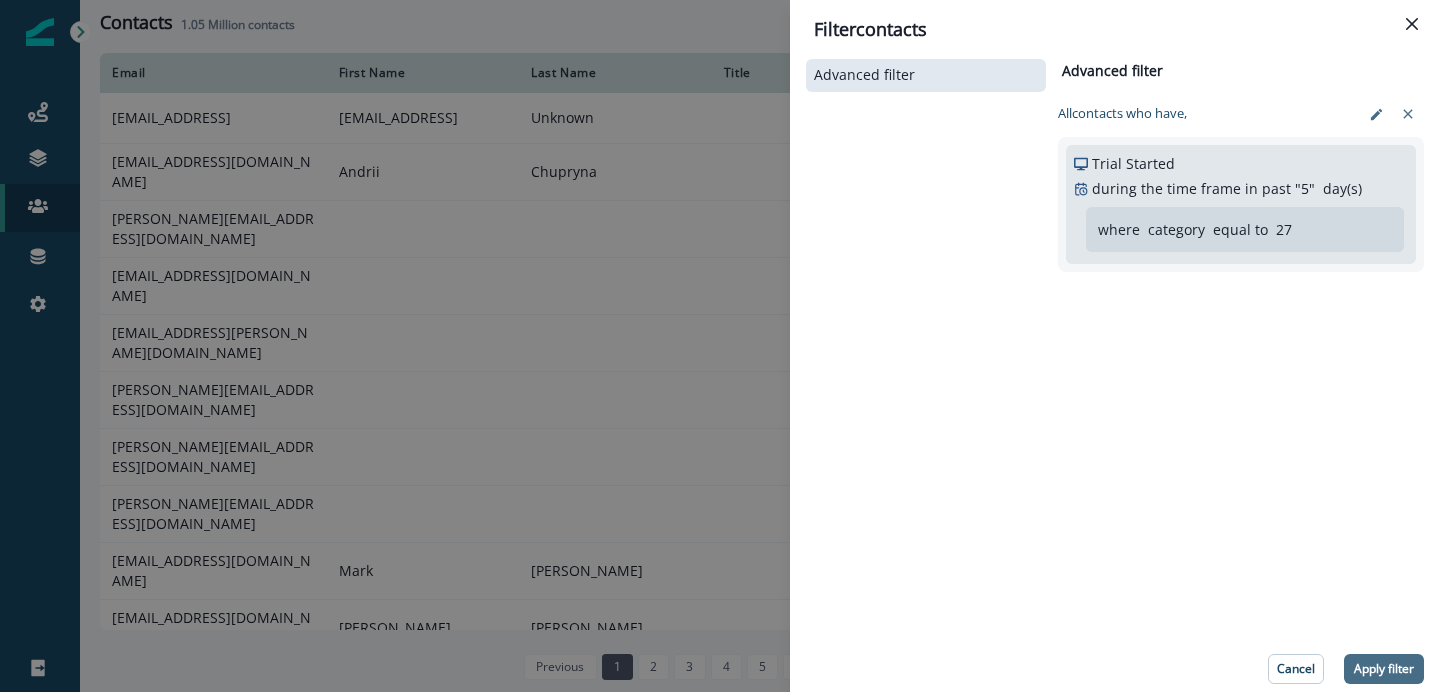 click on "Apply filter" at bounding box center [1384, 669] 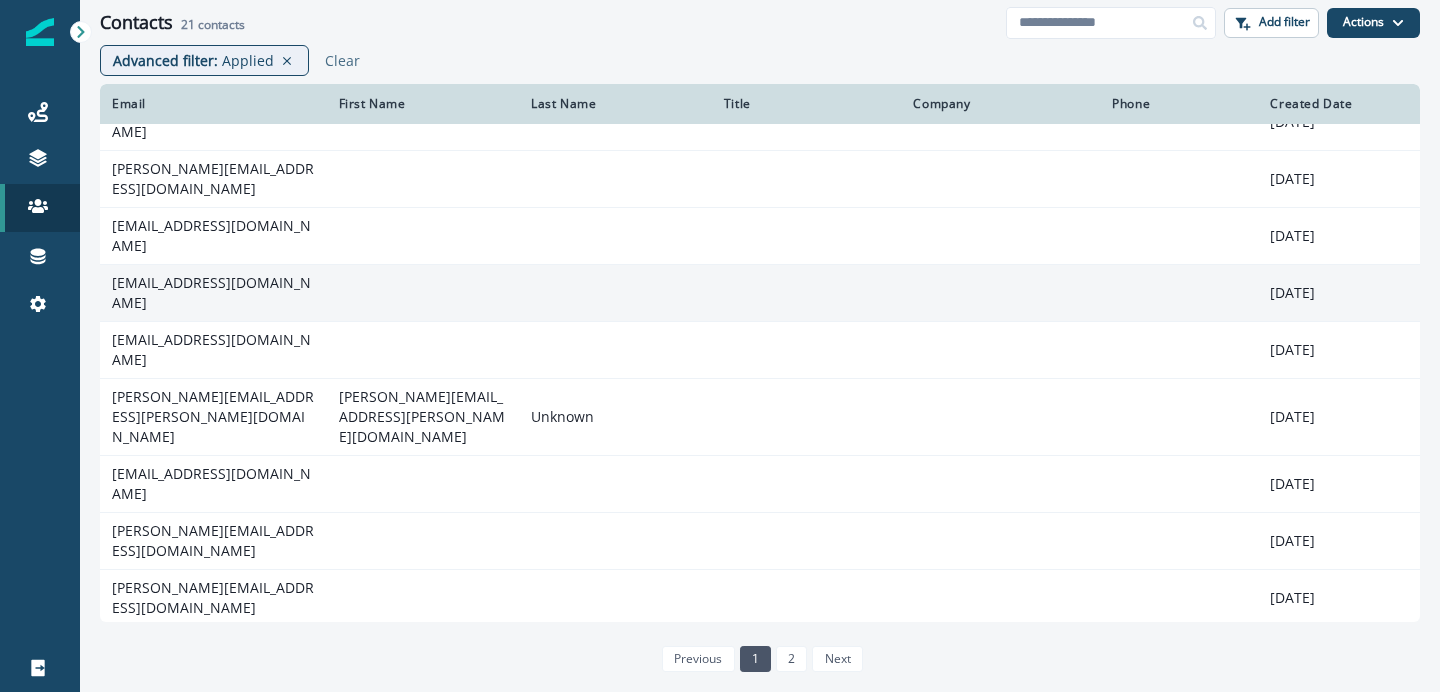 scroll, scrollTop: 152, scrollLeft: 0, axis: vertical 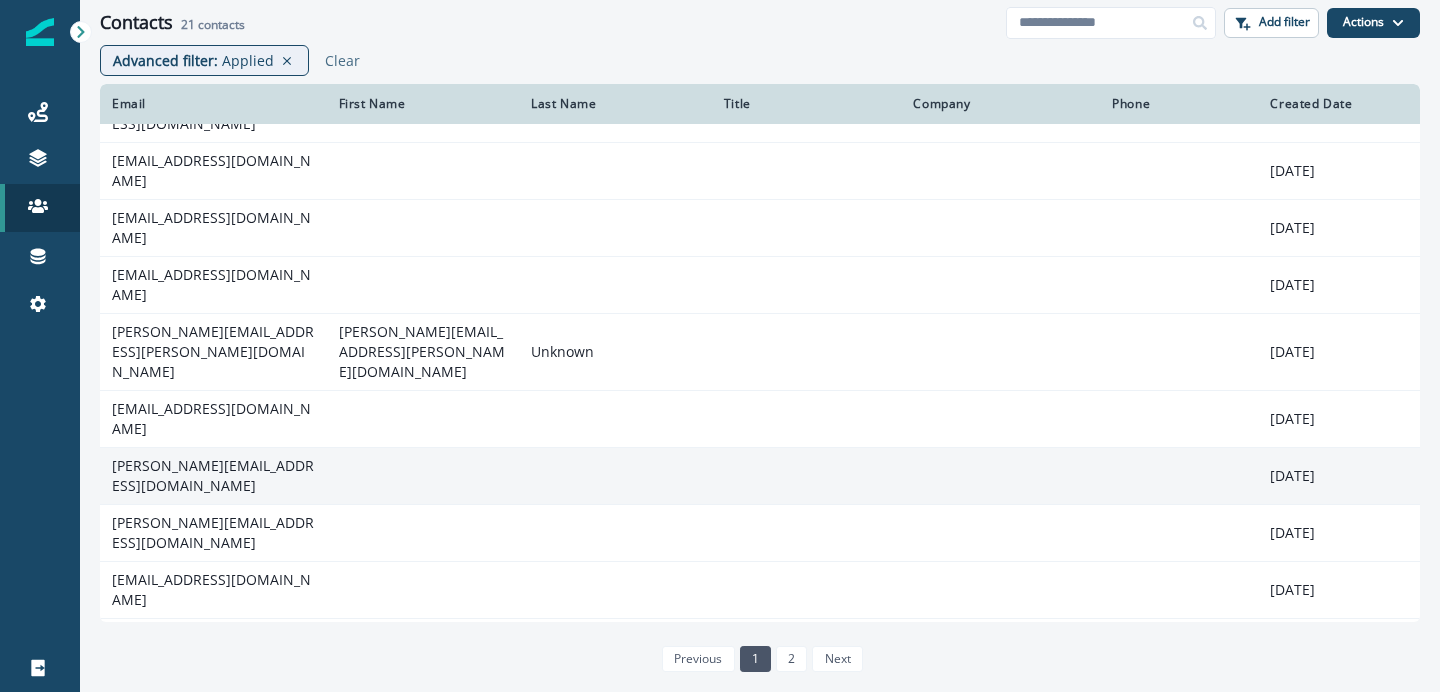 click on "sharva@oseterics.com" at bounding box center [213, 476] 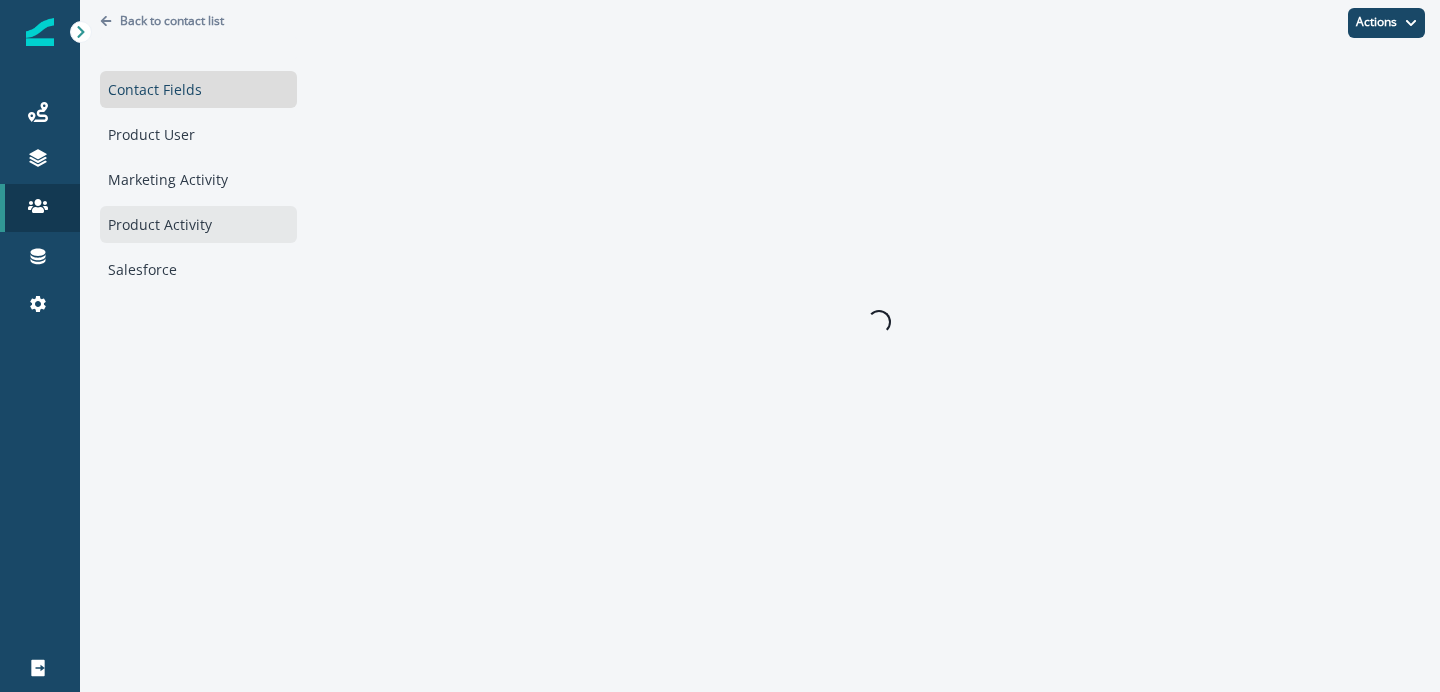 click on "Product Activity" at bounding box center [198, 224] 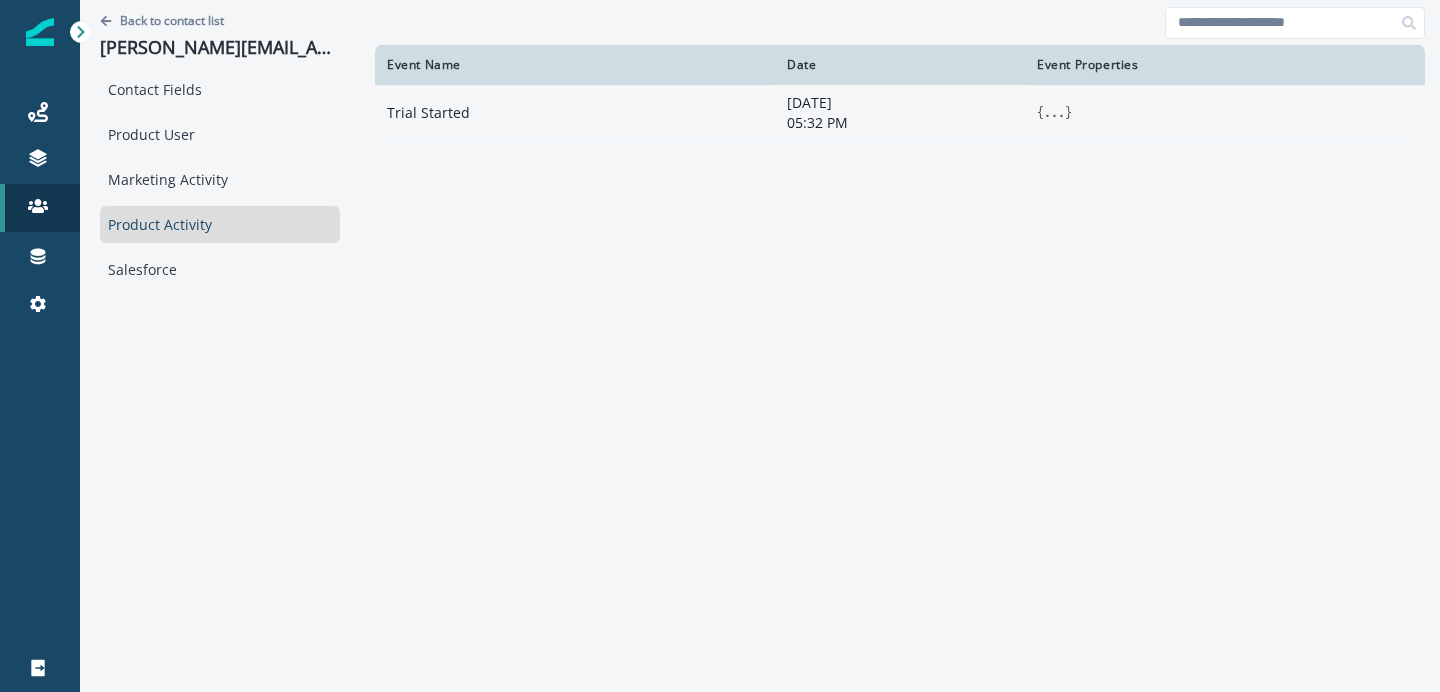 click on "..." at bounding box center (1054, 113) 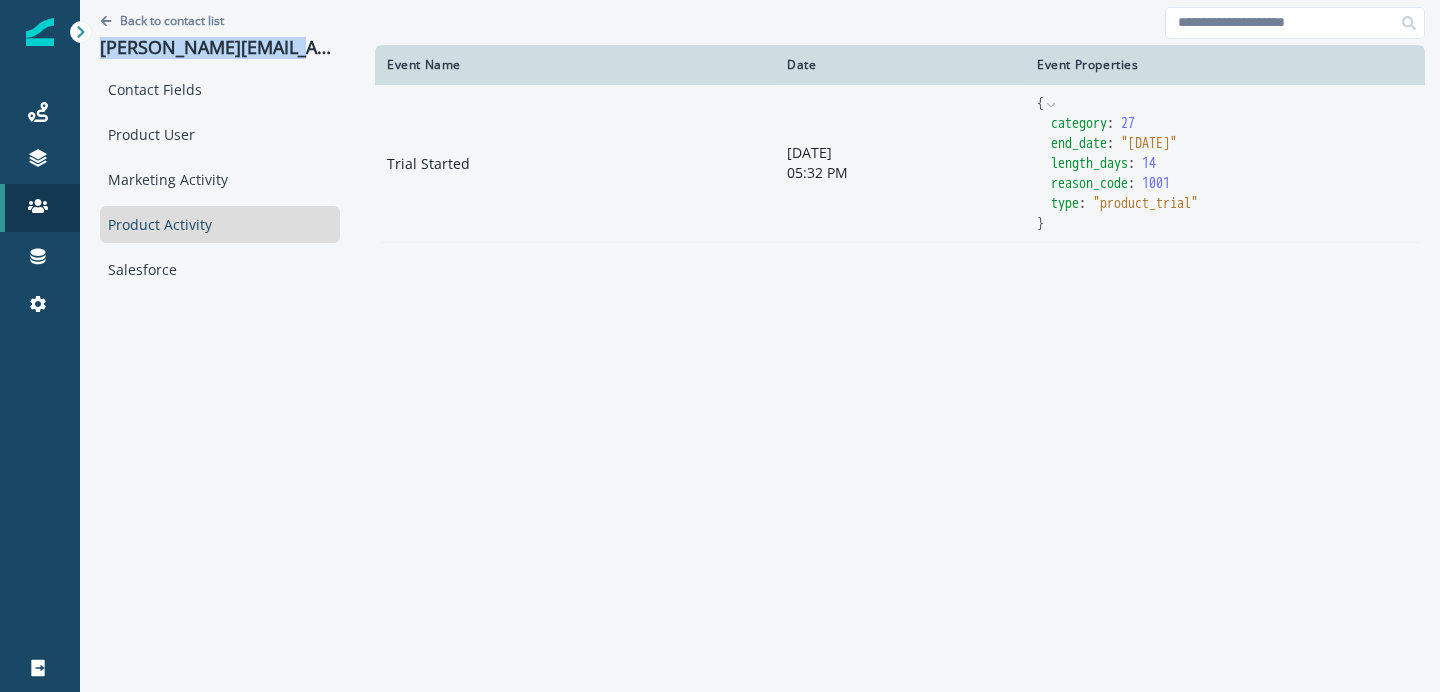 drag, startPoint x: 289, startPoint y: 47, endPoint x: 96, endPoint y: 57, distance: 193.2589 